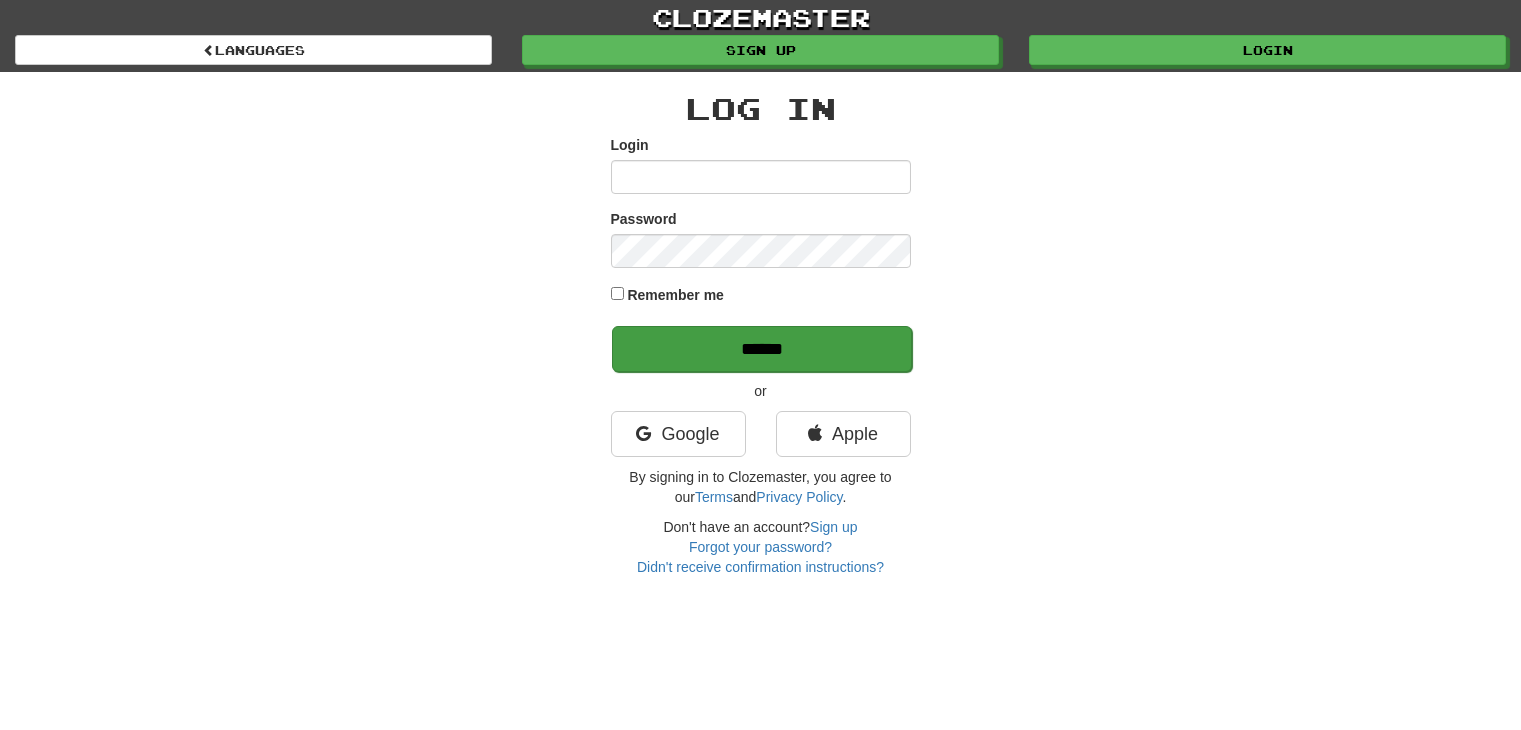 scroll, scrollTop: 0, scrollLeft: 0, axis: both 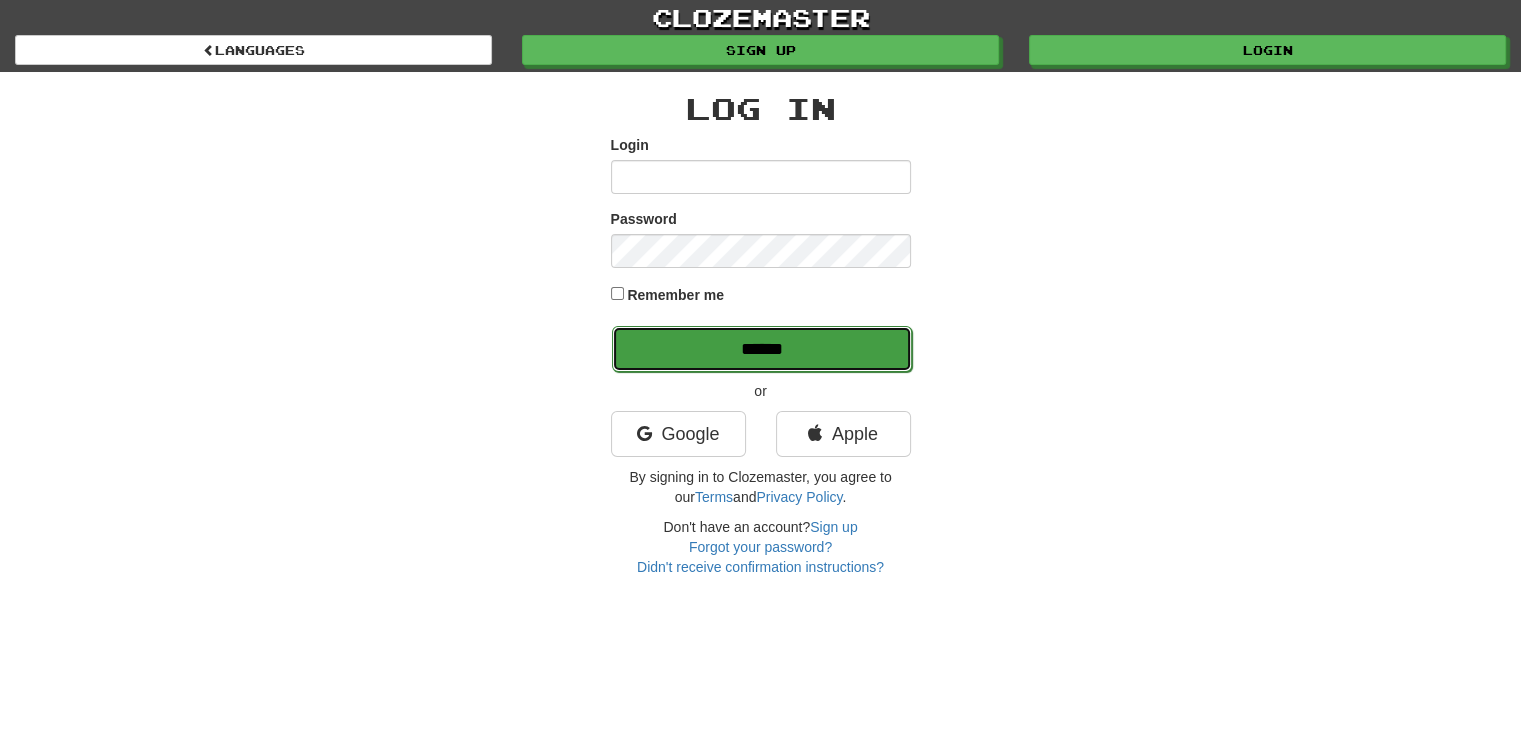 click on "******" at bounding box center [762, 349] 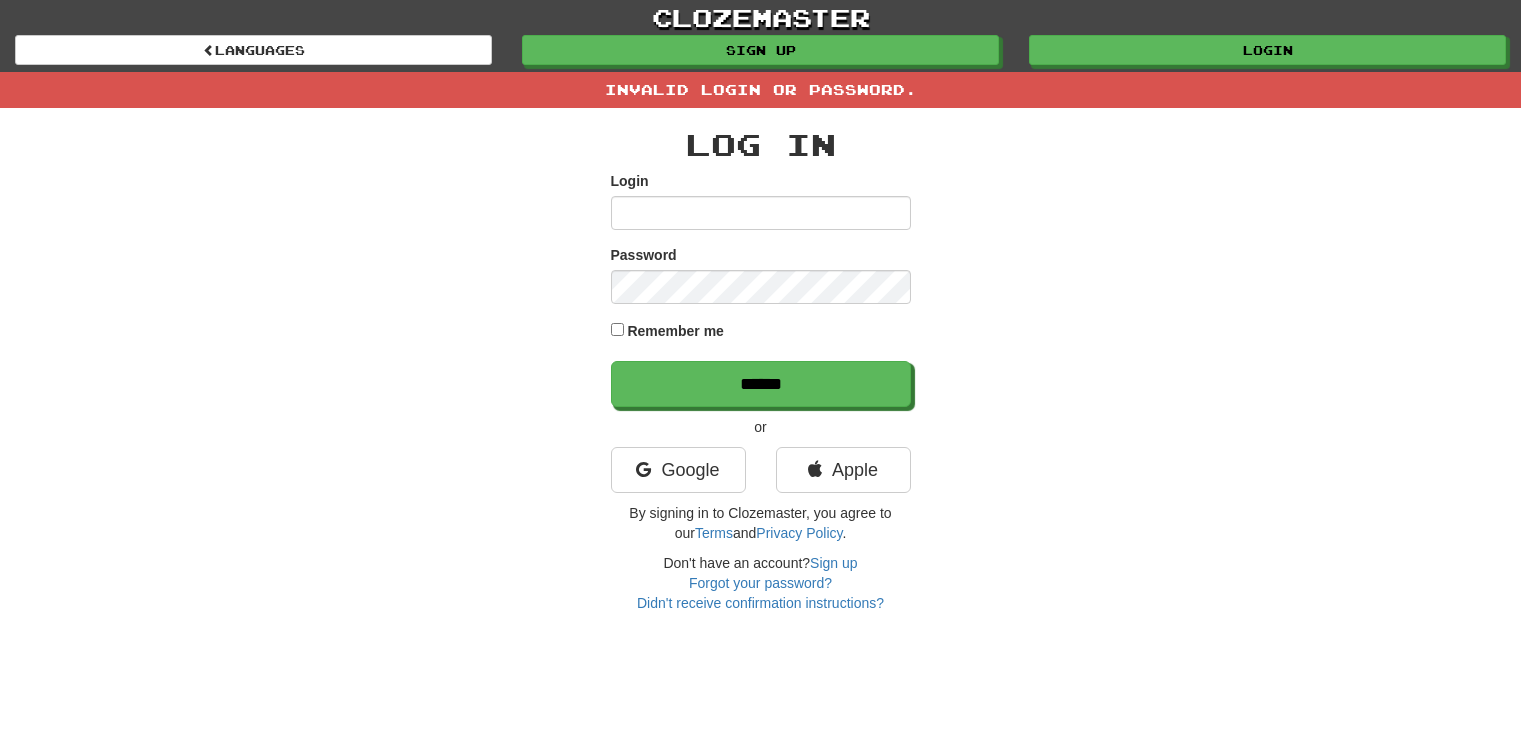 scroll, scrollTop: 0, scrollLeft: 0, axis: both 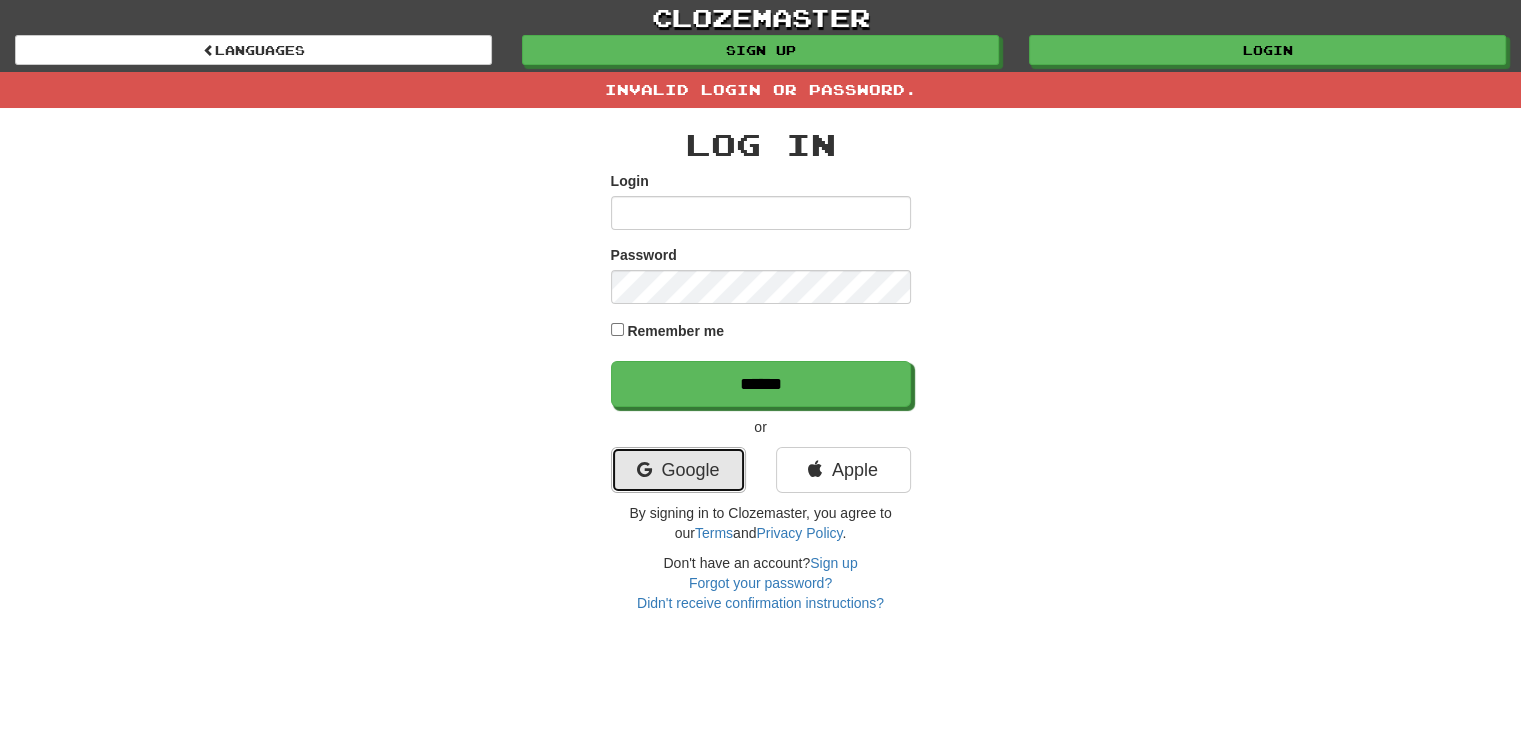 click at bounding box center (643, 470) 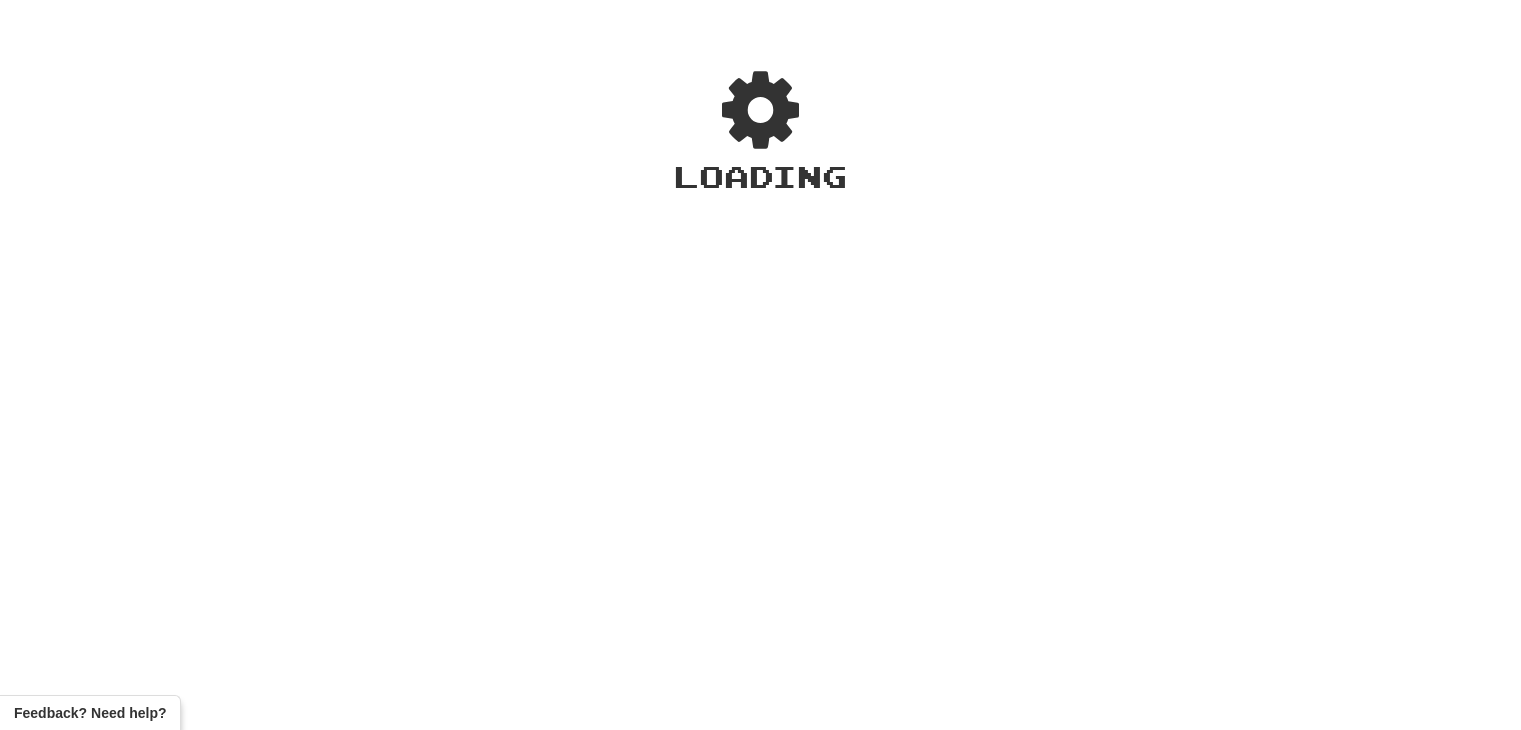 scroll, scrollTop: 0, scrollLeft: 0, axis: both 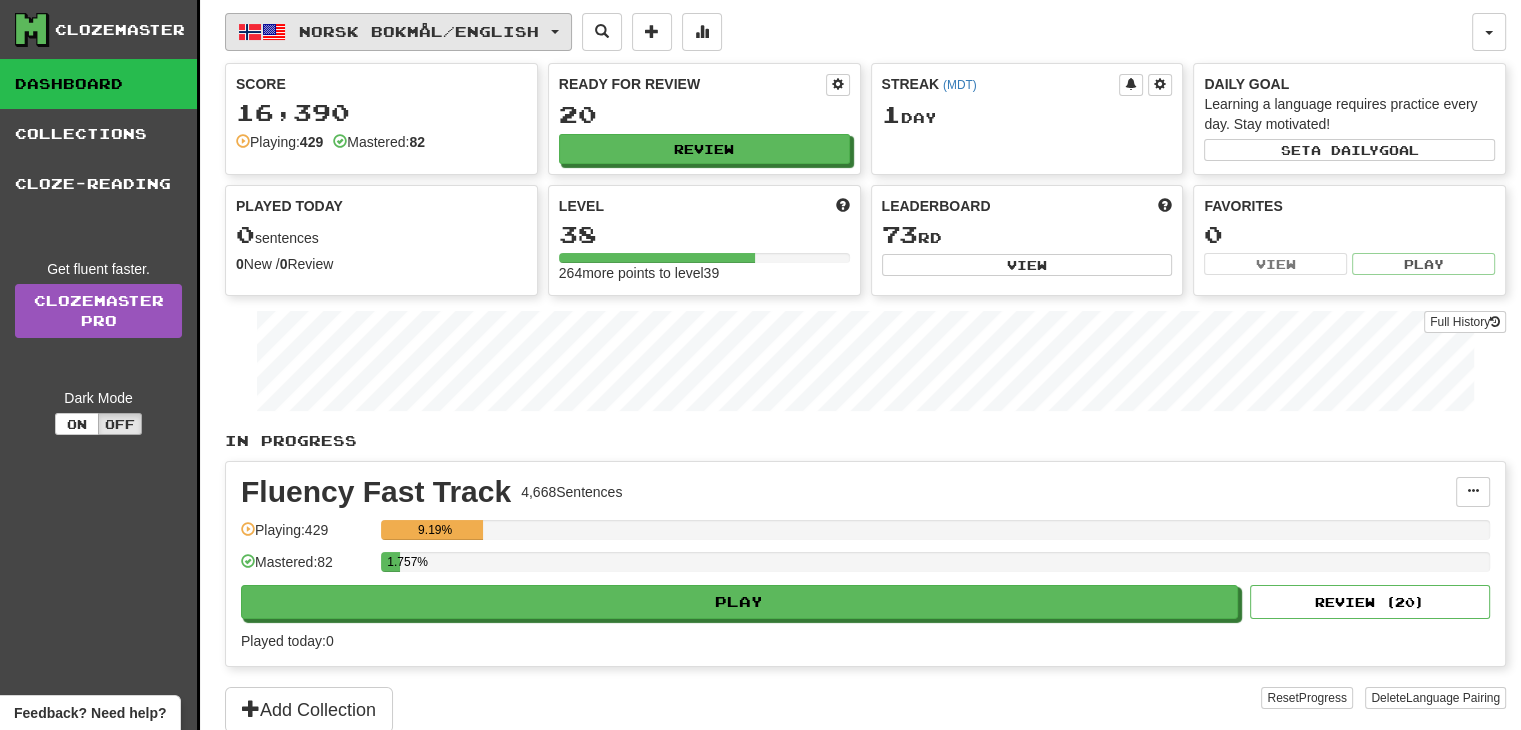 click on "Norsk bokmål  /  English" at bounding box center (419, 31) 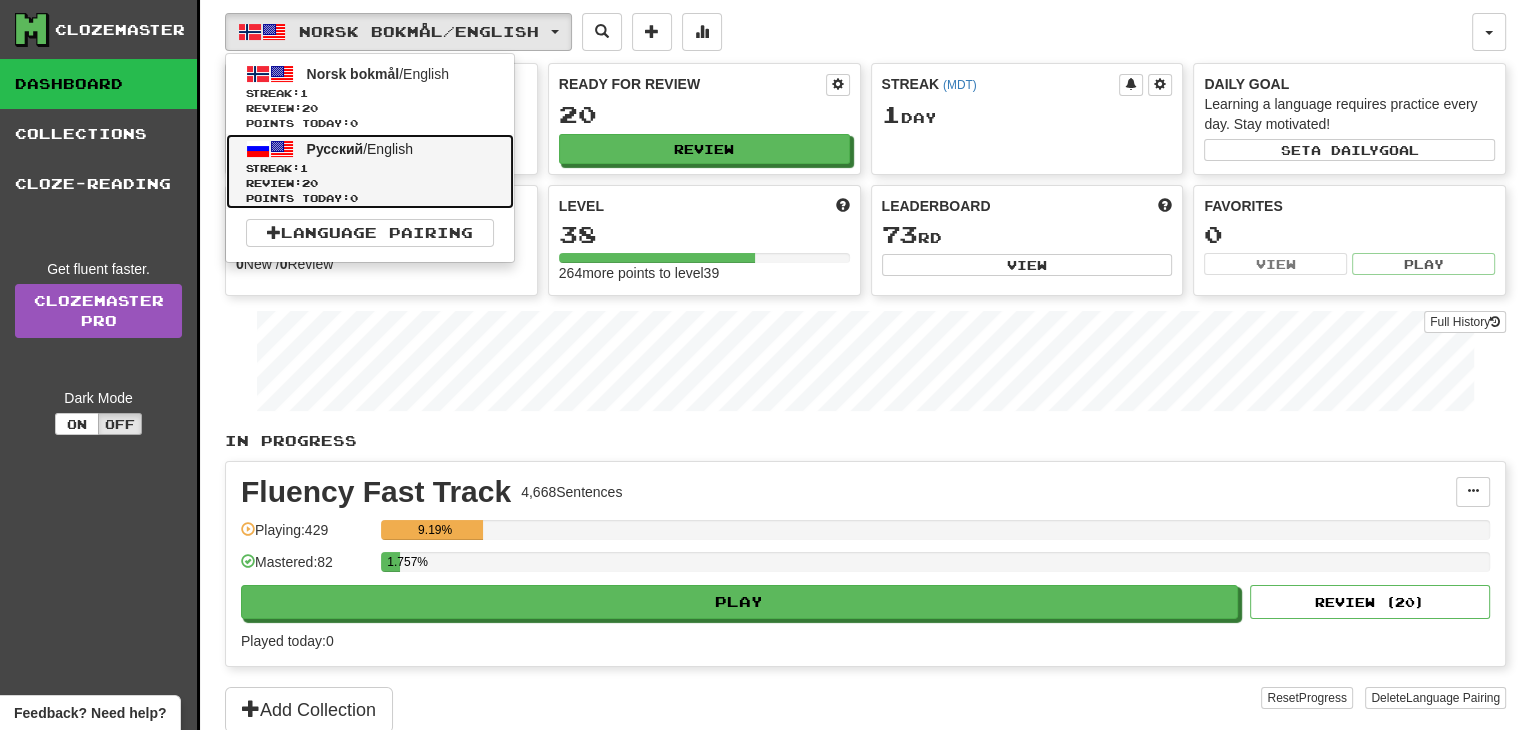 click on "Русский  /  English Streak:  1   Review:  20 Points today:  0" at bounding box center (370, 171) 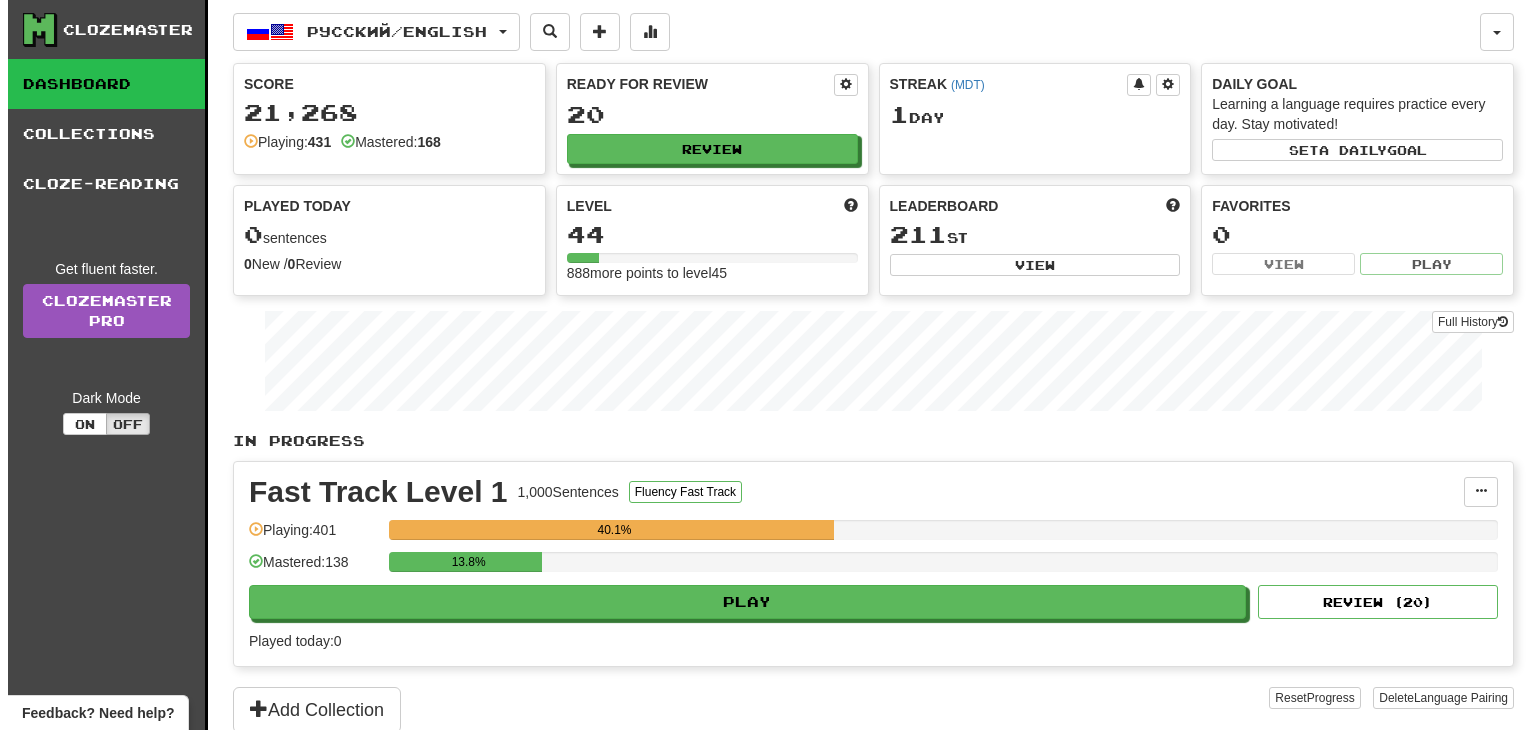 scroll, scrollTop: 0, scrollLeft: 0, axis: both 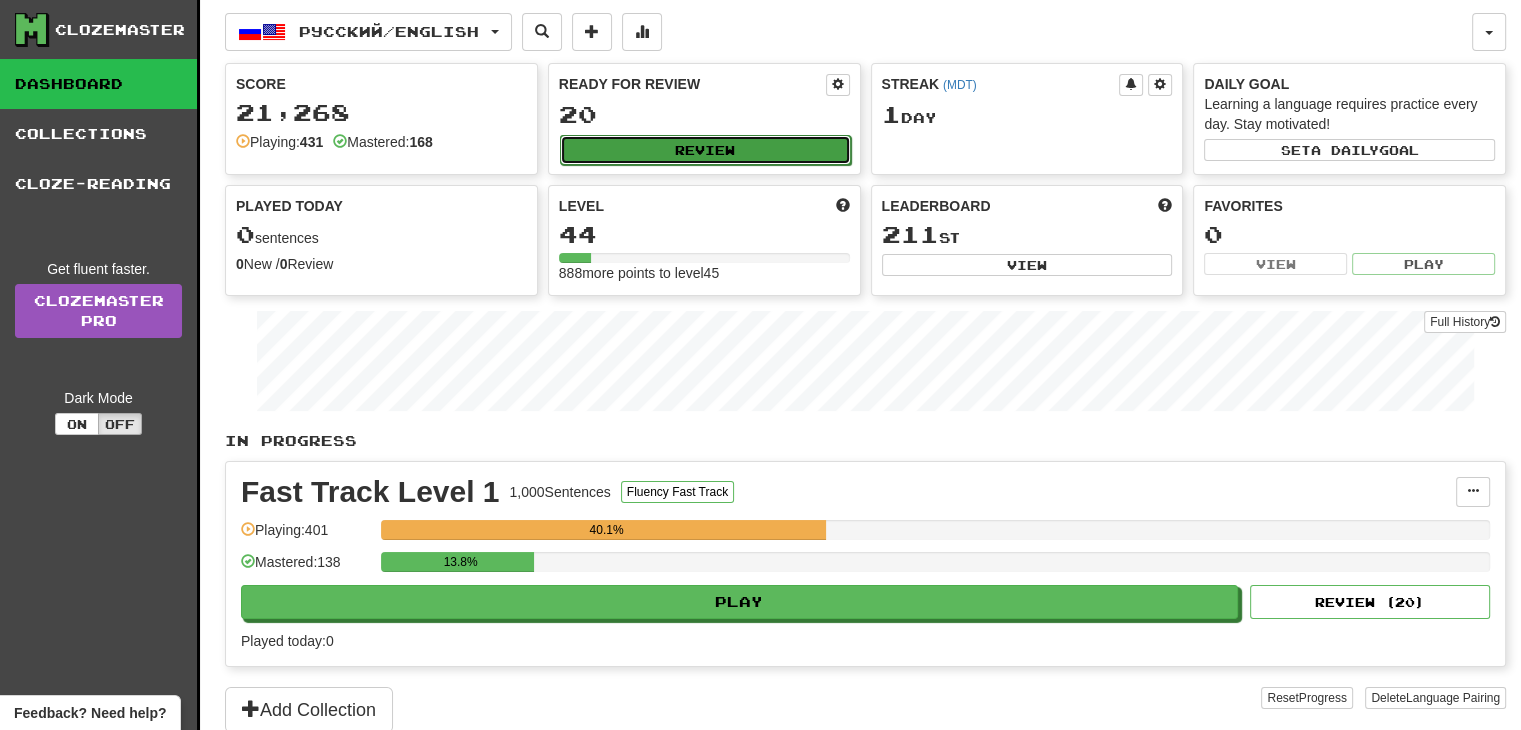 click on "Review" at bounding box center (705, 150) 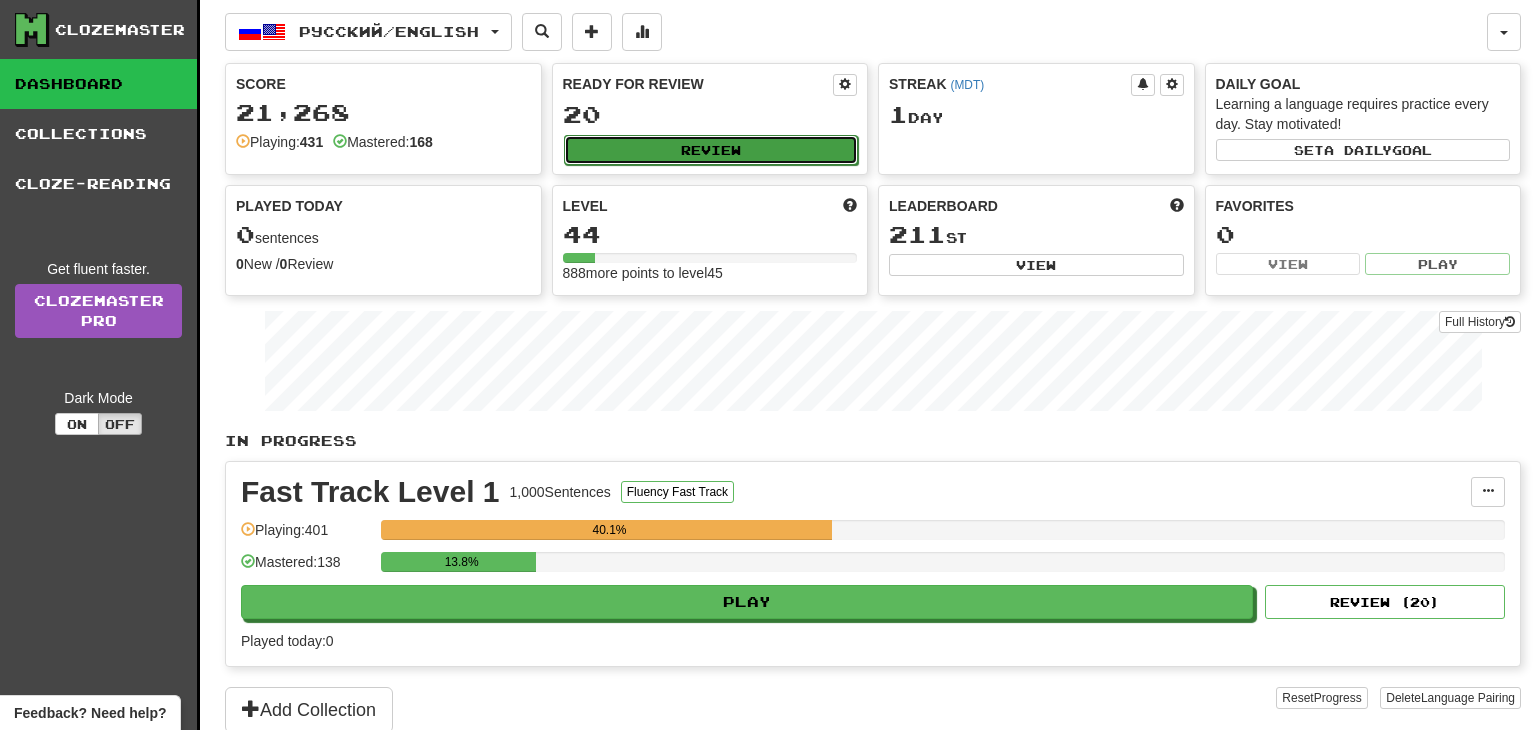 select on "**" 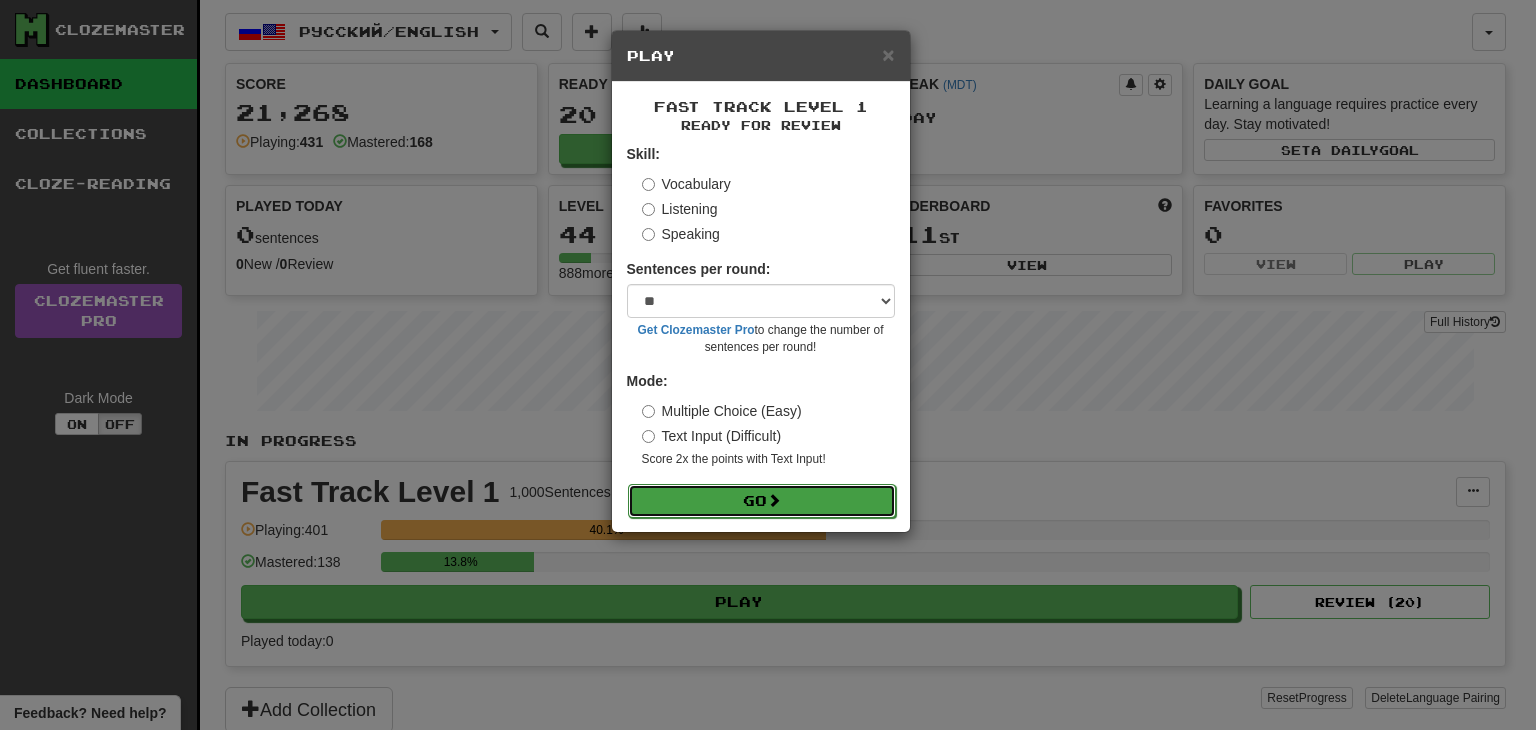 click on "Go" at bounding box center (762, 501) 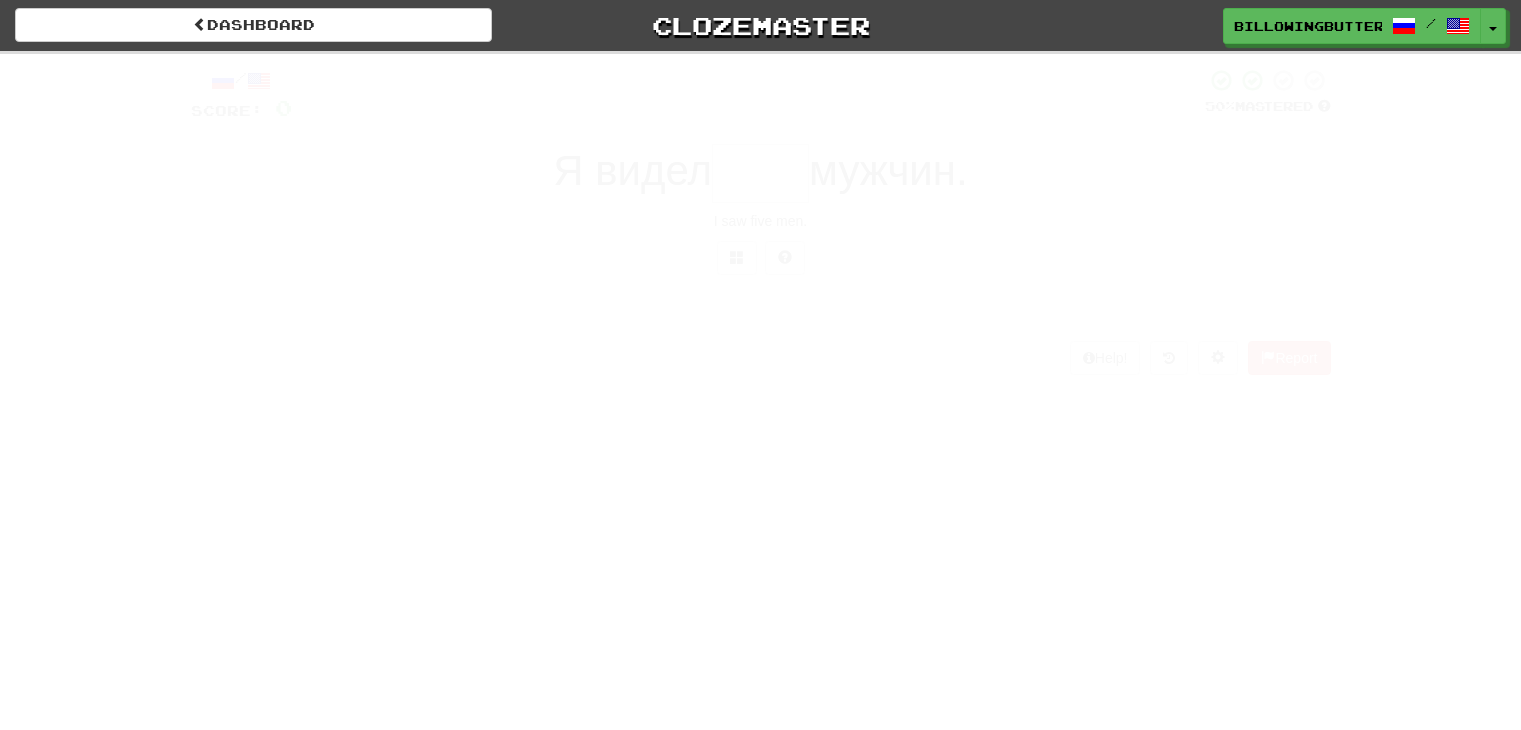scroll, scrollTop: 0, scrollLeft: 0, axis: both 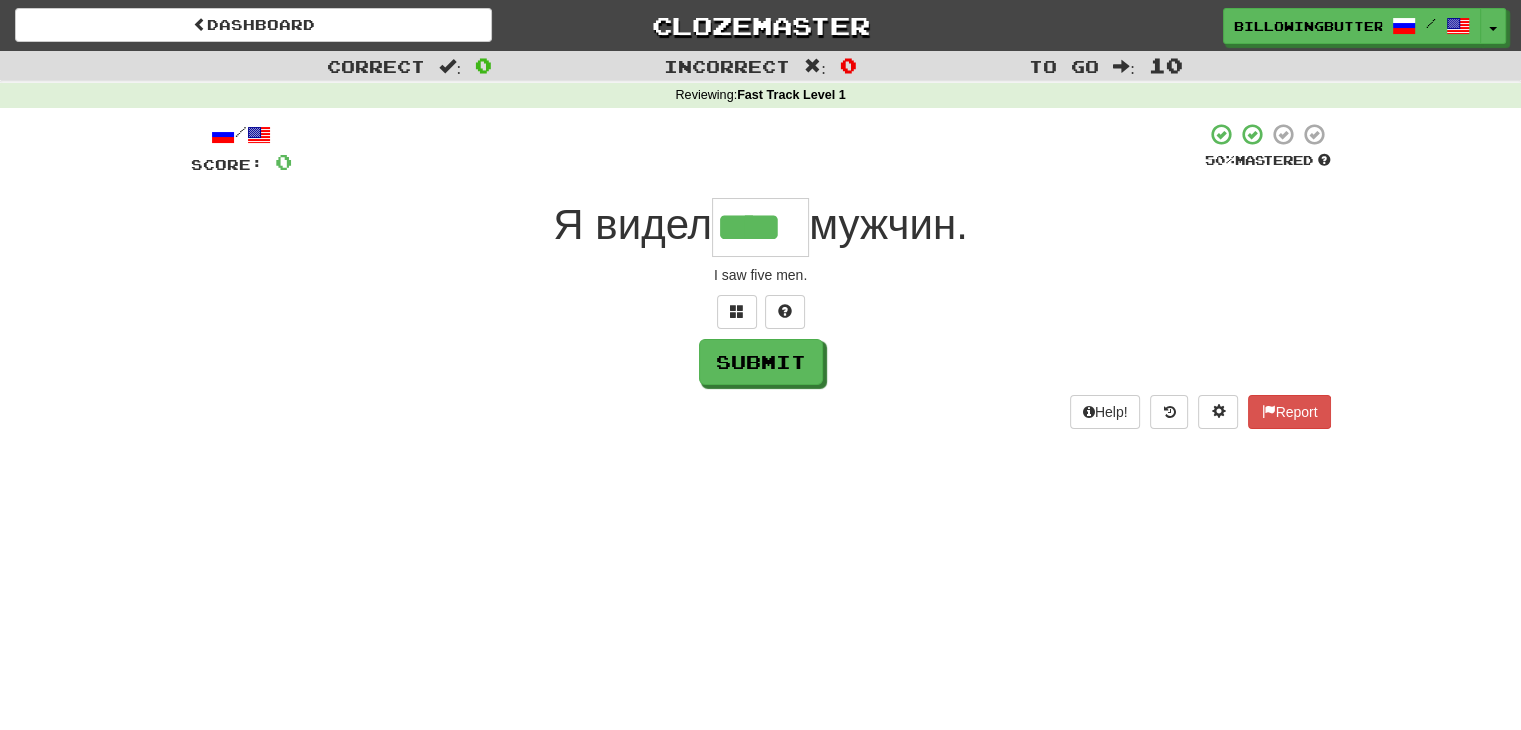 type on "****" 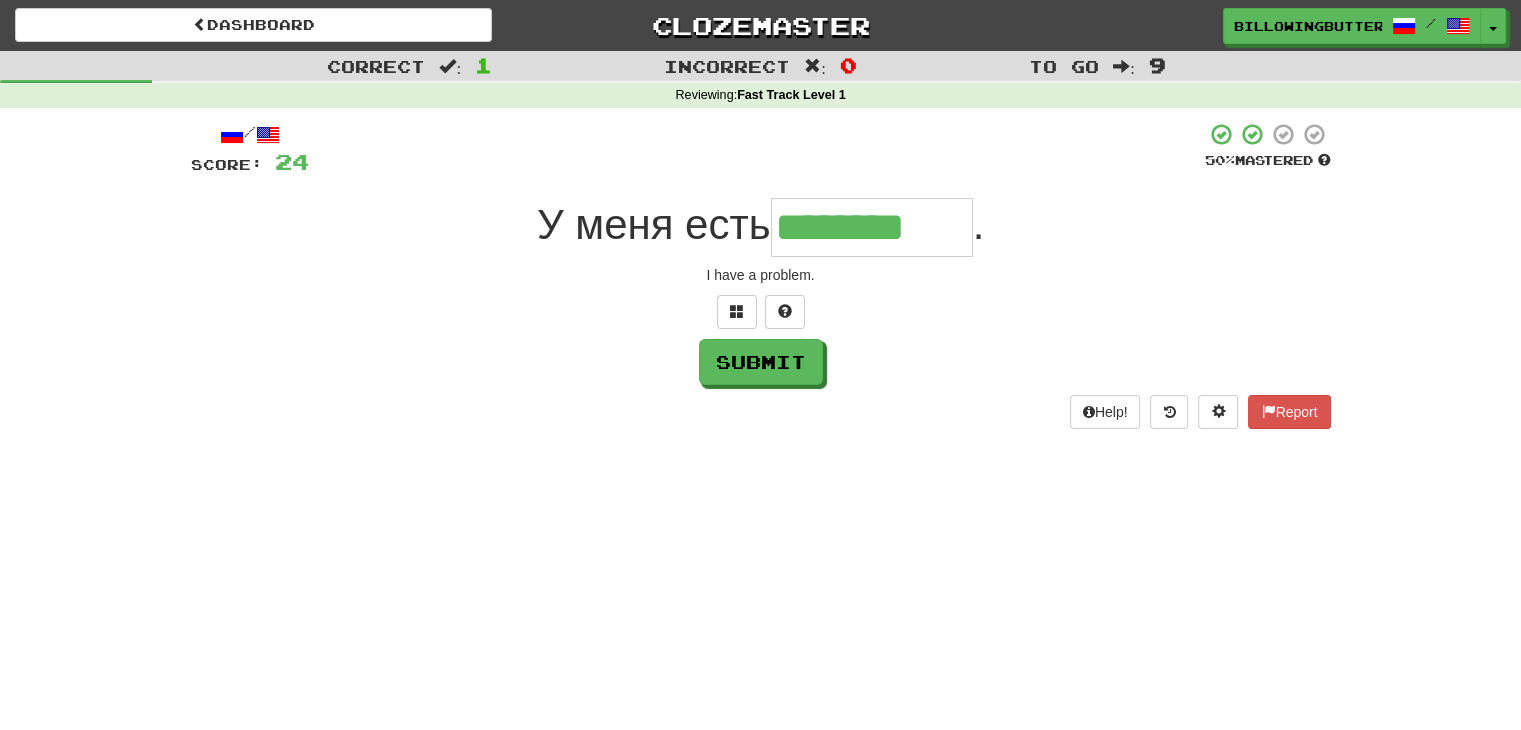 type on "********" 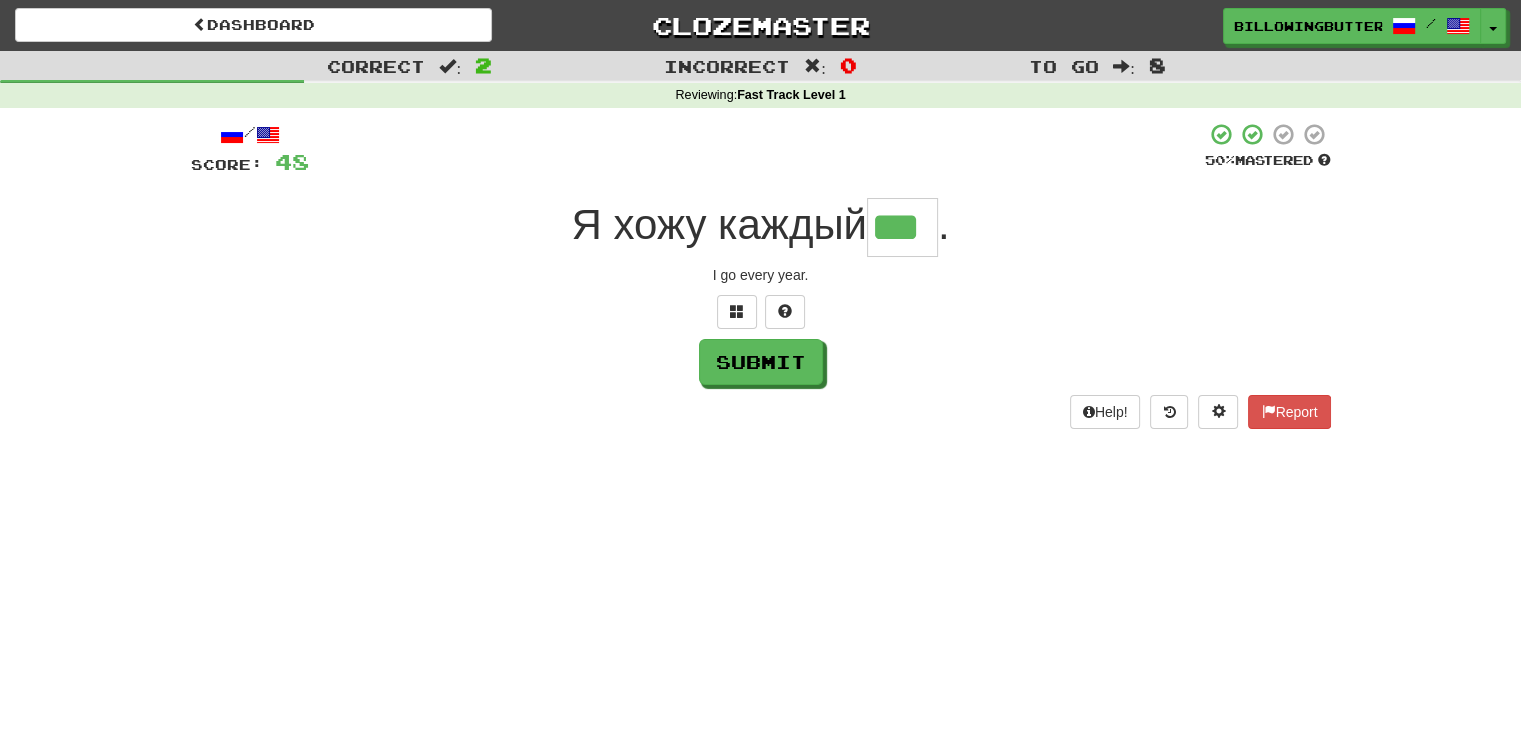 type on "***" 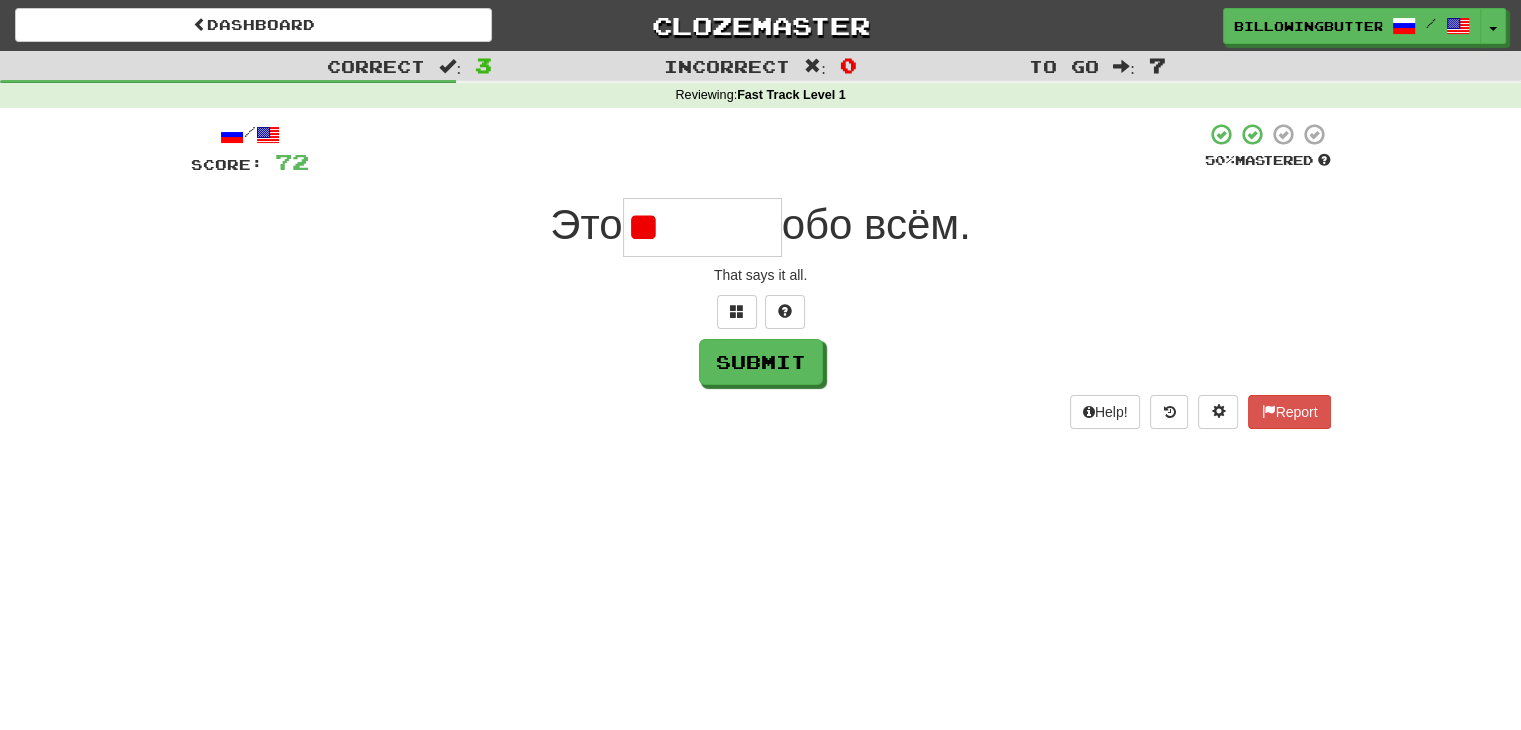 type on "*" 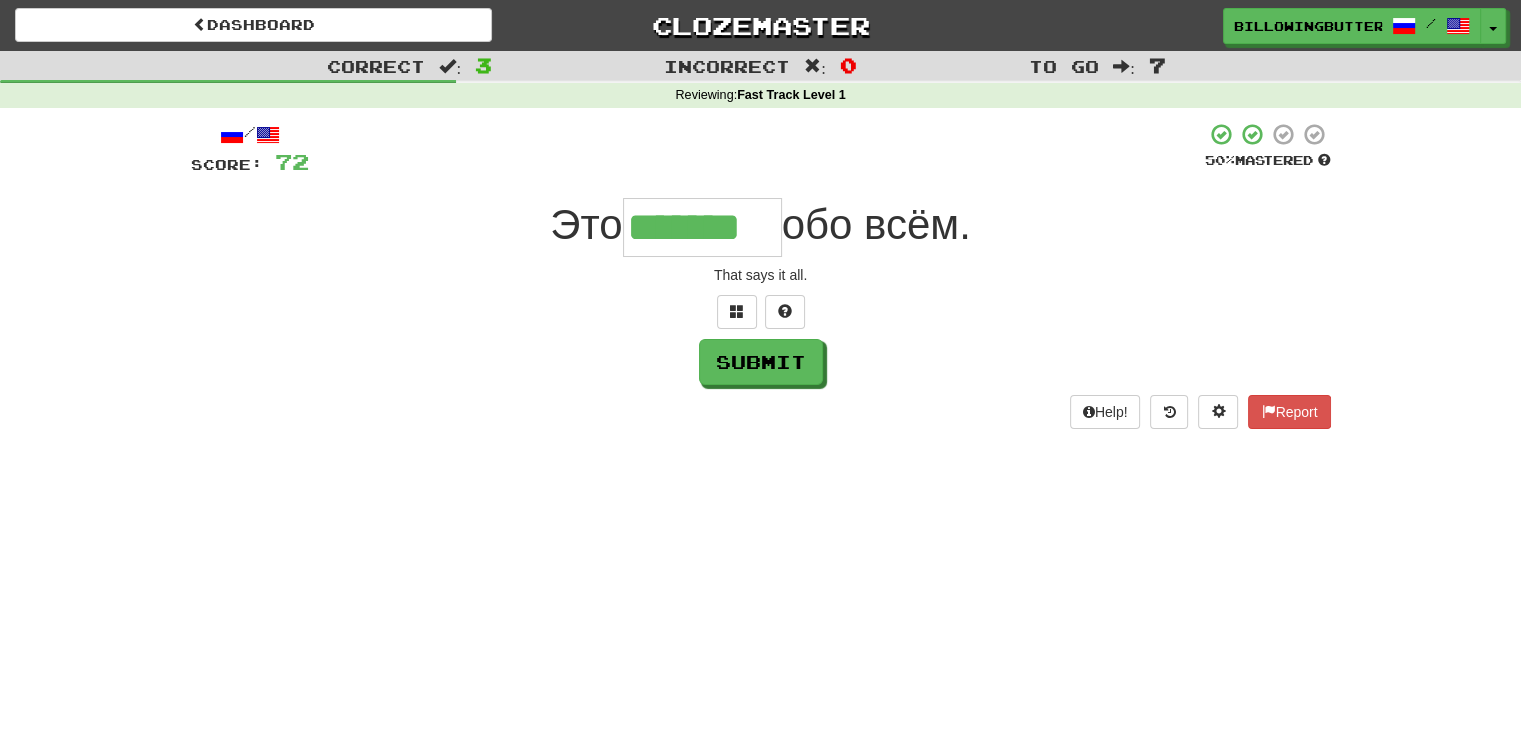 type on "*******" 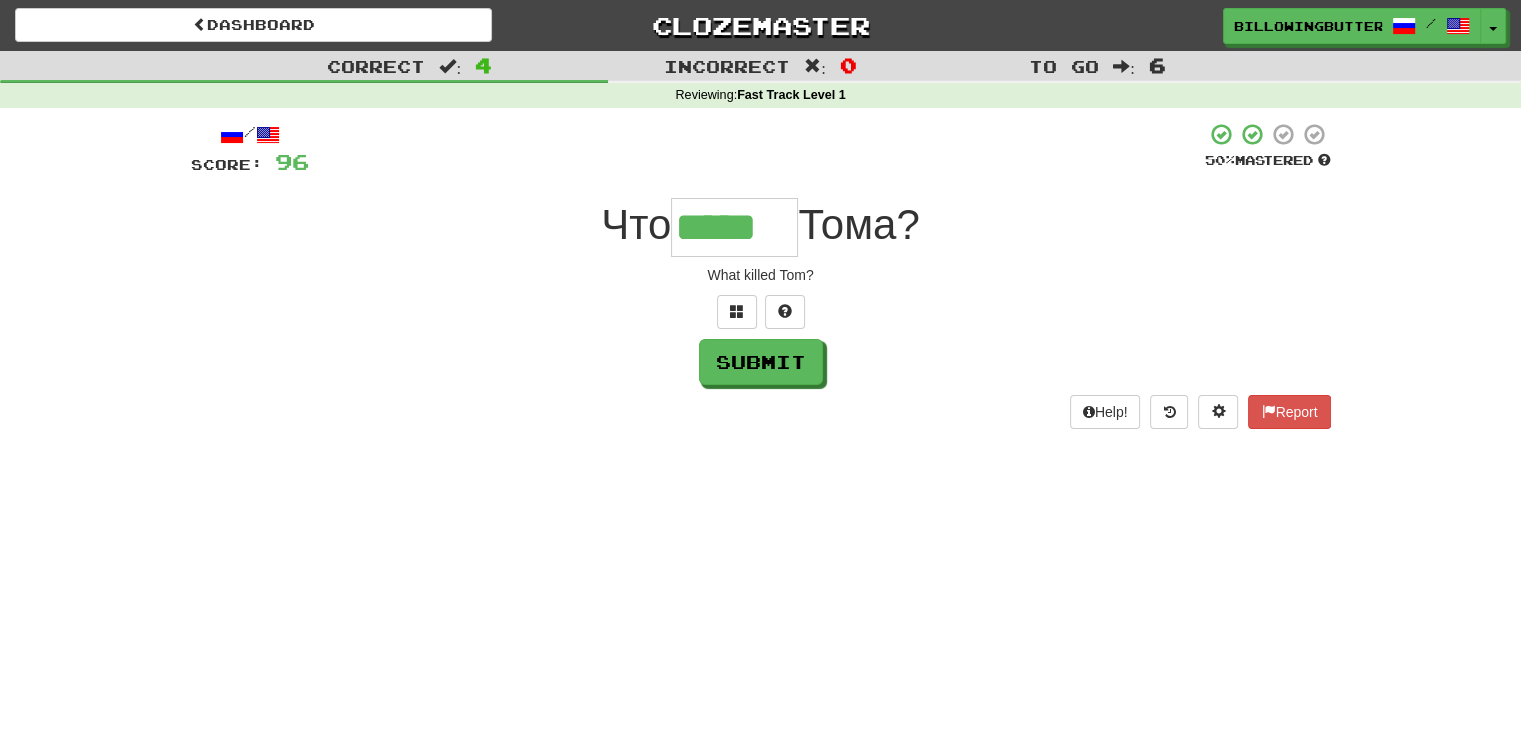 type on "*****" 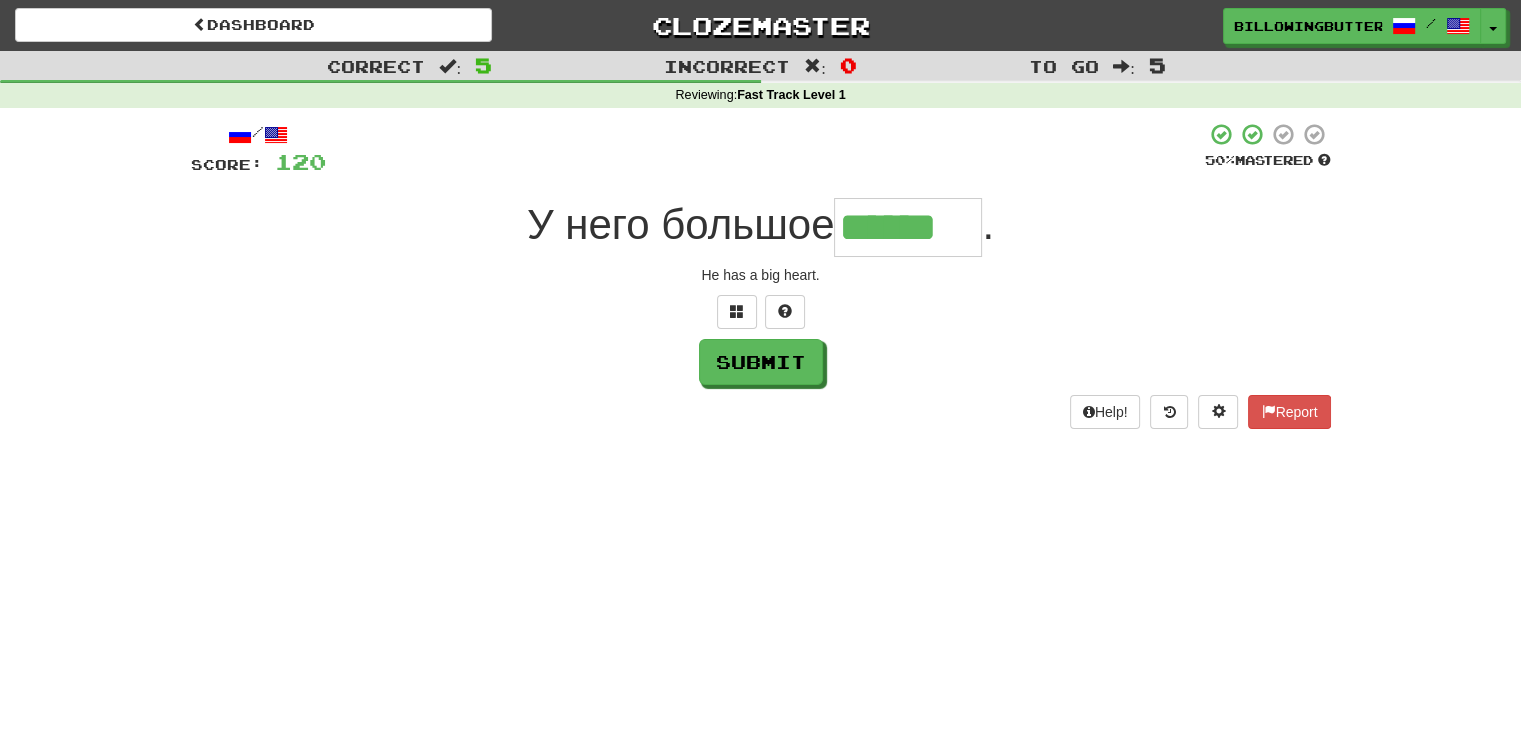 type on "******" 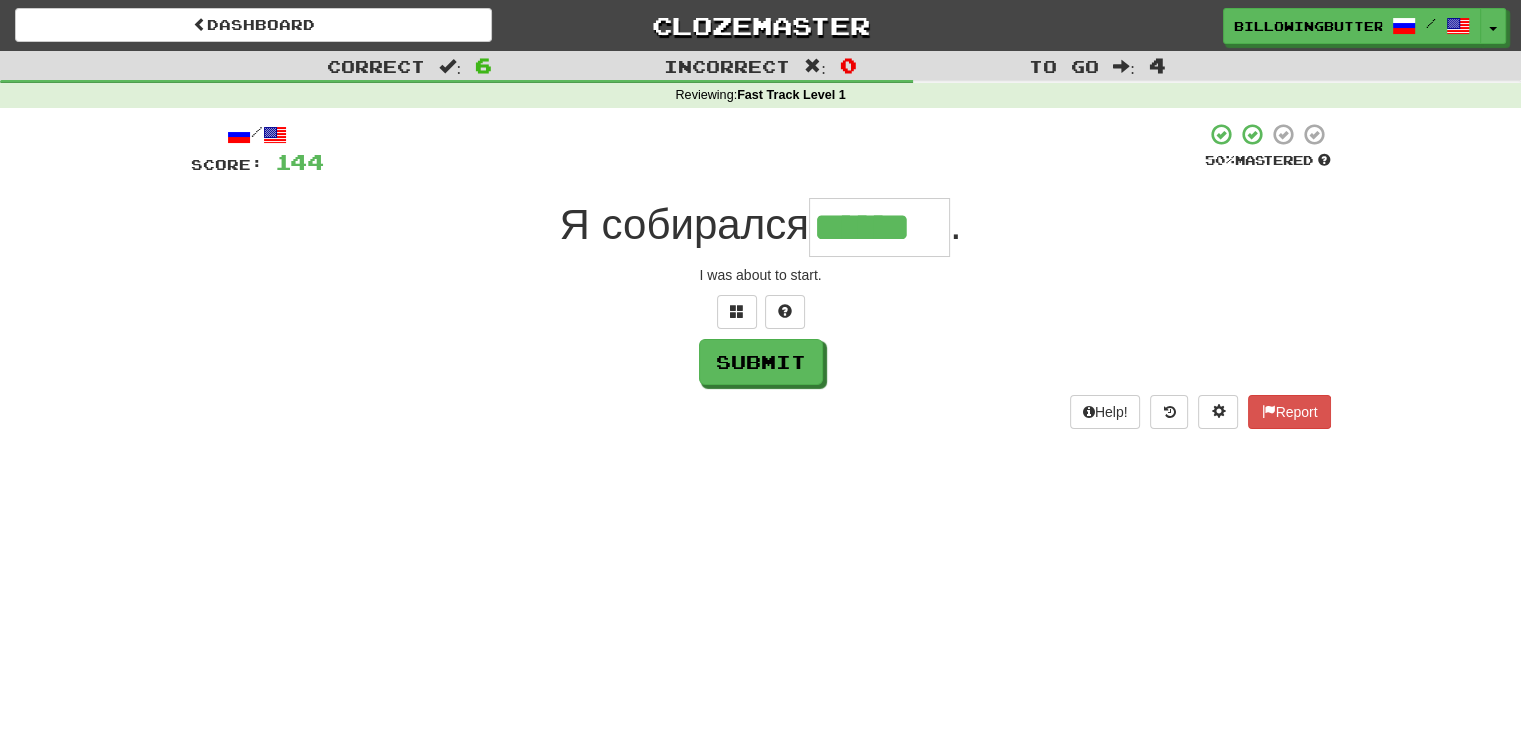 type on "******" 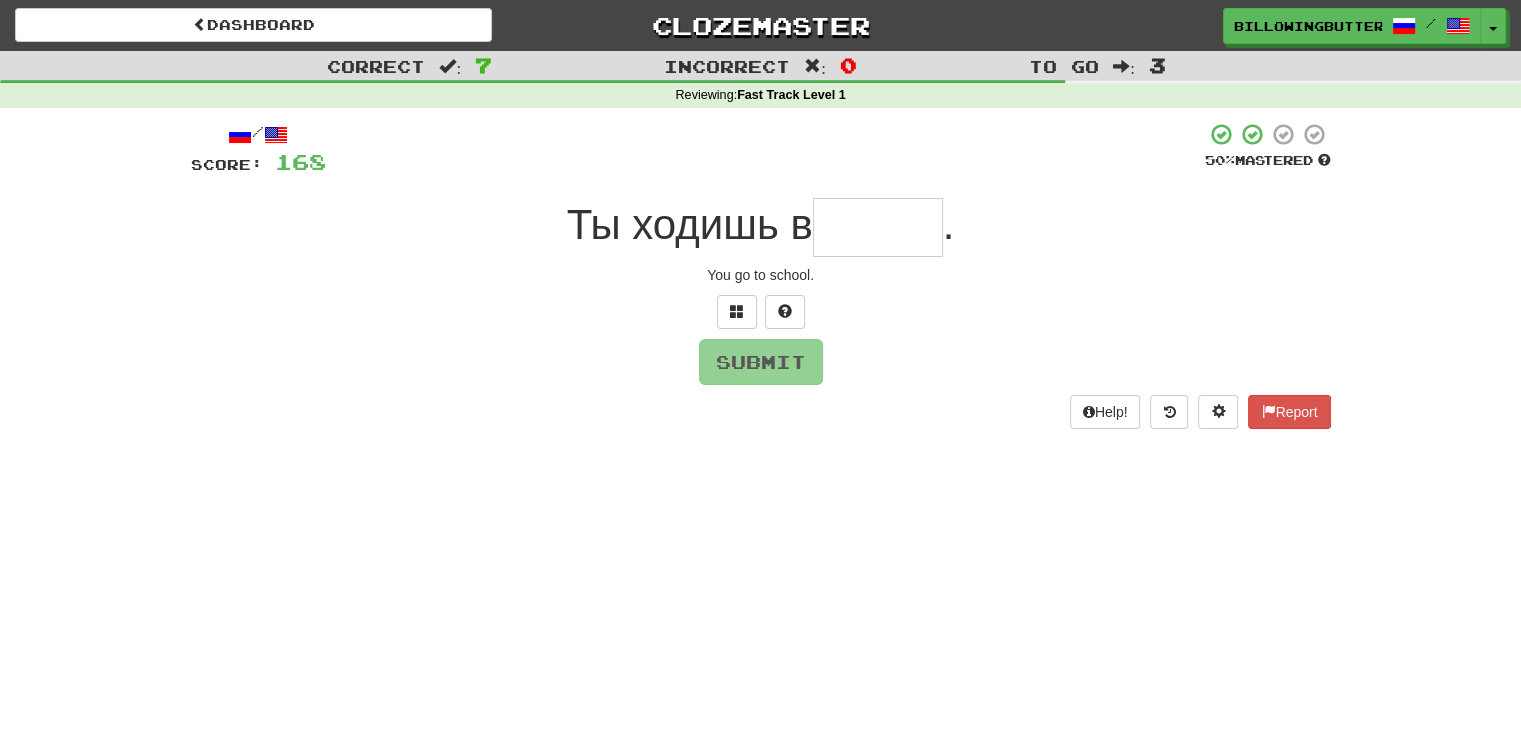 type on "*" 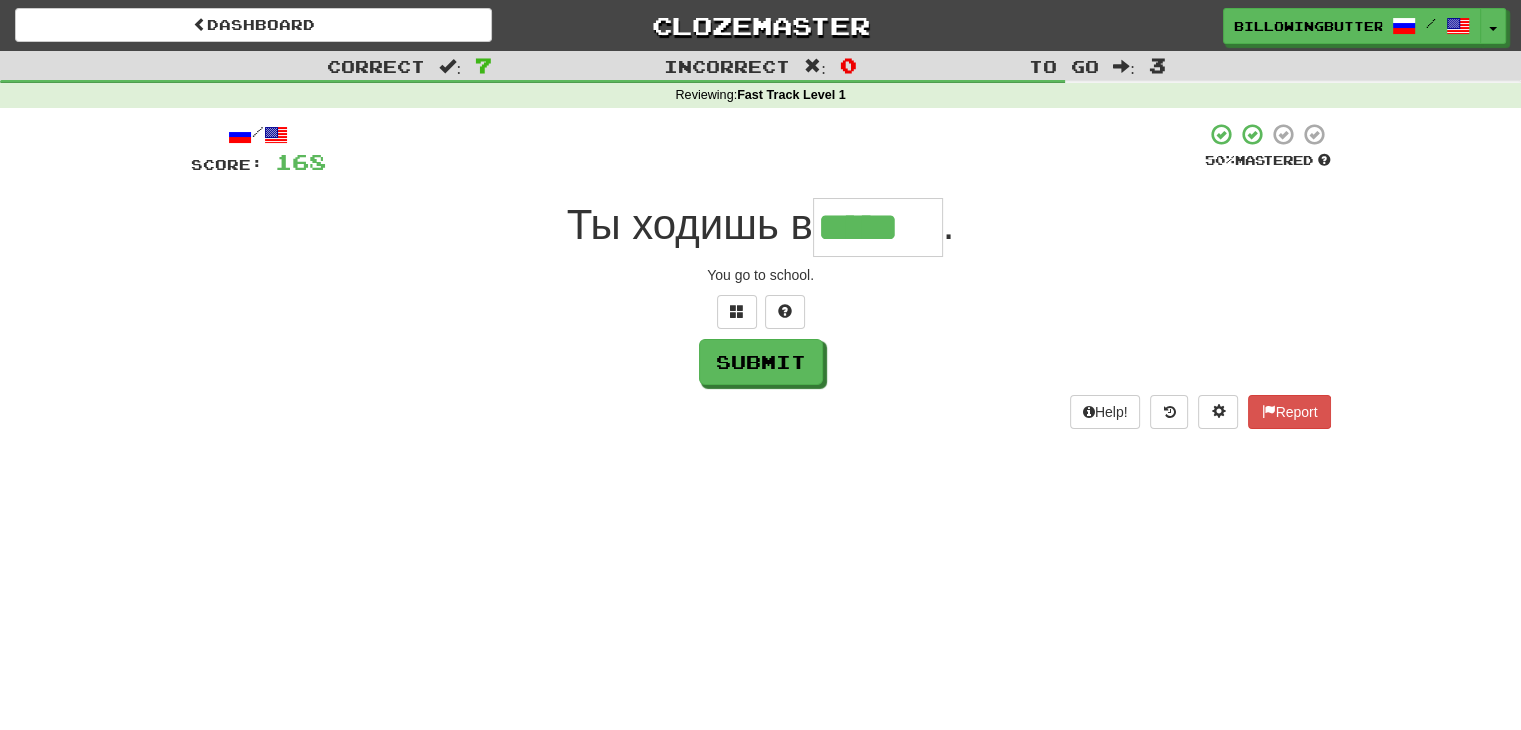 type on "*****" 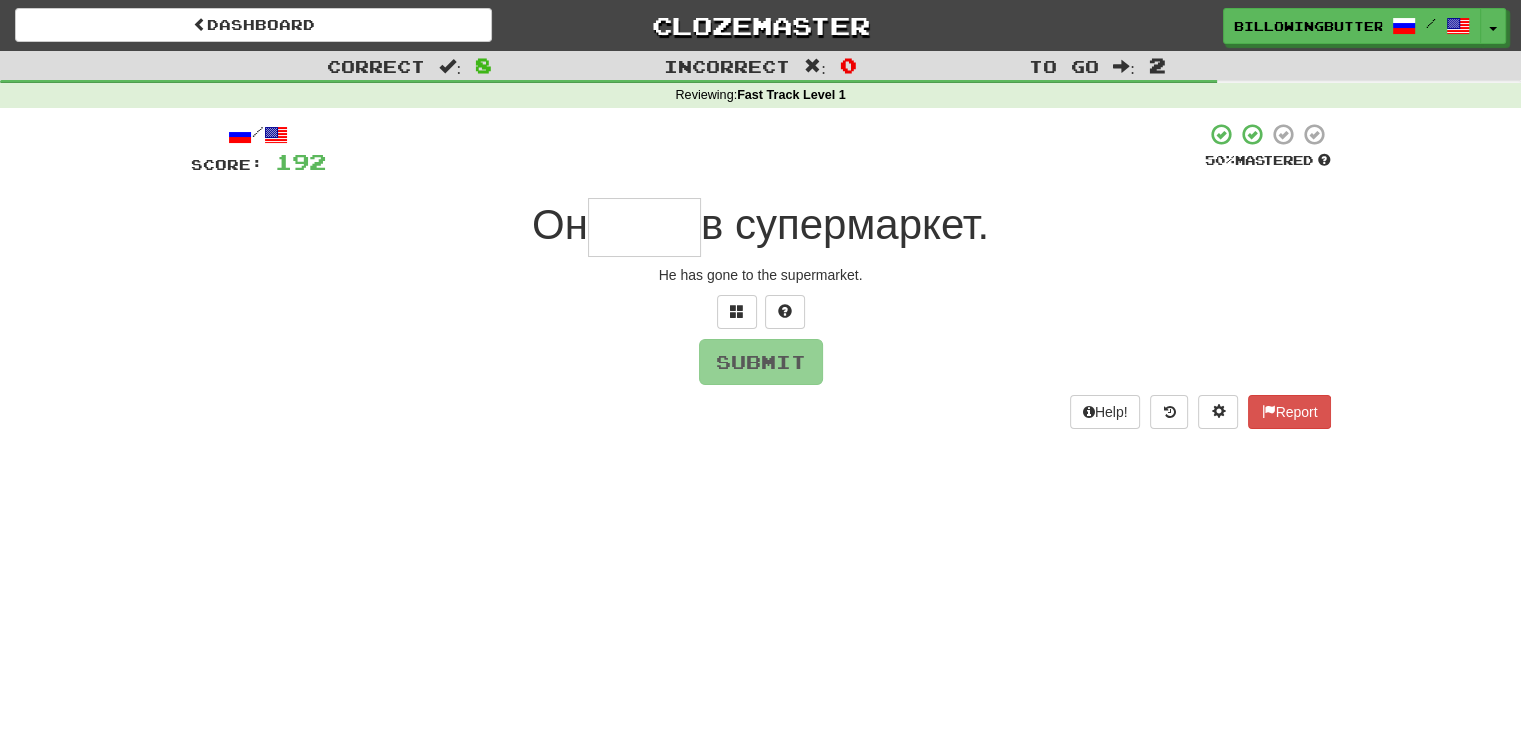 type on "*" 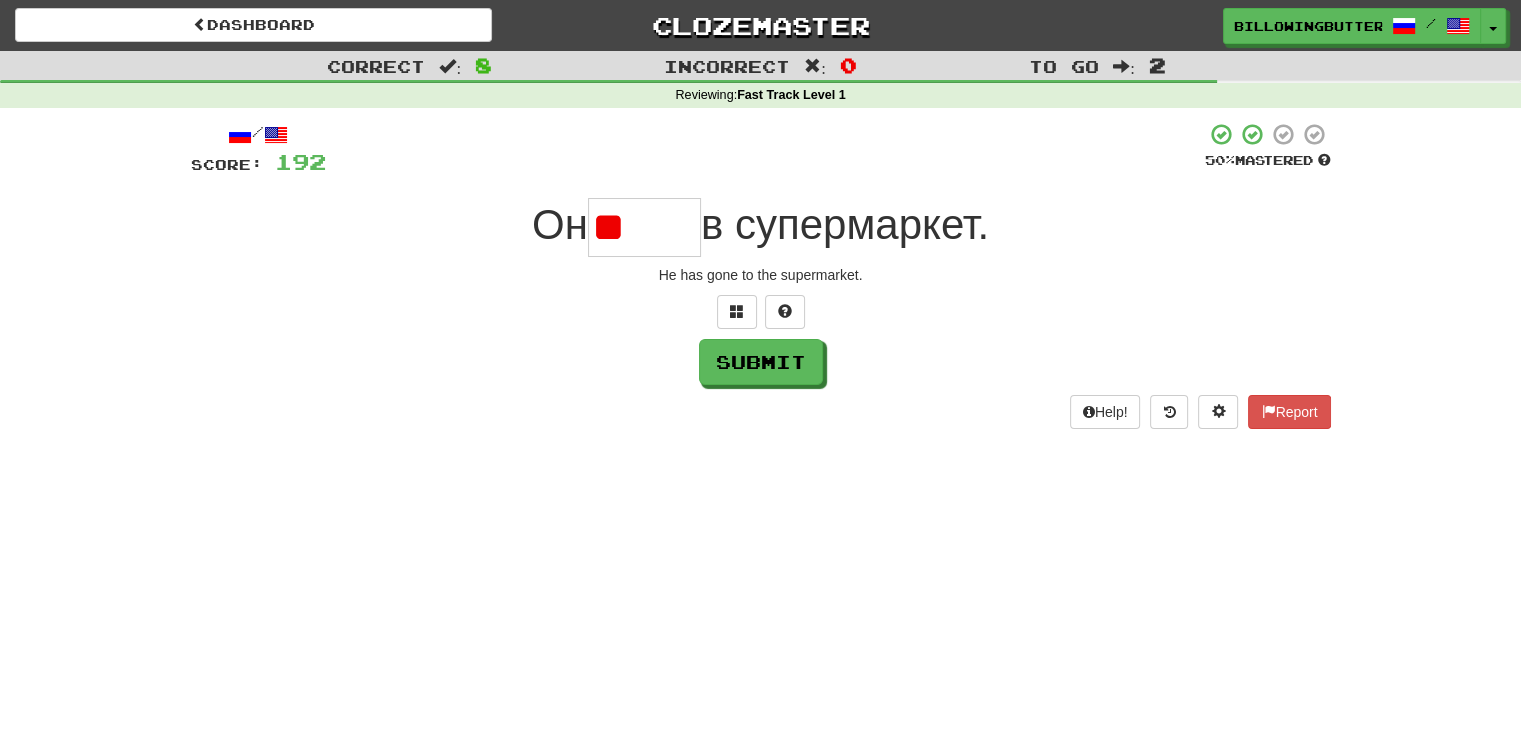 type on "*" 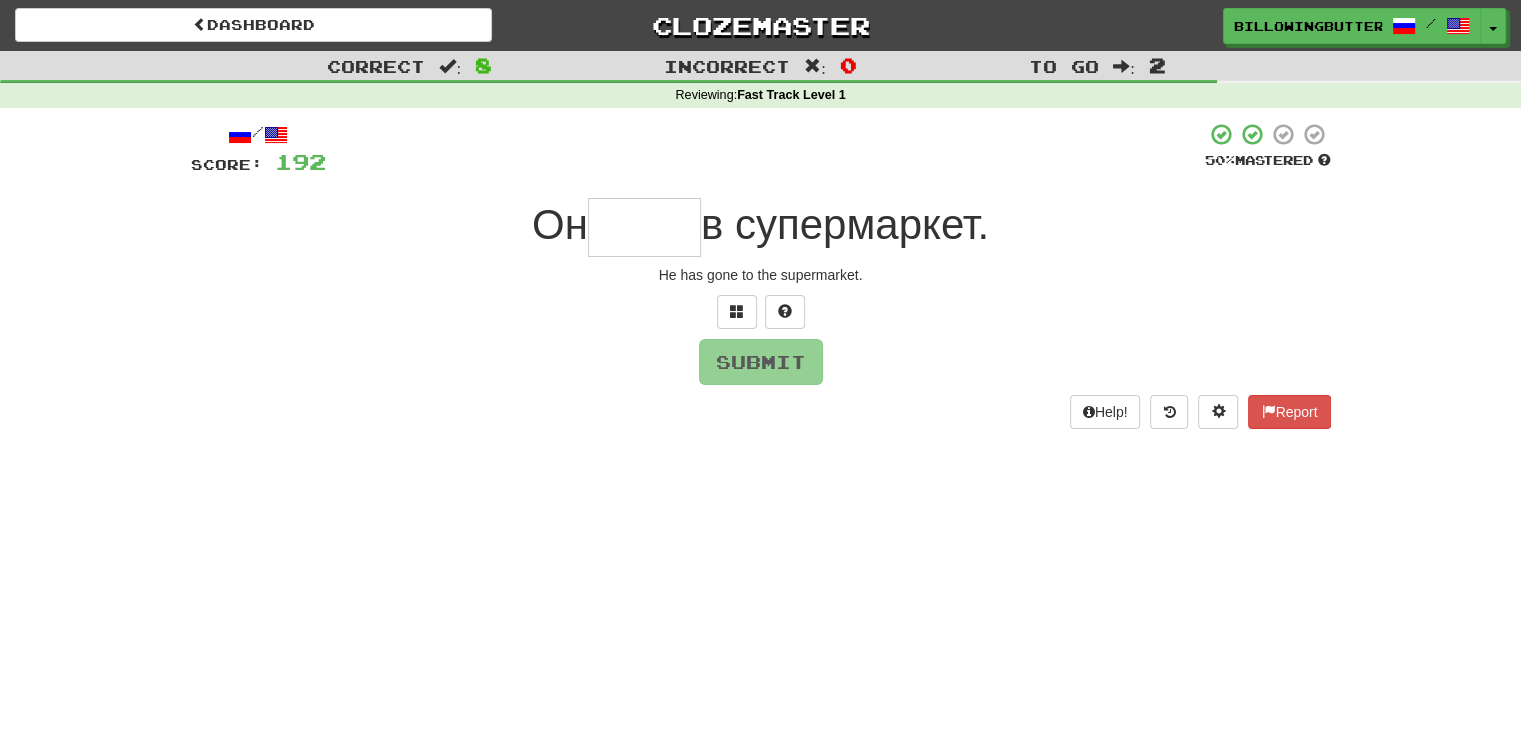 type on "*" 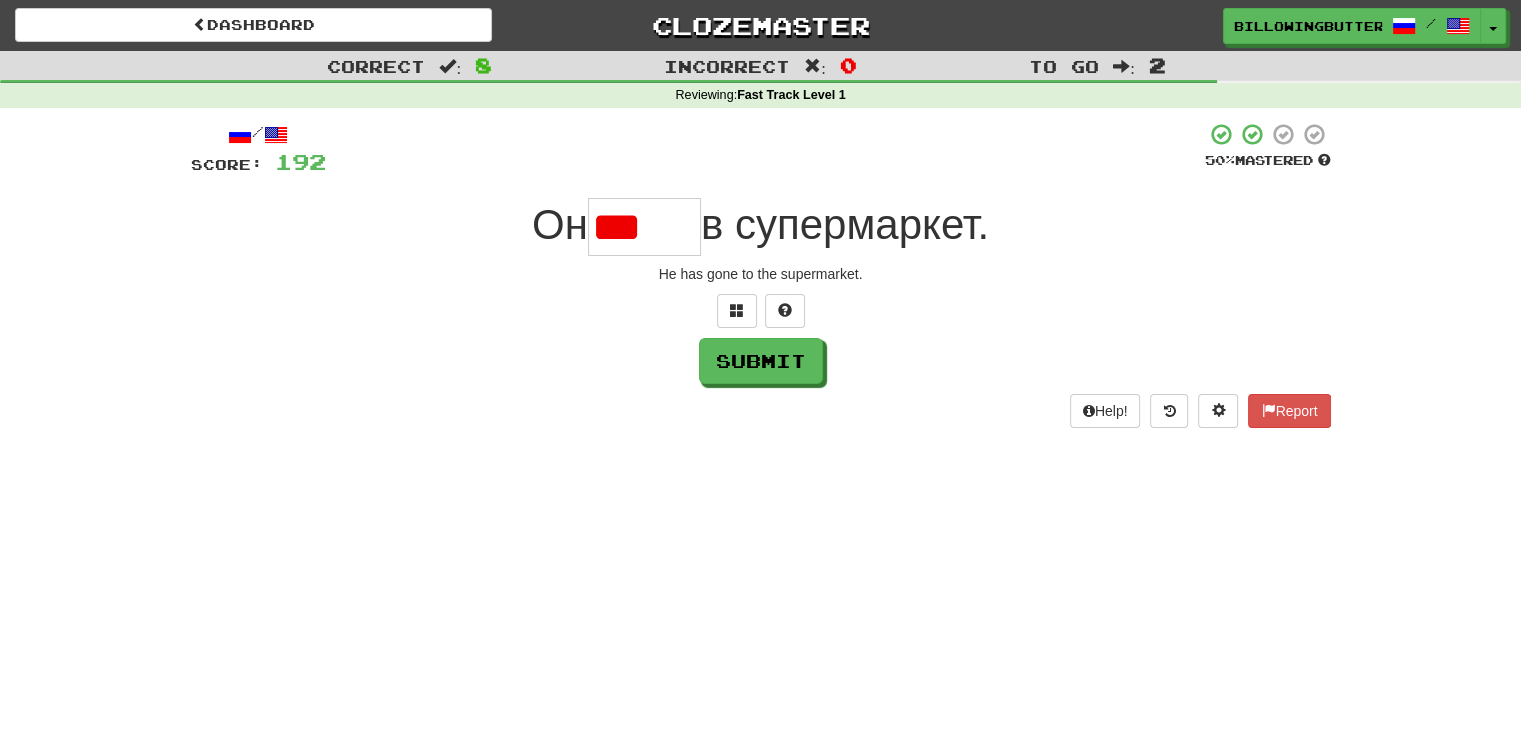 scroll, scrollTop: 0, scrollLeft: 0, axis: both 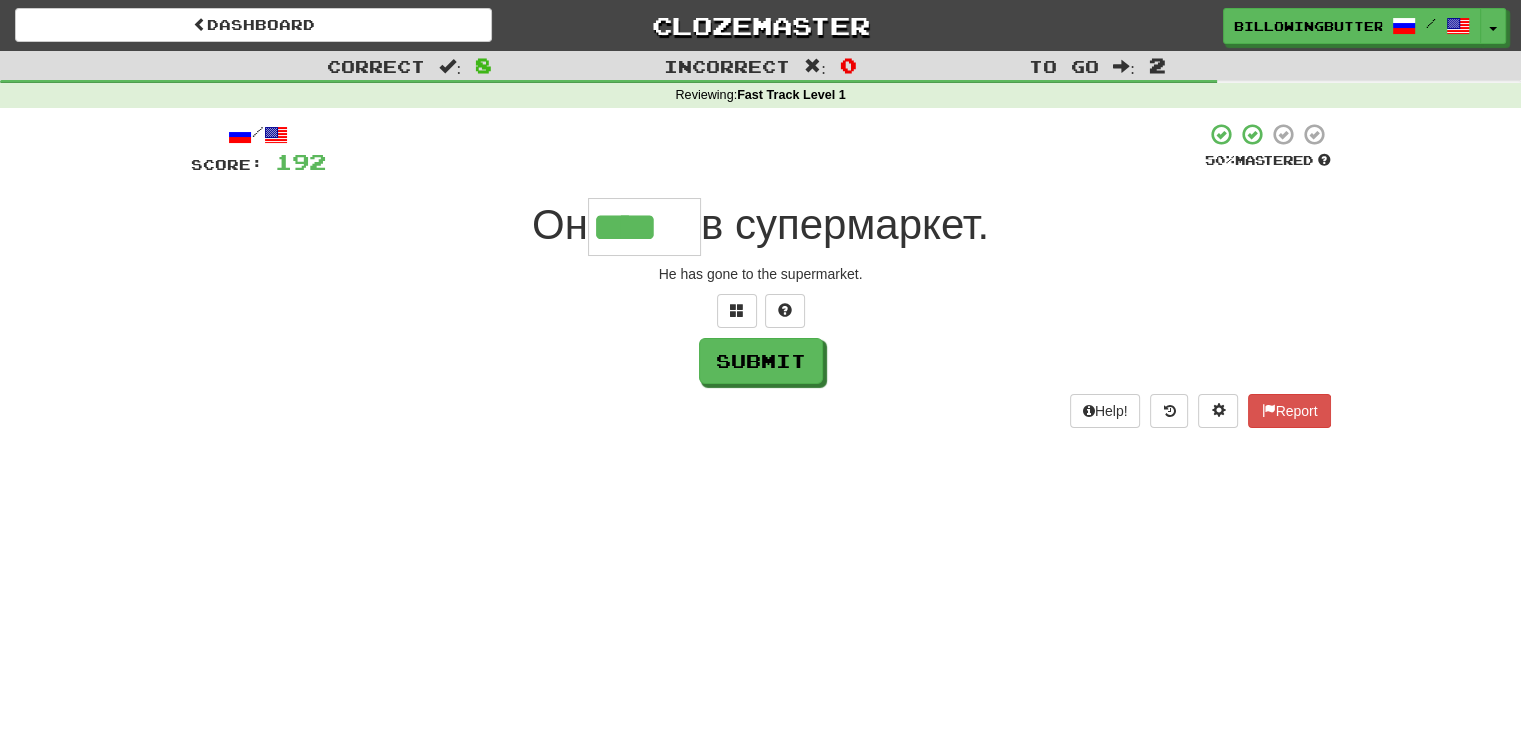 type on "****" 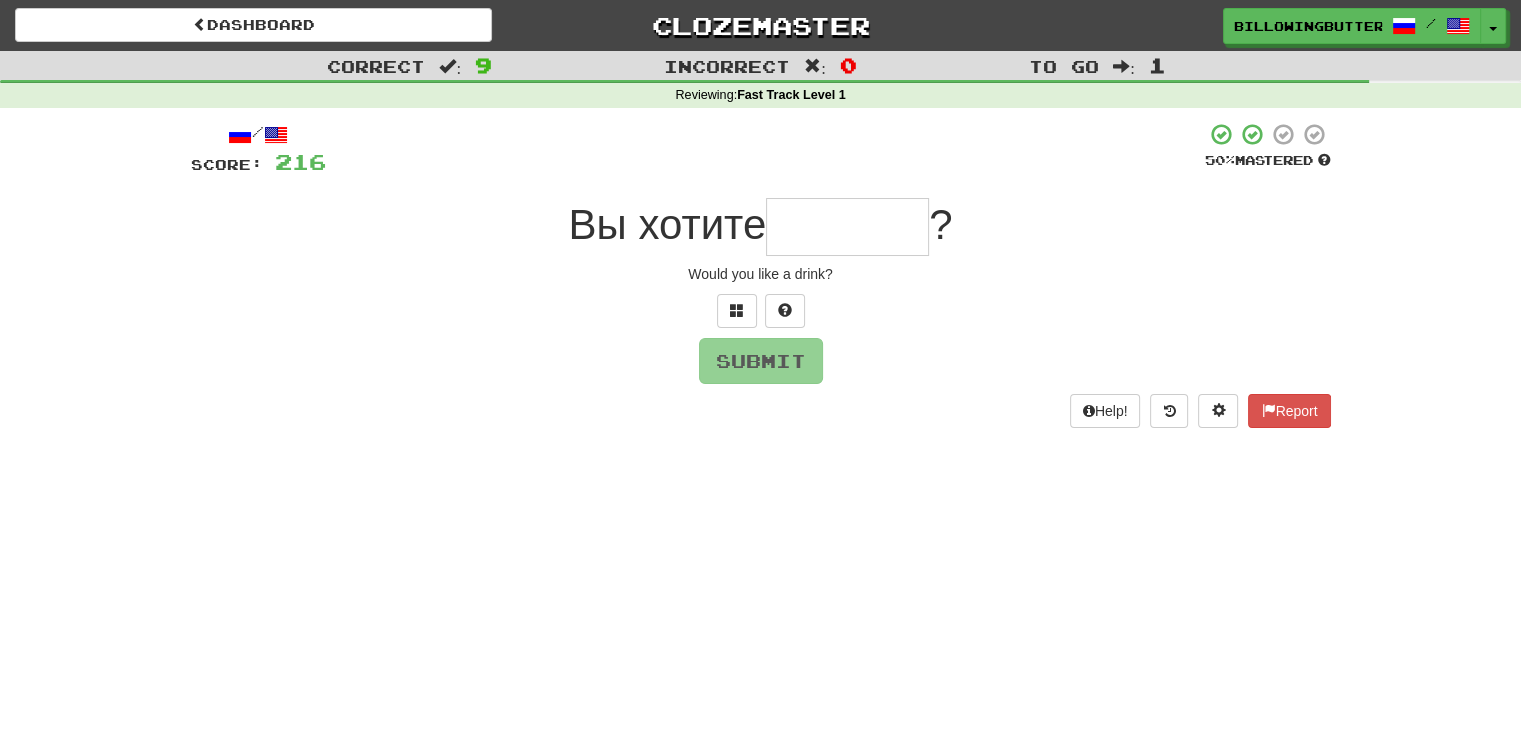 type on "*" 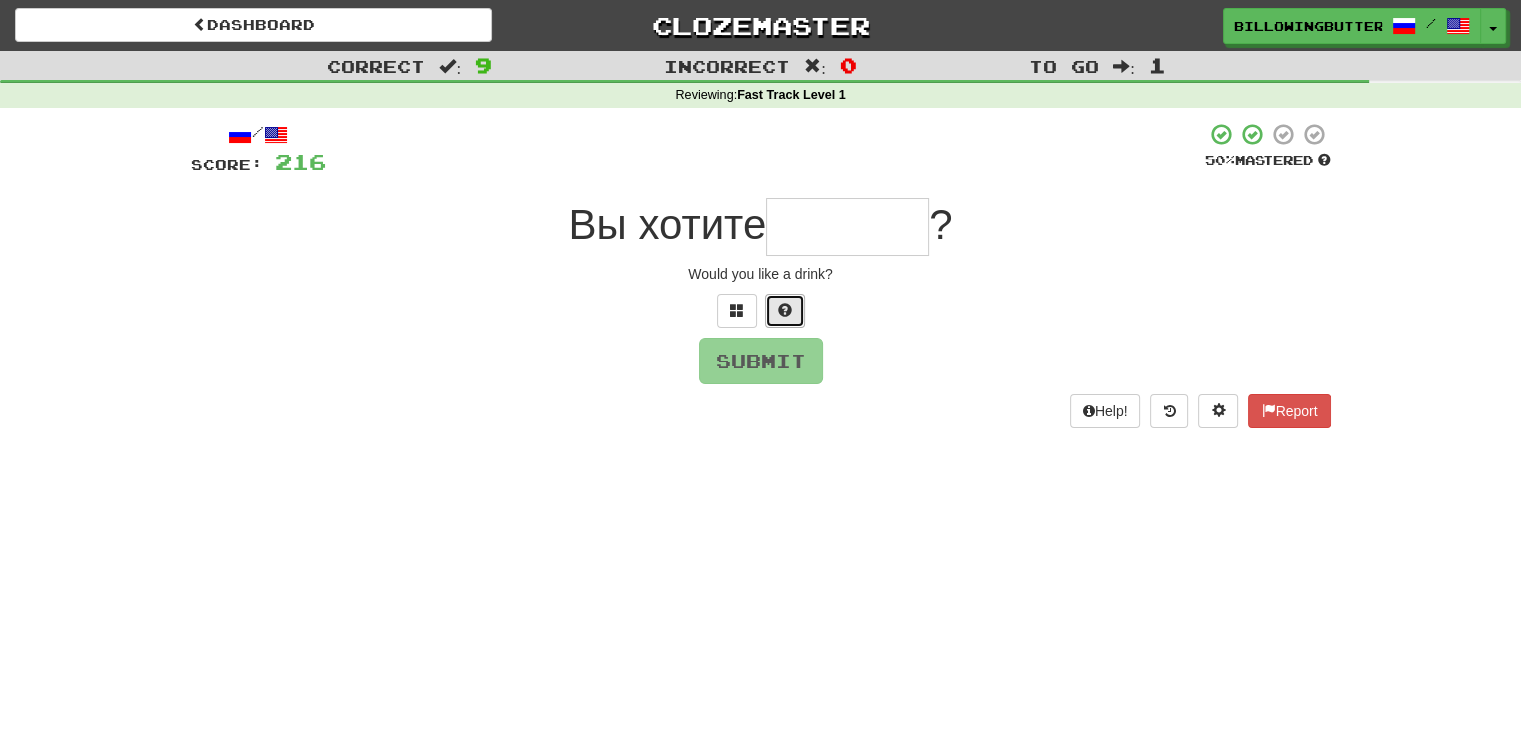 click at bounding box center [785, 310] 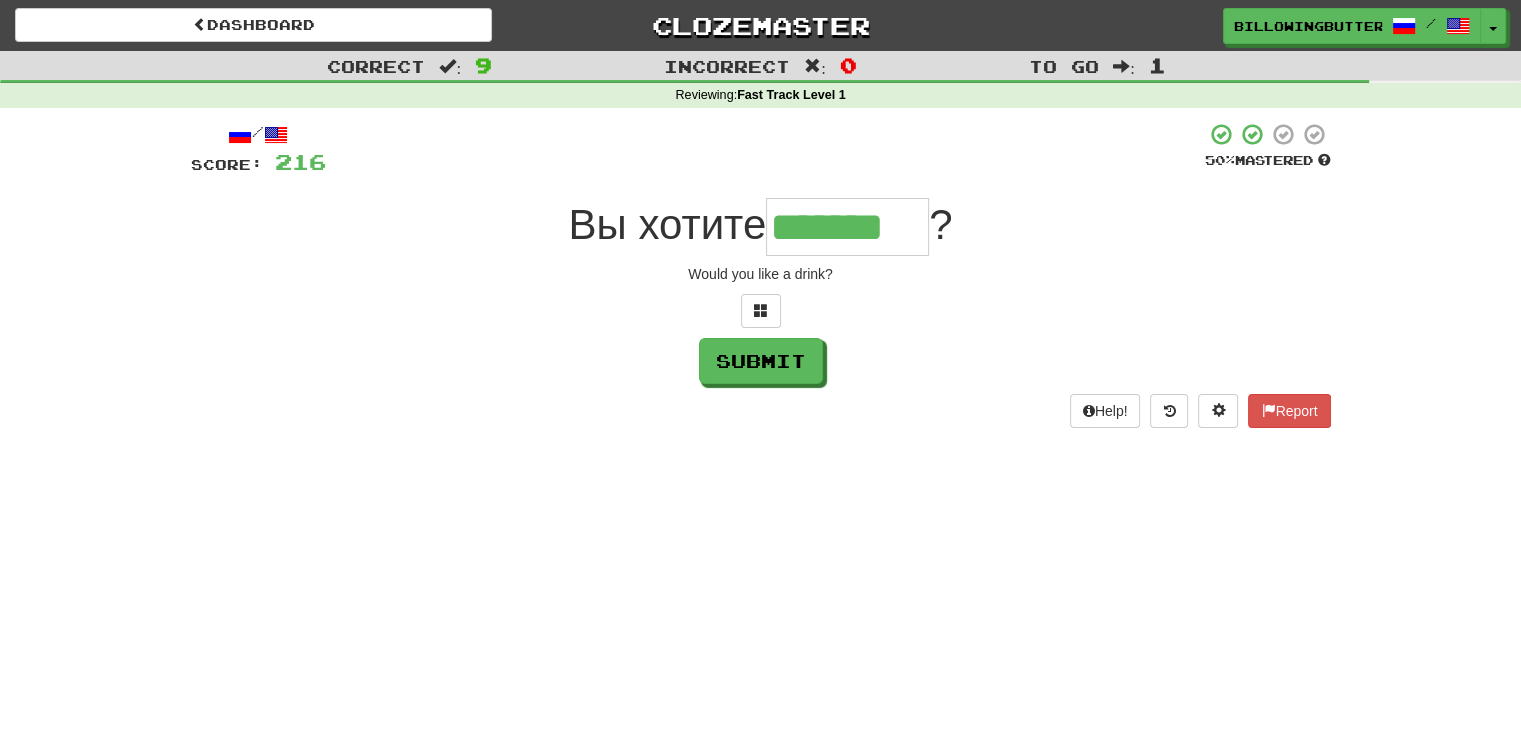 type on "*******" 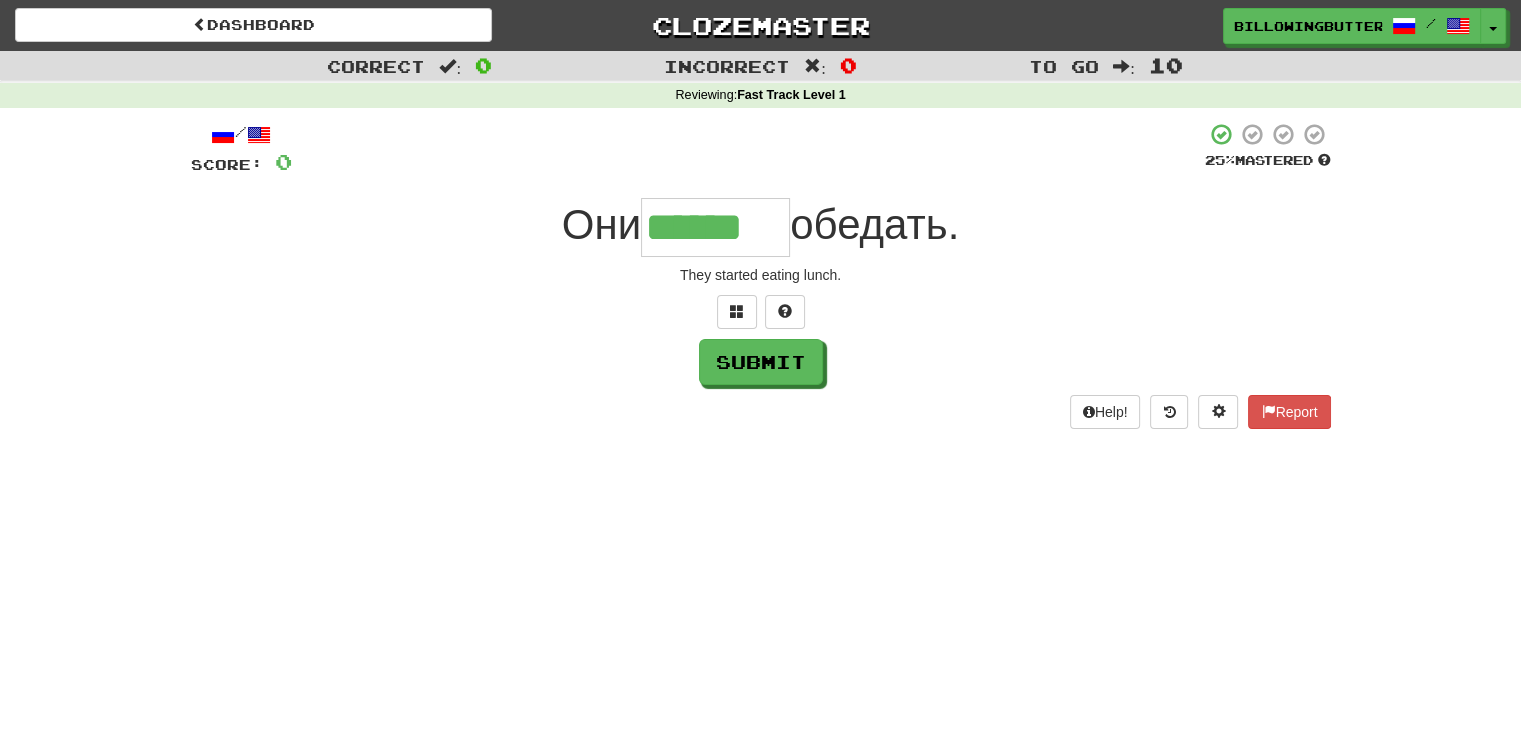 type on "******" 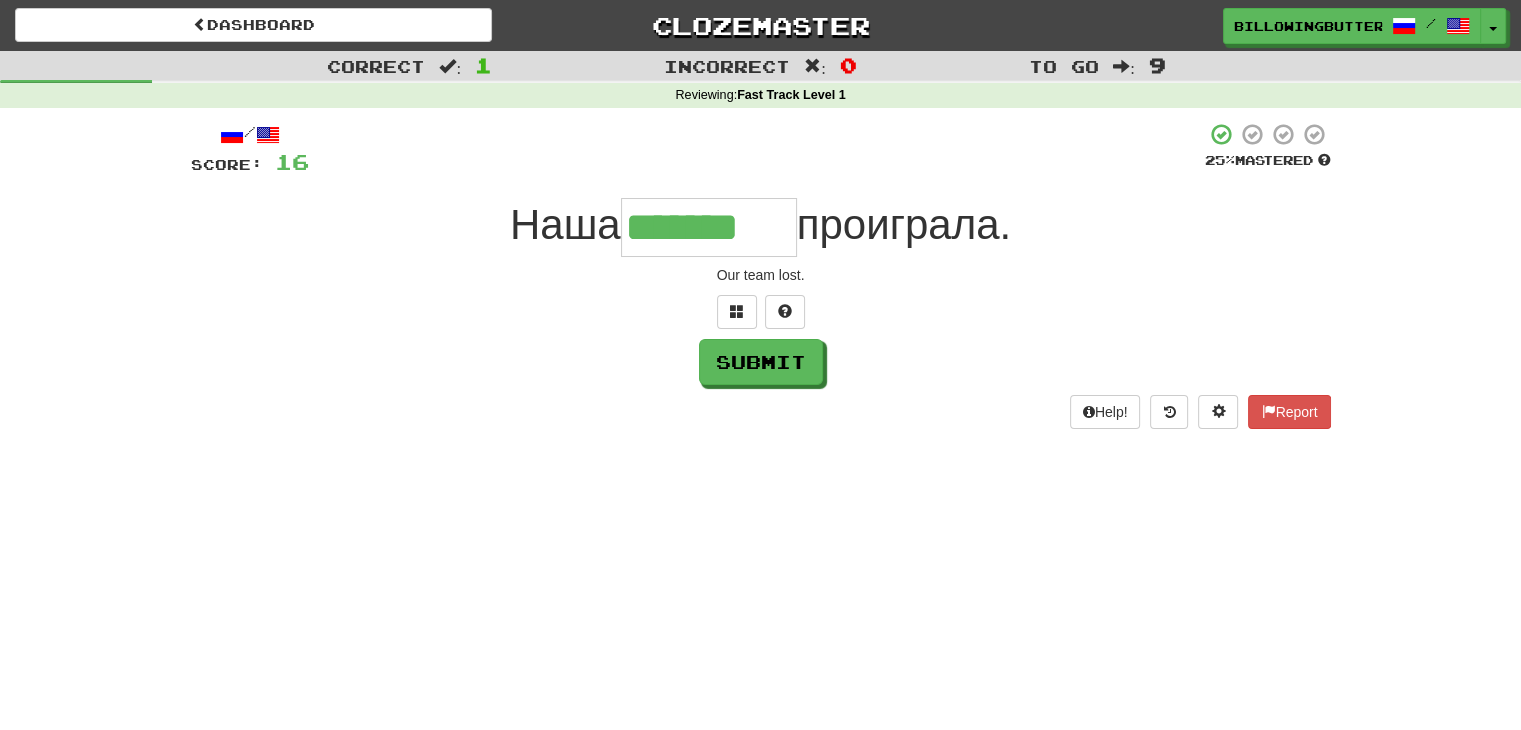 type on "*******" 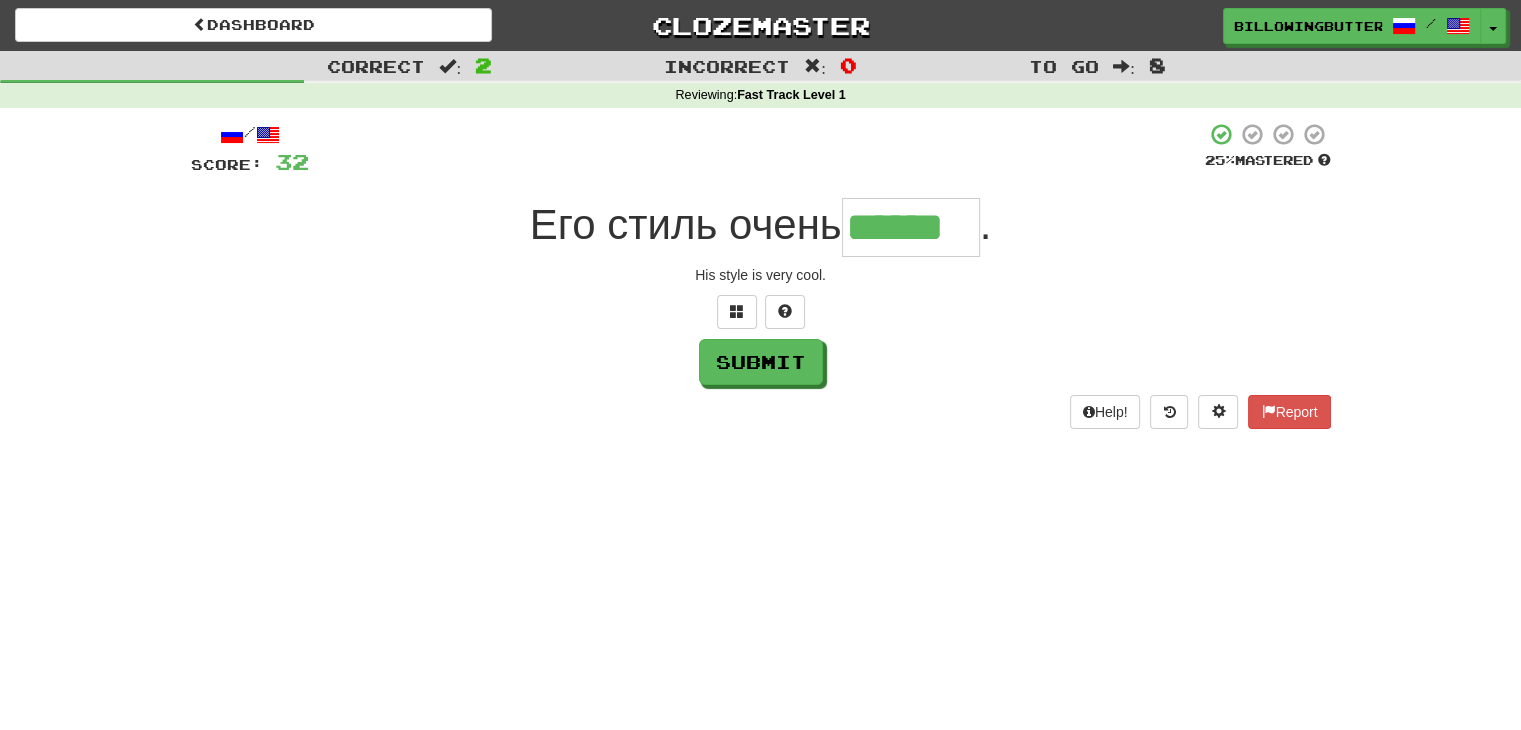 type on "******" 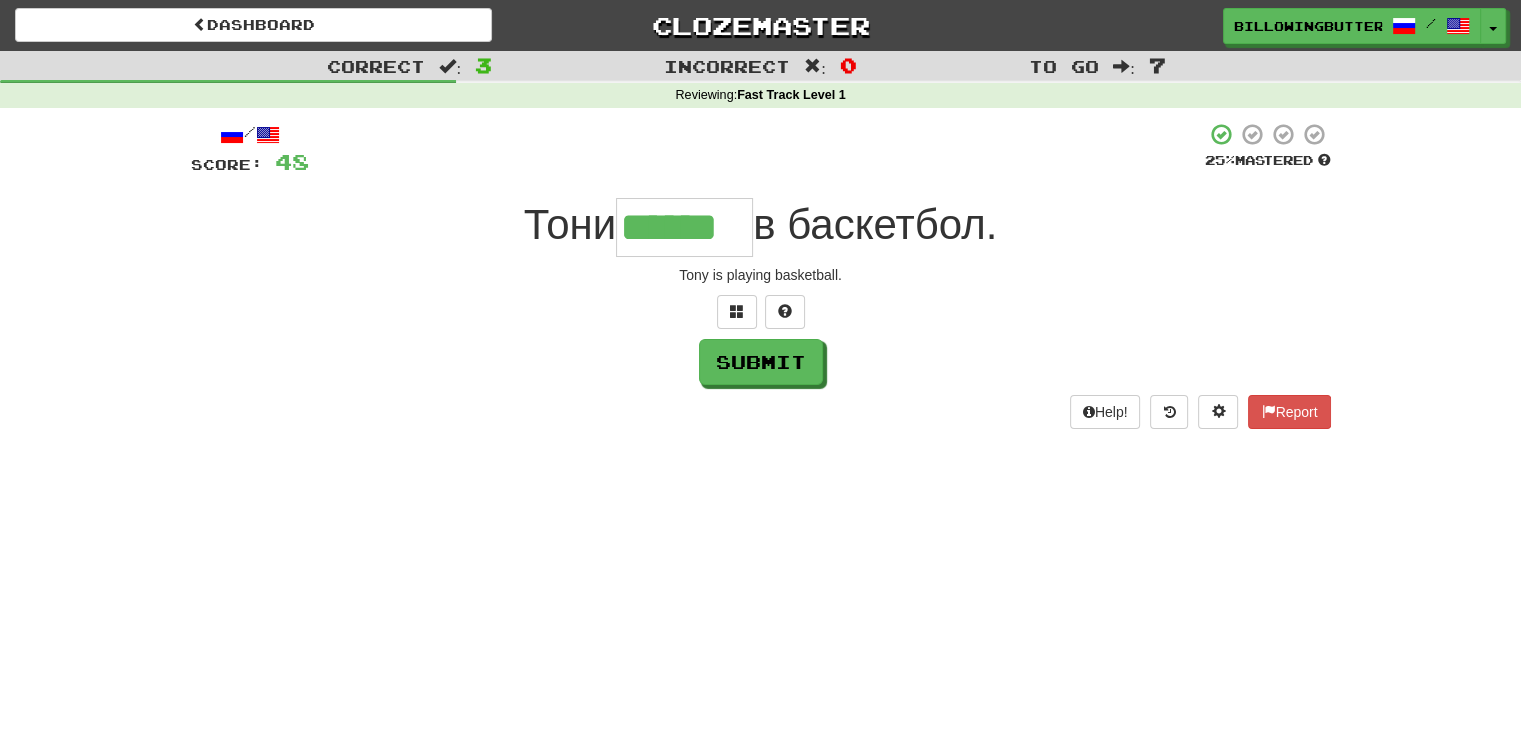 type on "******" 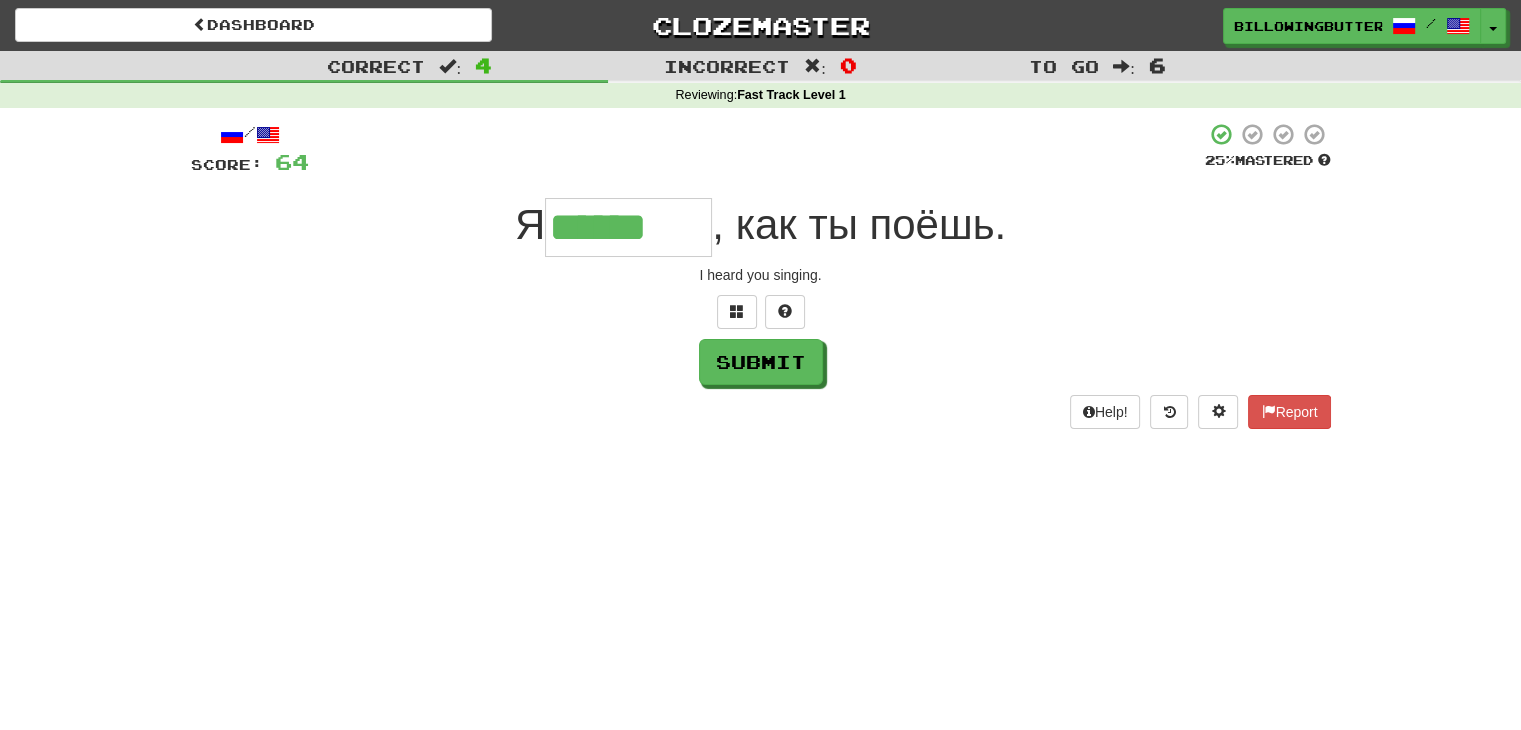 type on "******" 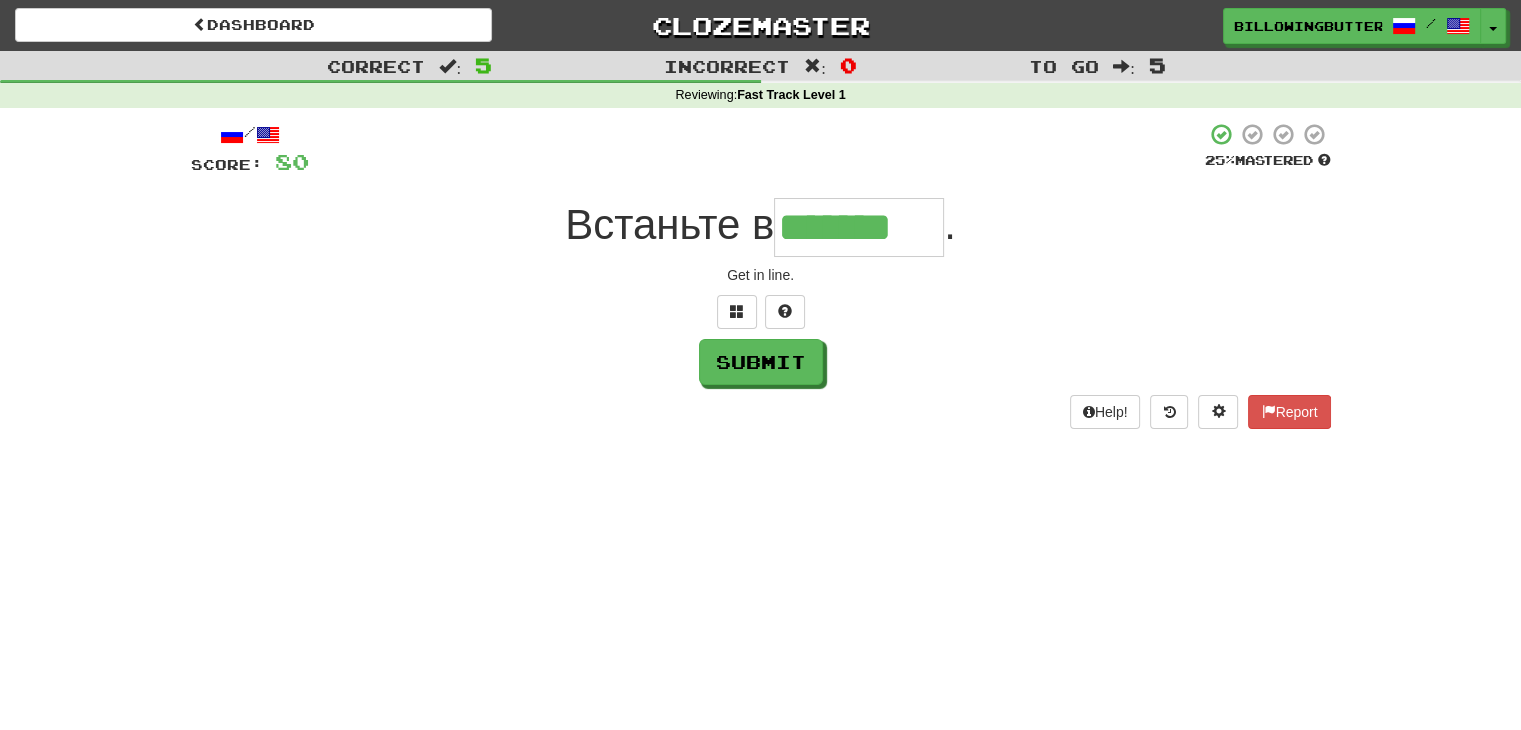 type on "*******" 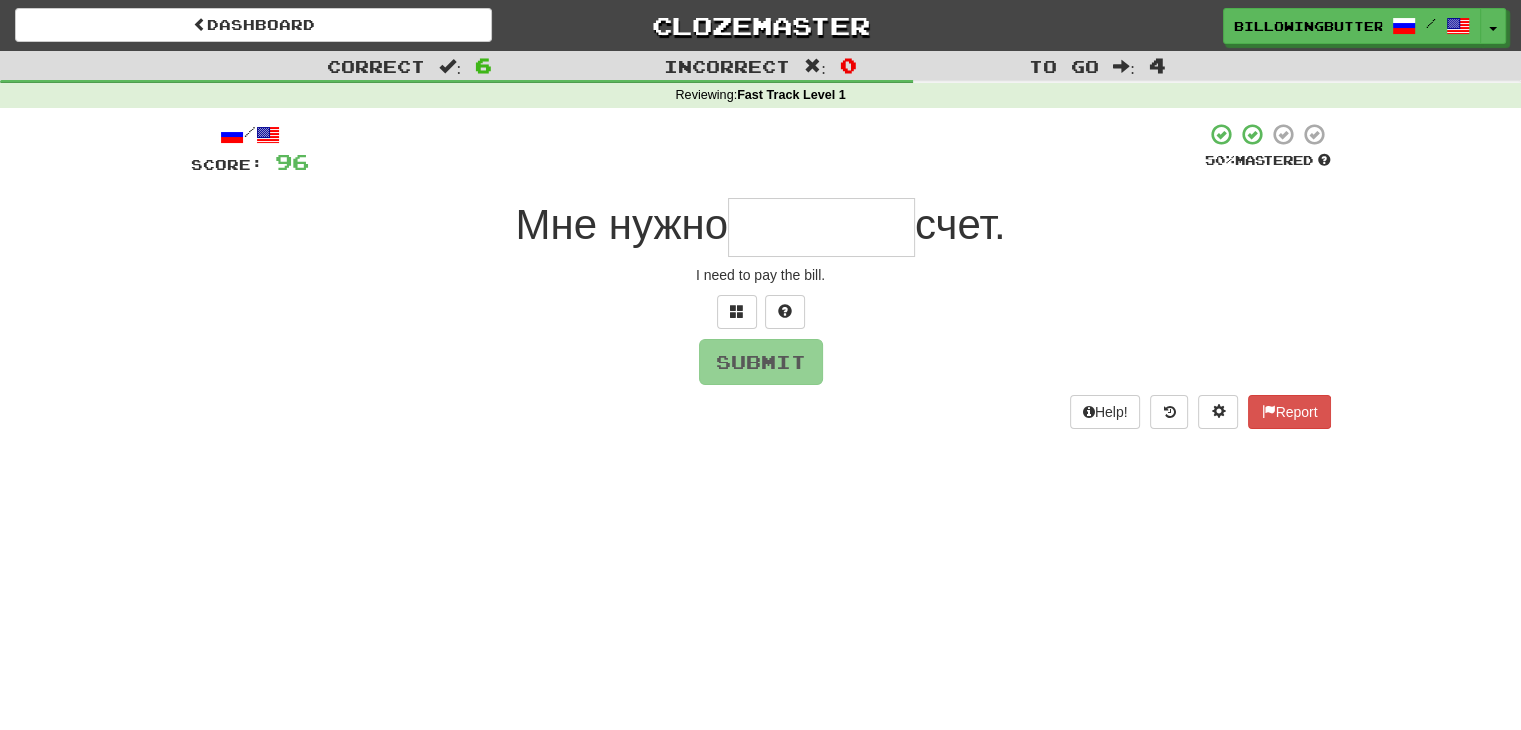 type on "*" 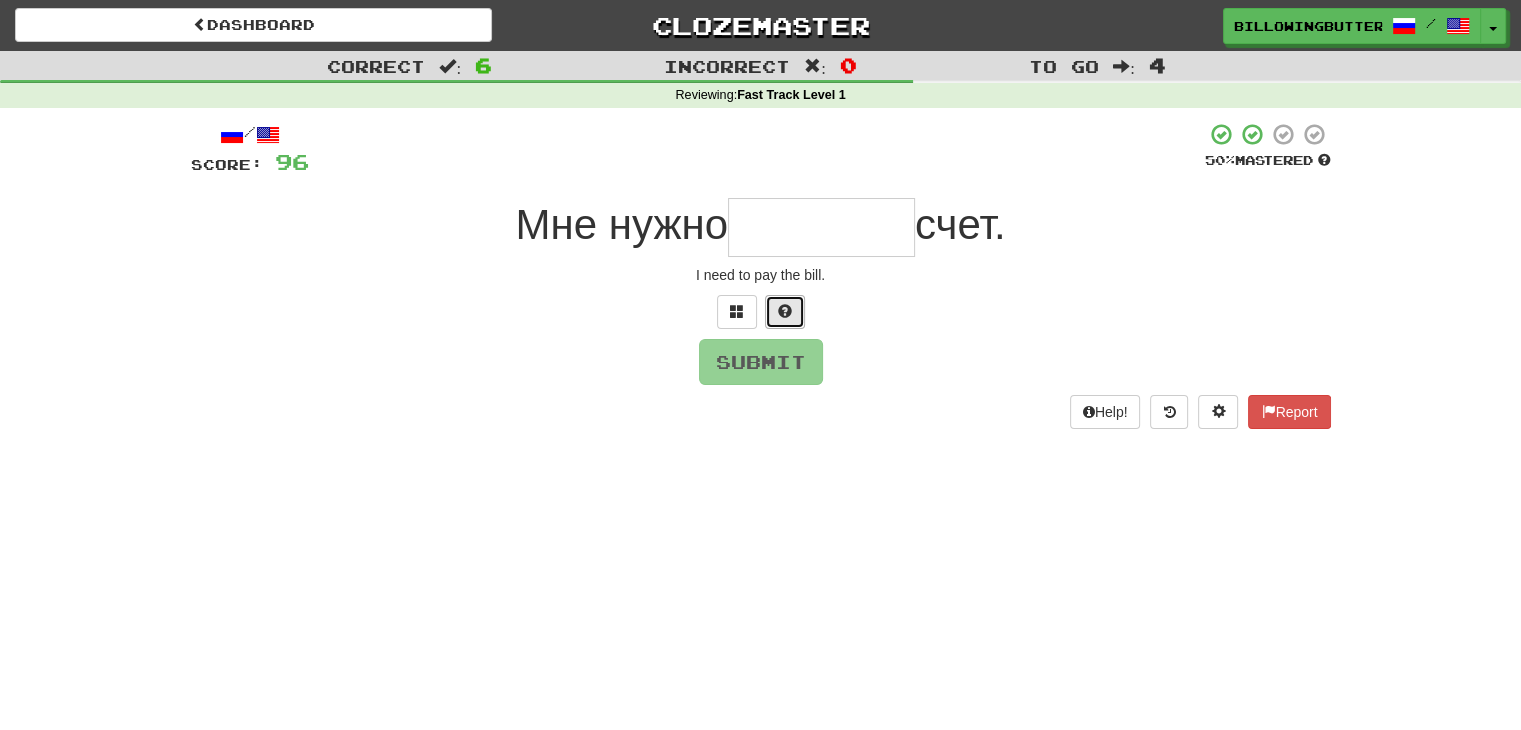 click at bounding box center (785, 312) 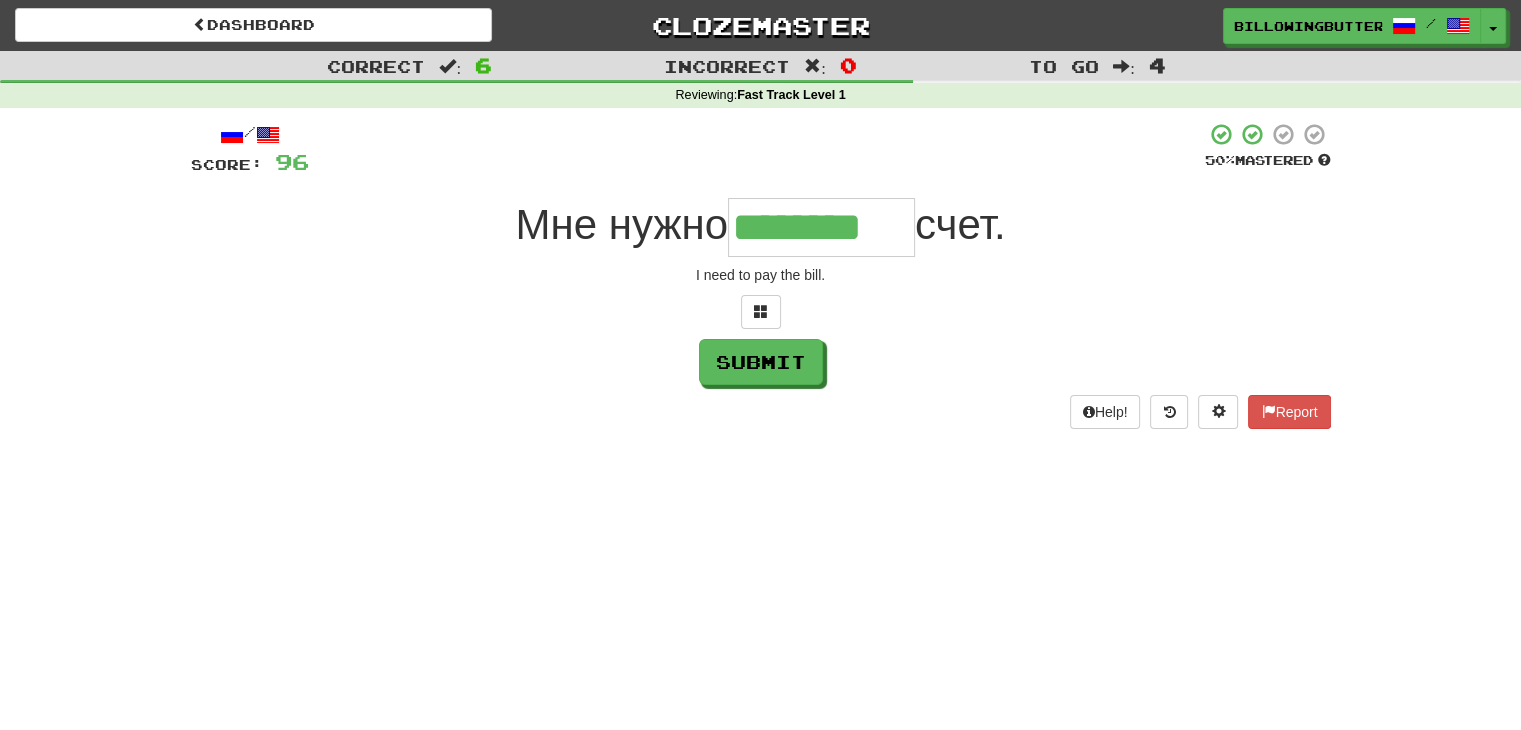 type on "********" 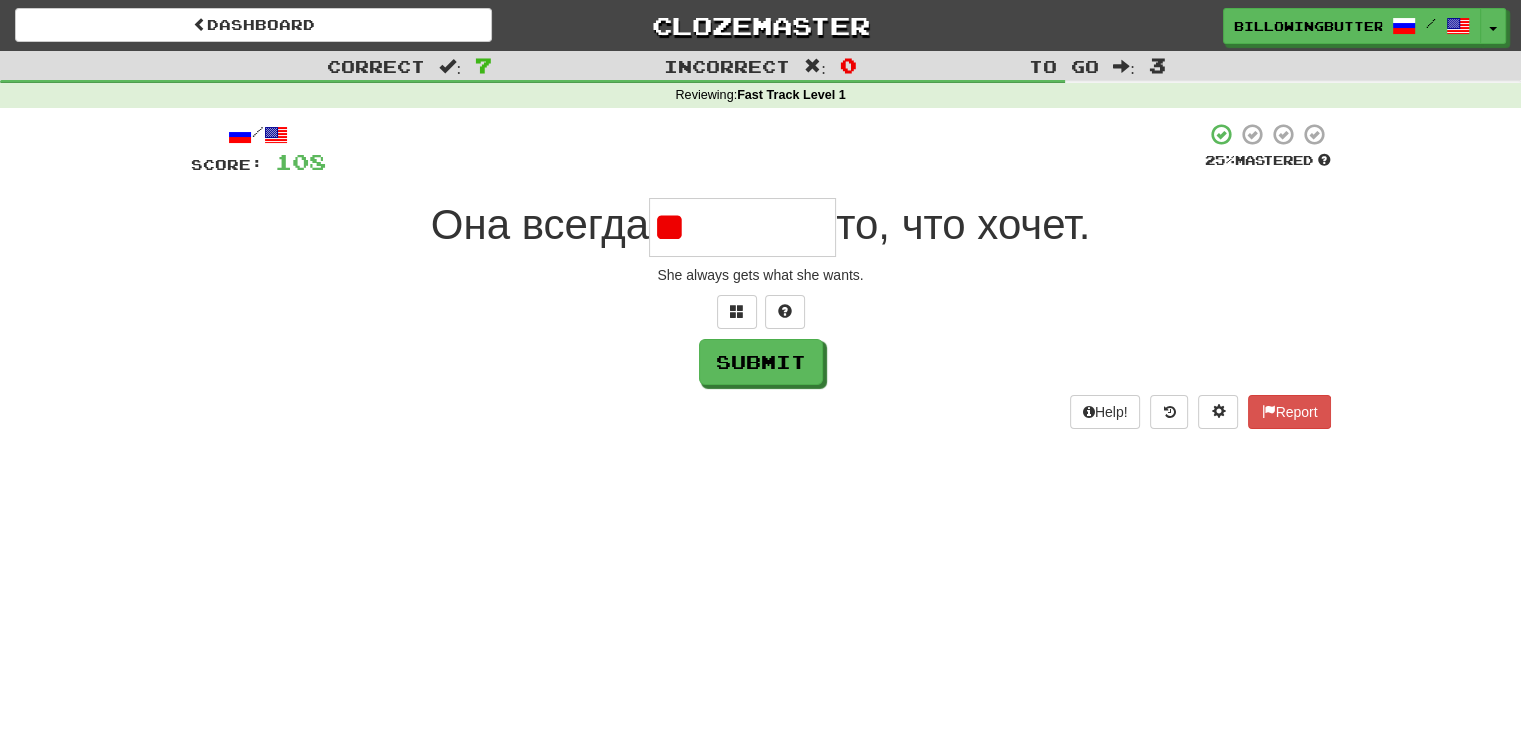 type on "*" 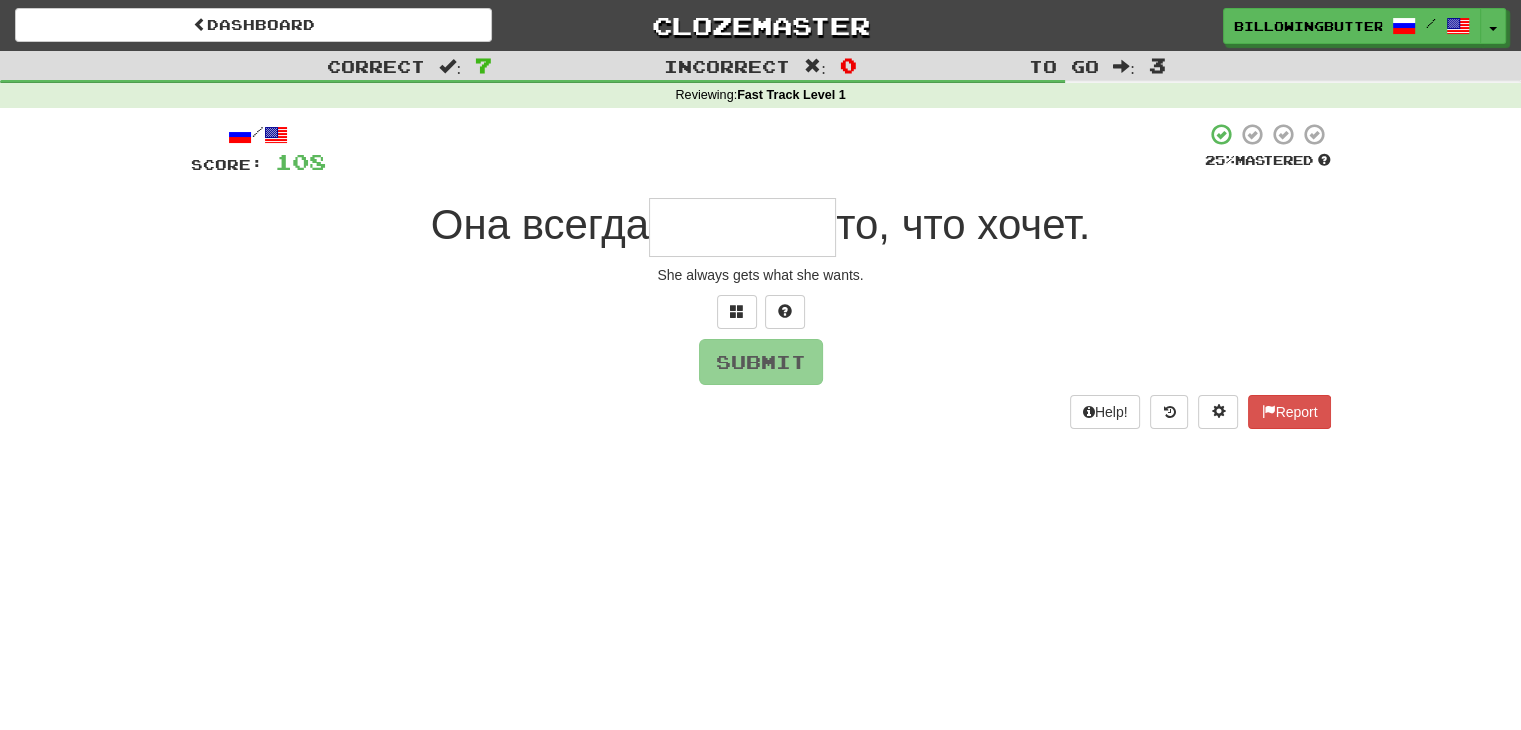 type on "*" 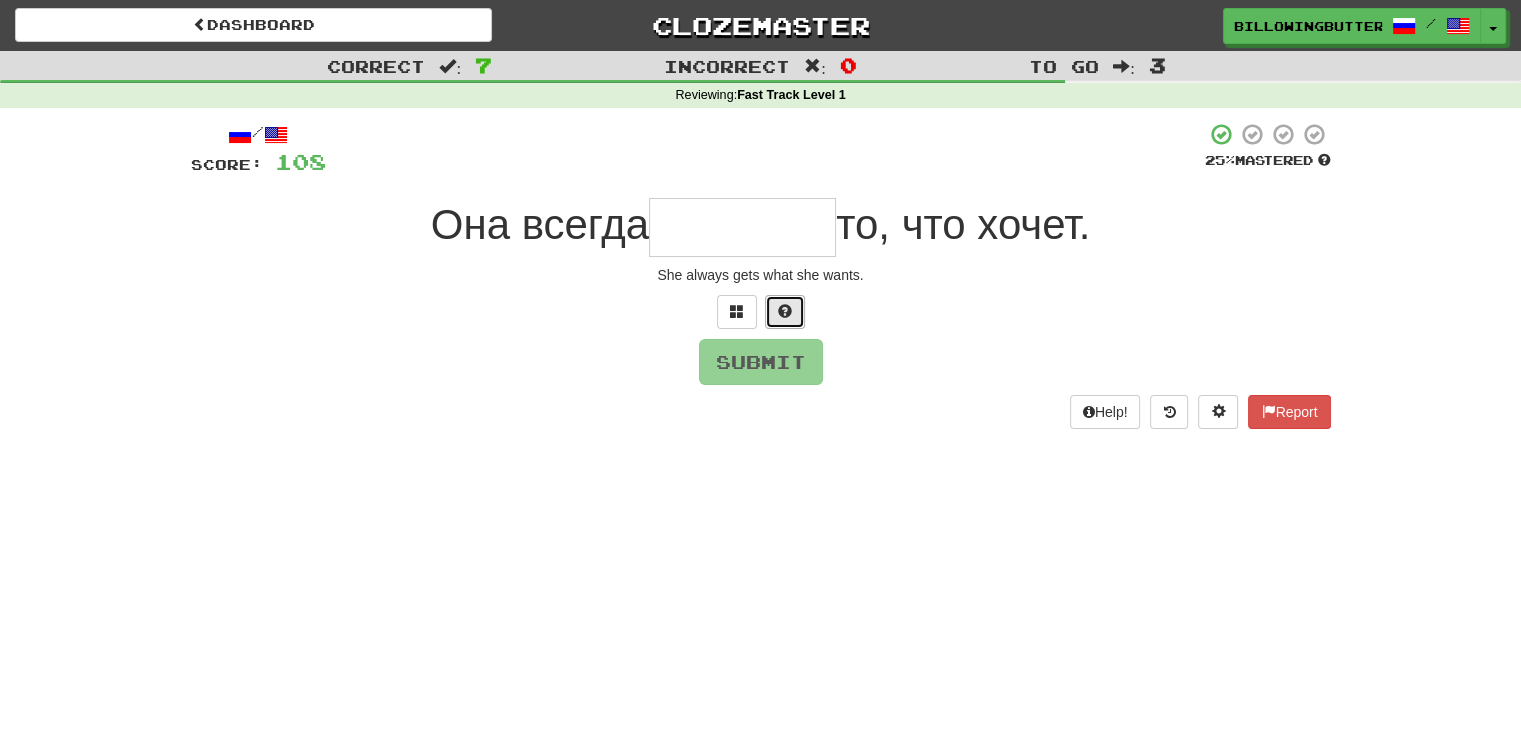 click at bounding box center (785, 312) 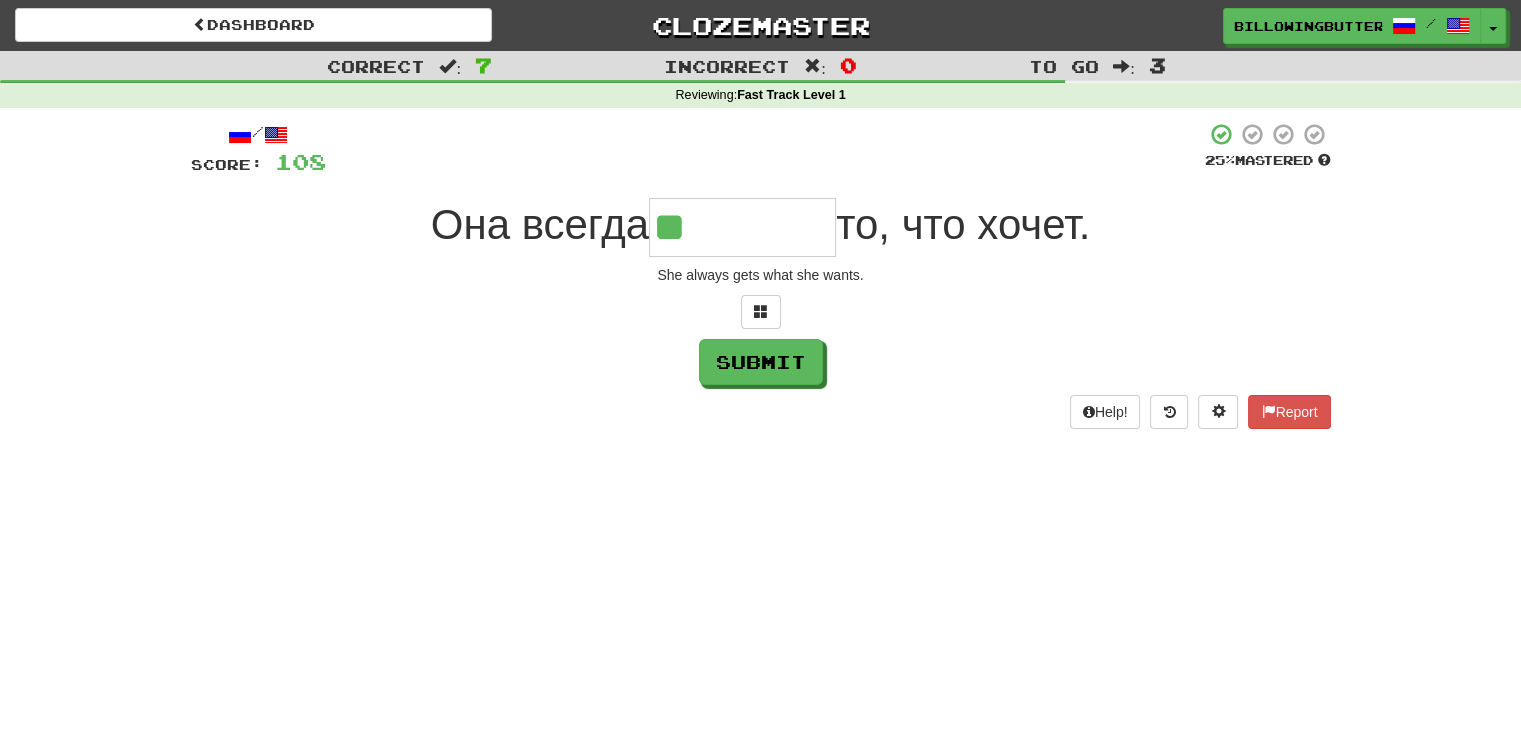 type on "********" 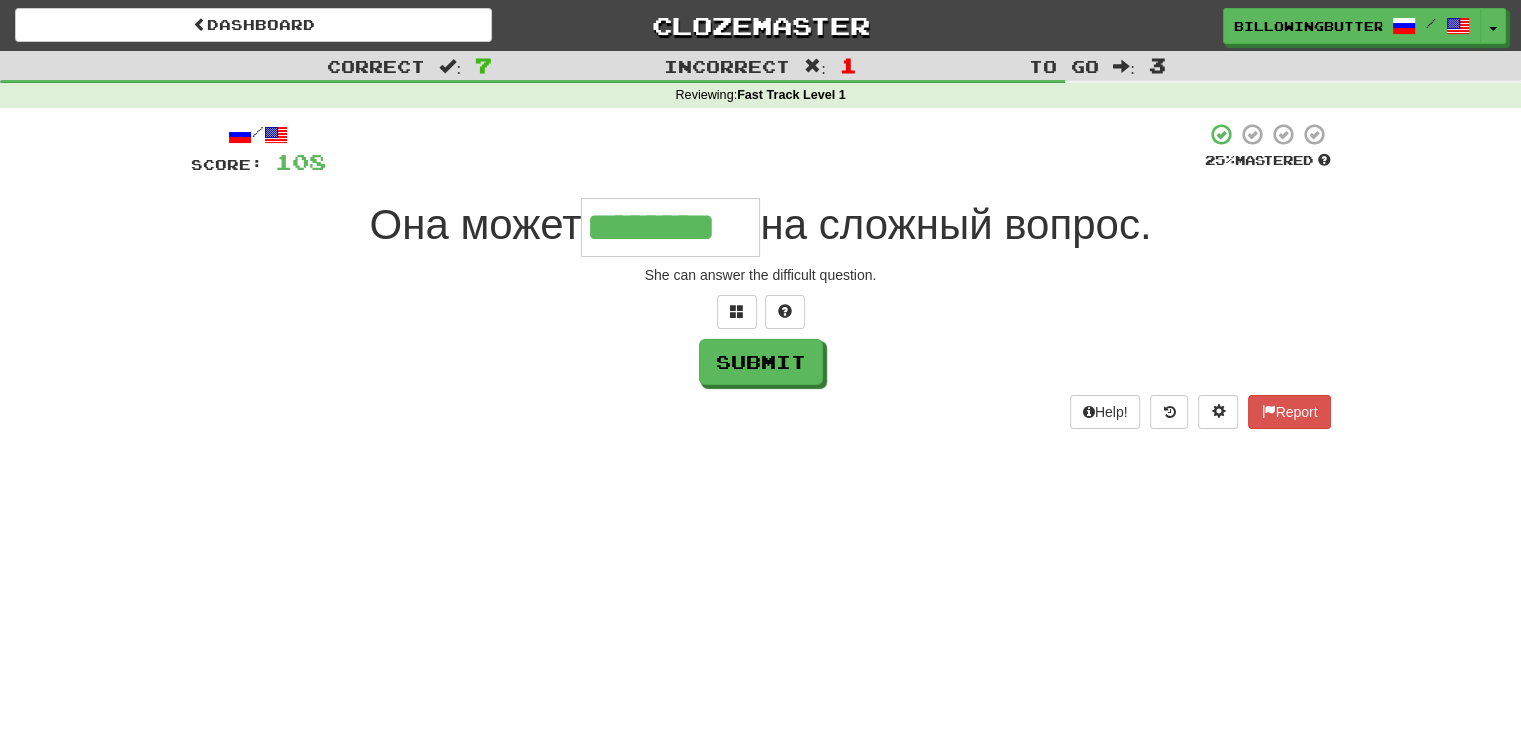 type on "********" 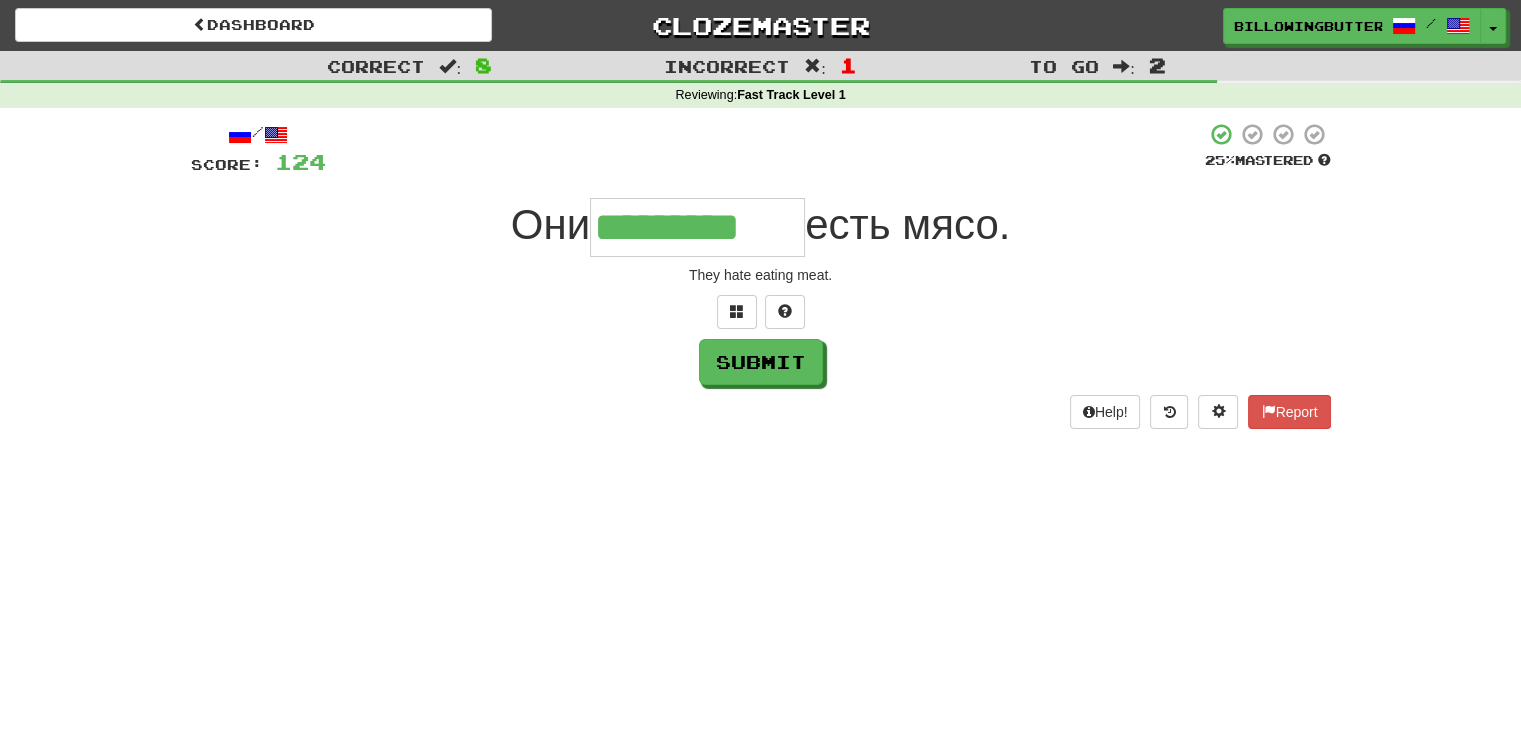 type on "*********" 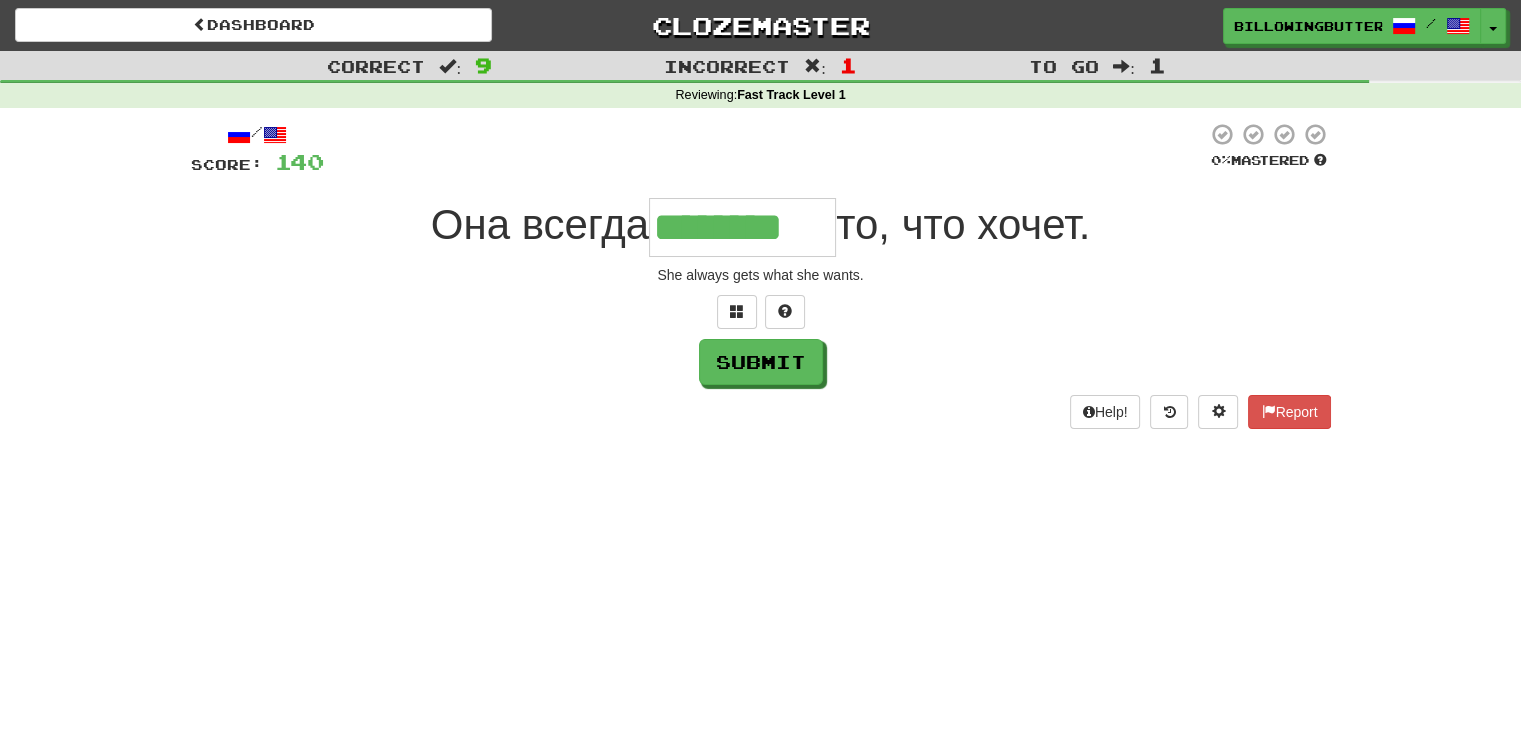 type on "********" 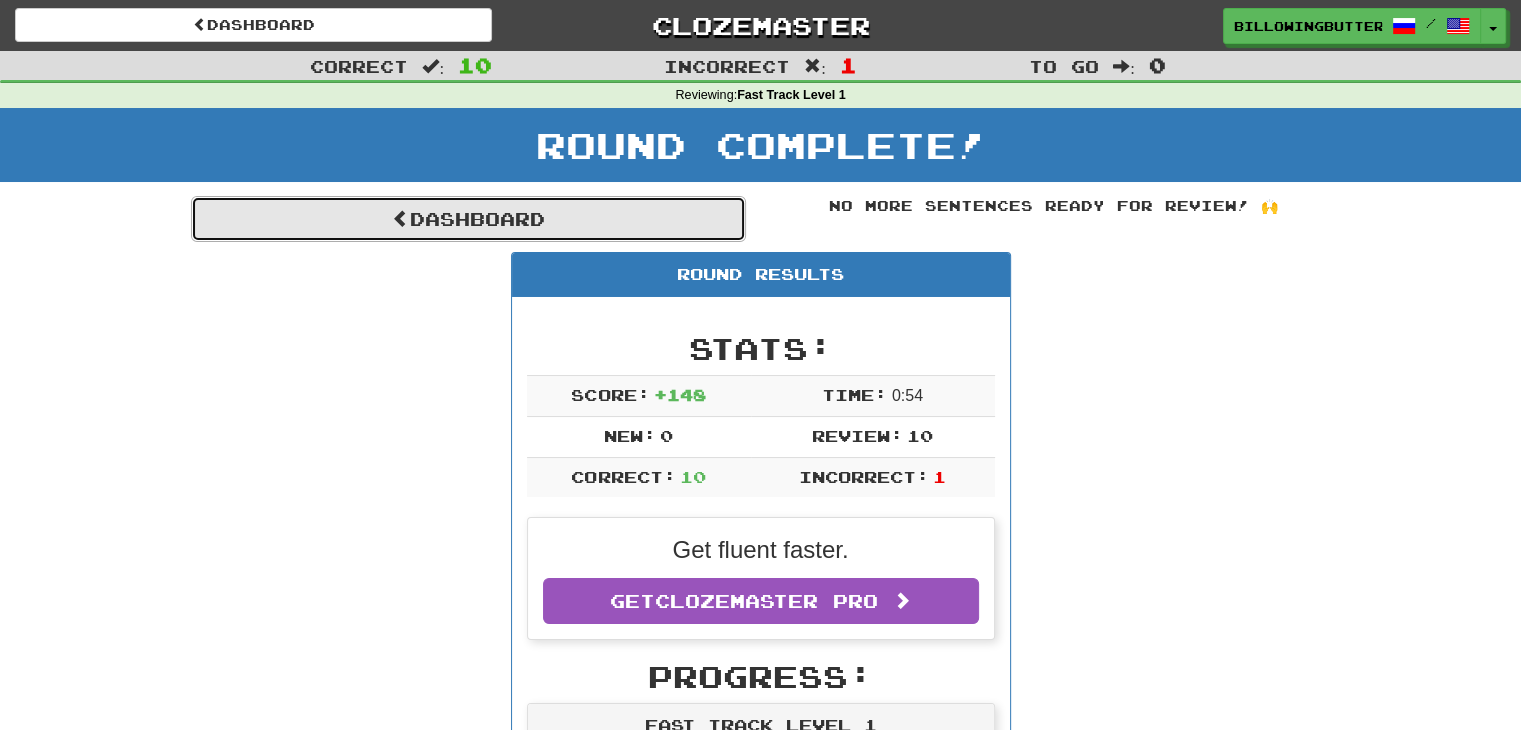 click on "Dashboard" at bounding box center [468, 219] 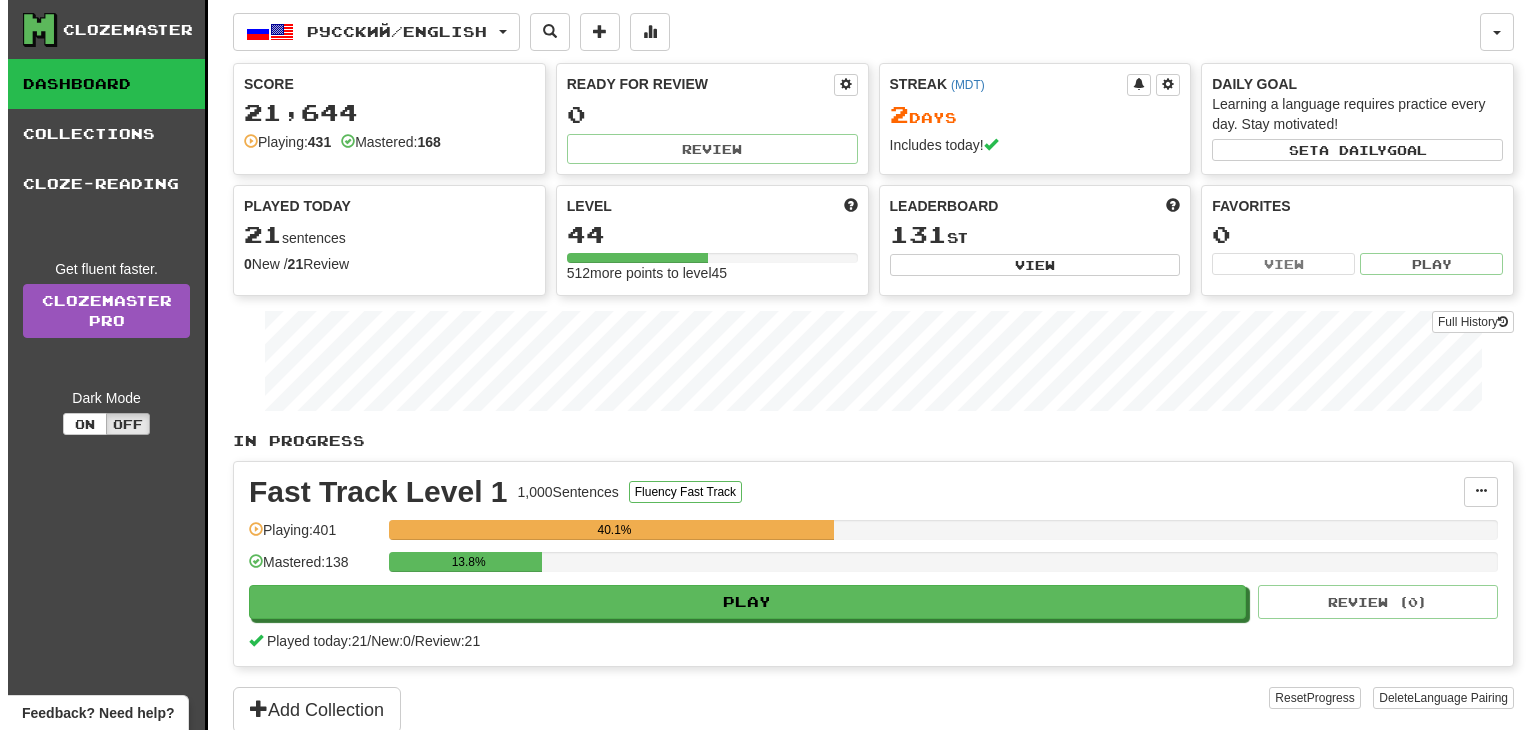 scroll, scrollTop: 0, scrollLeft: 0, axis: both 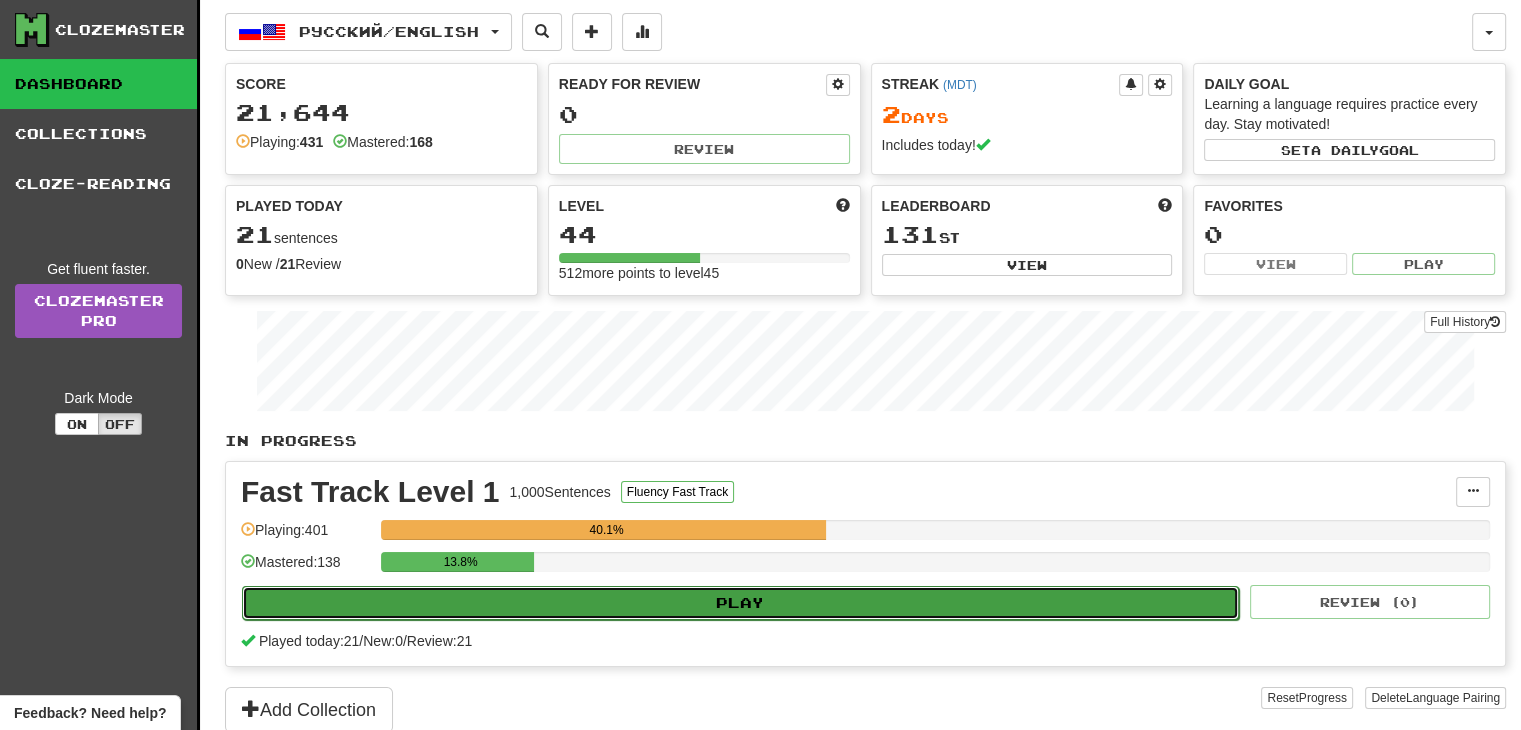 click on "Play" at bounding box center [740, 603] 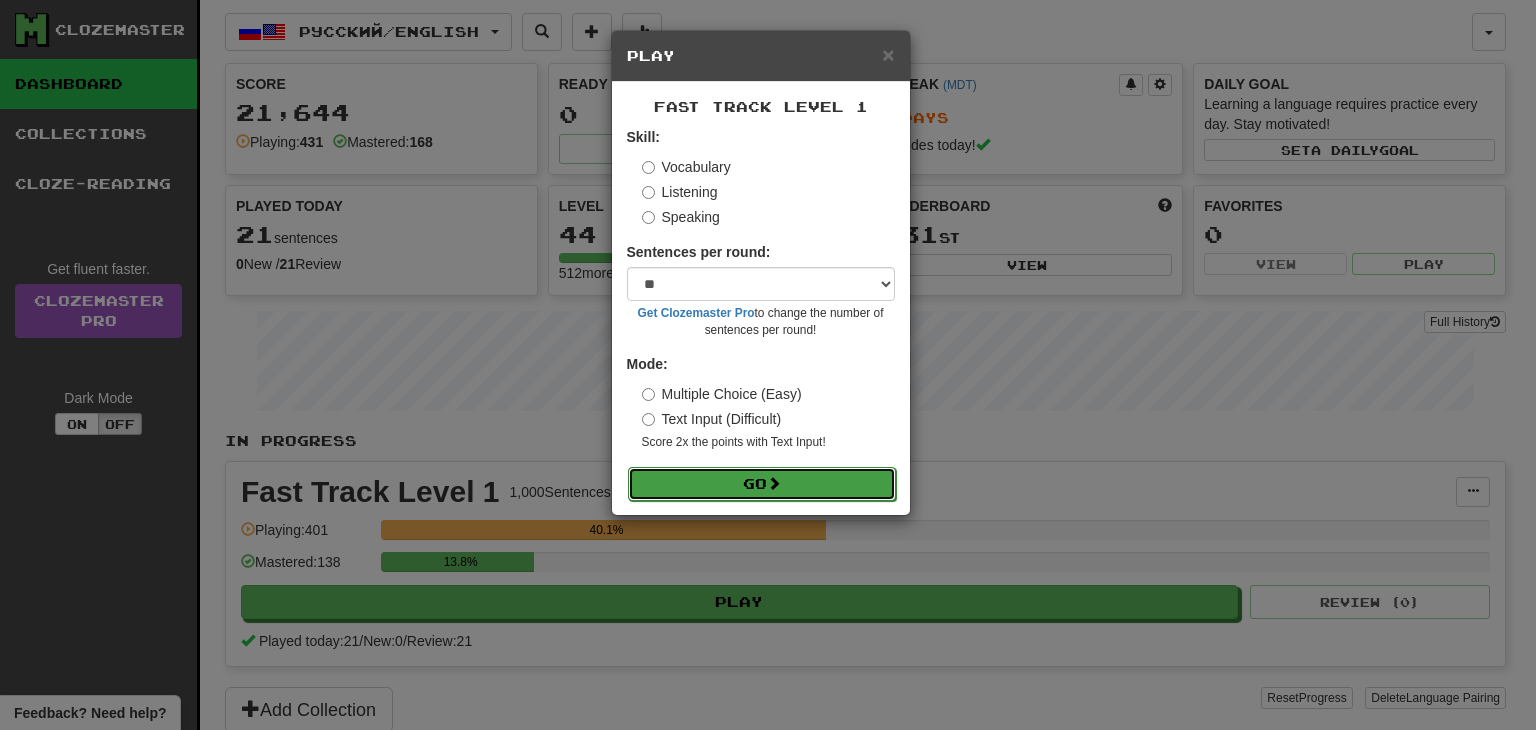 click on "Go" at bounding box center (762, 484) 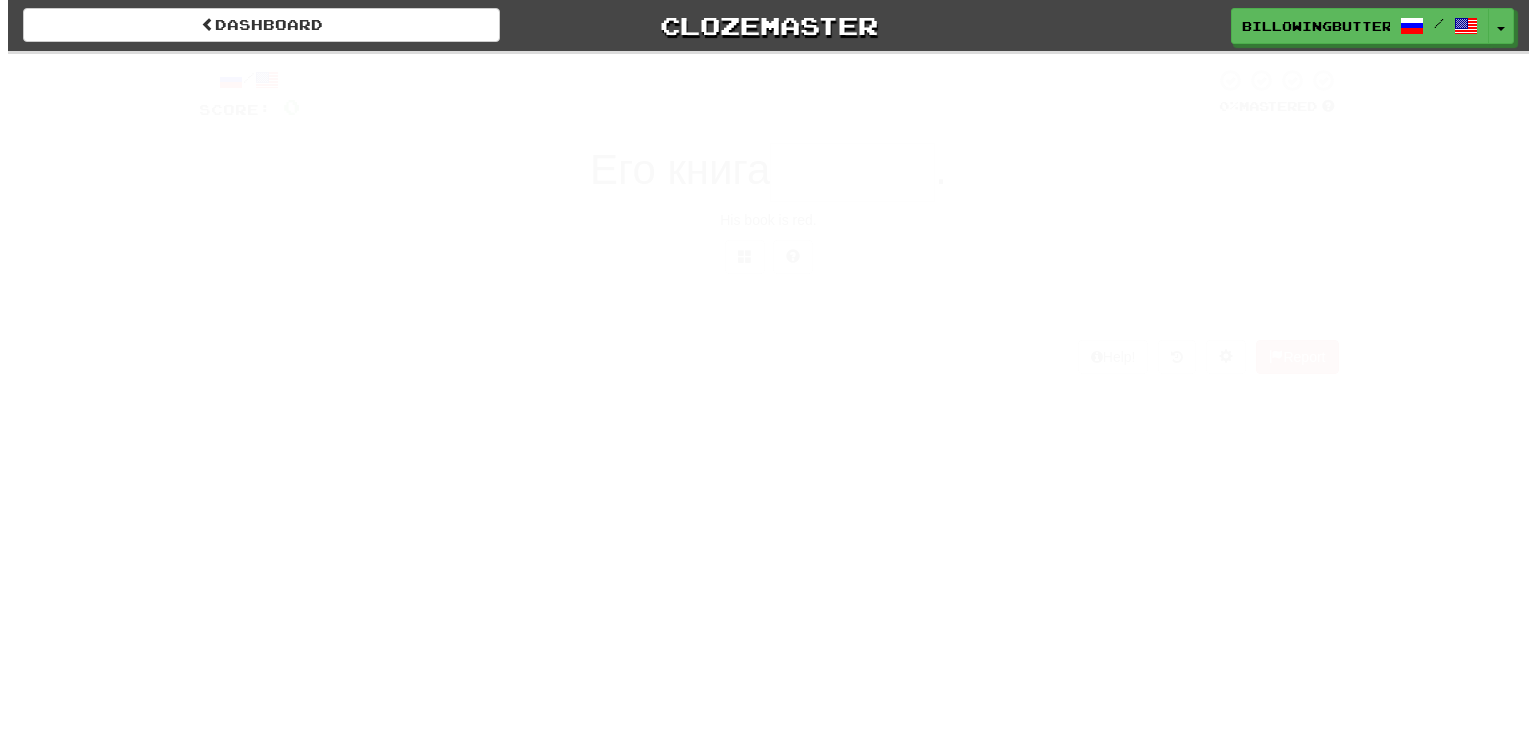scroll, scrollTop: 0, scrollLeft: 0, axis: both 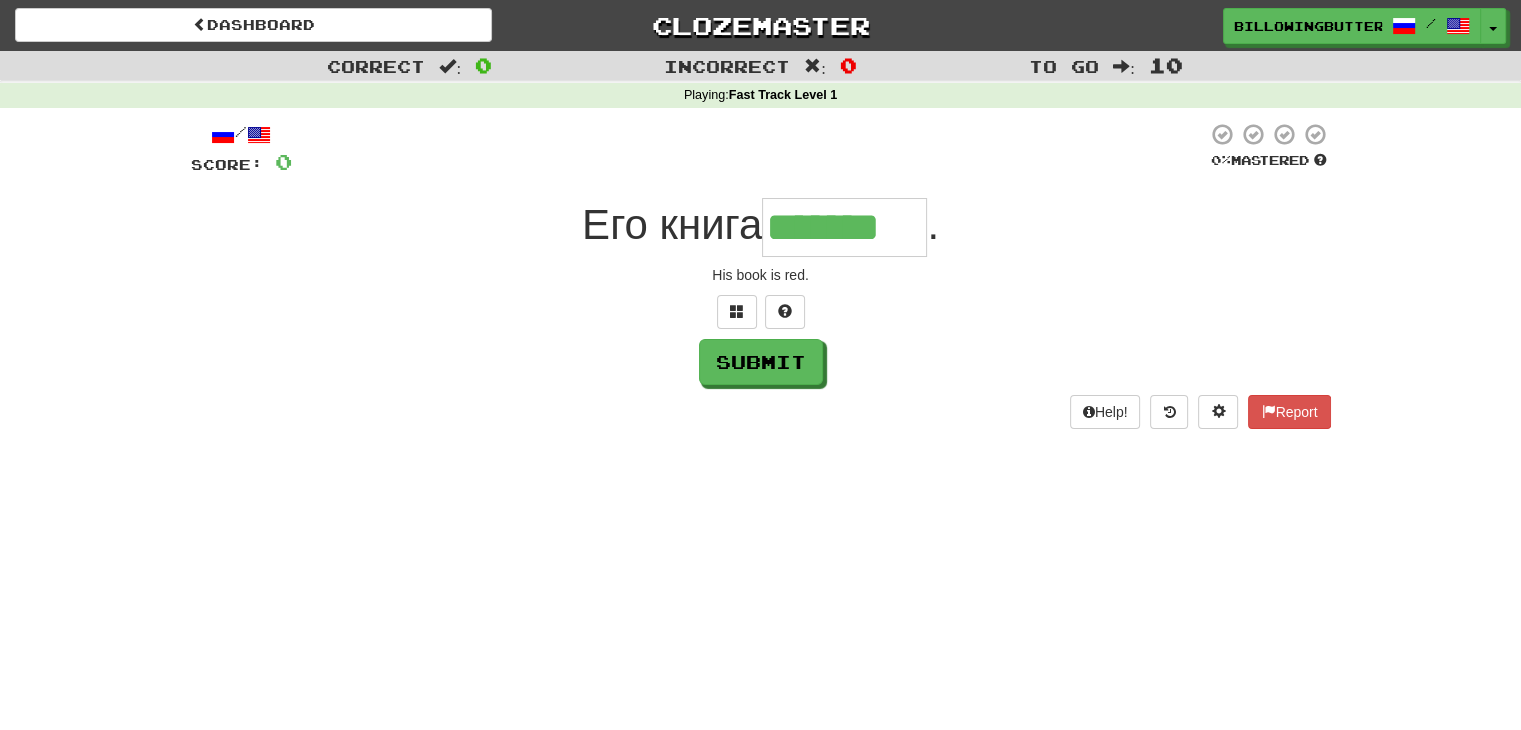 type on "*******" 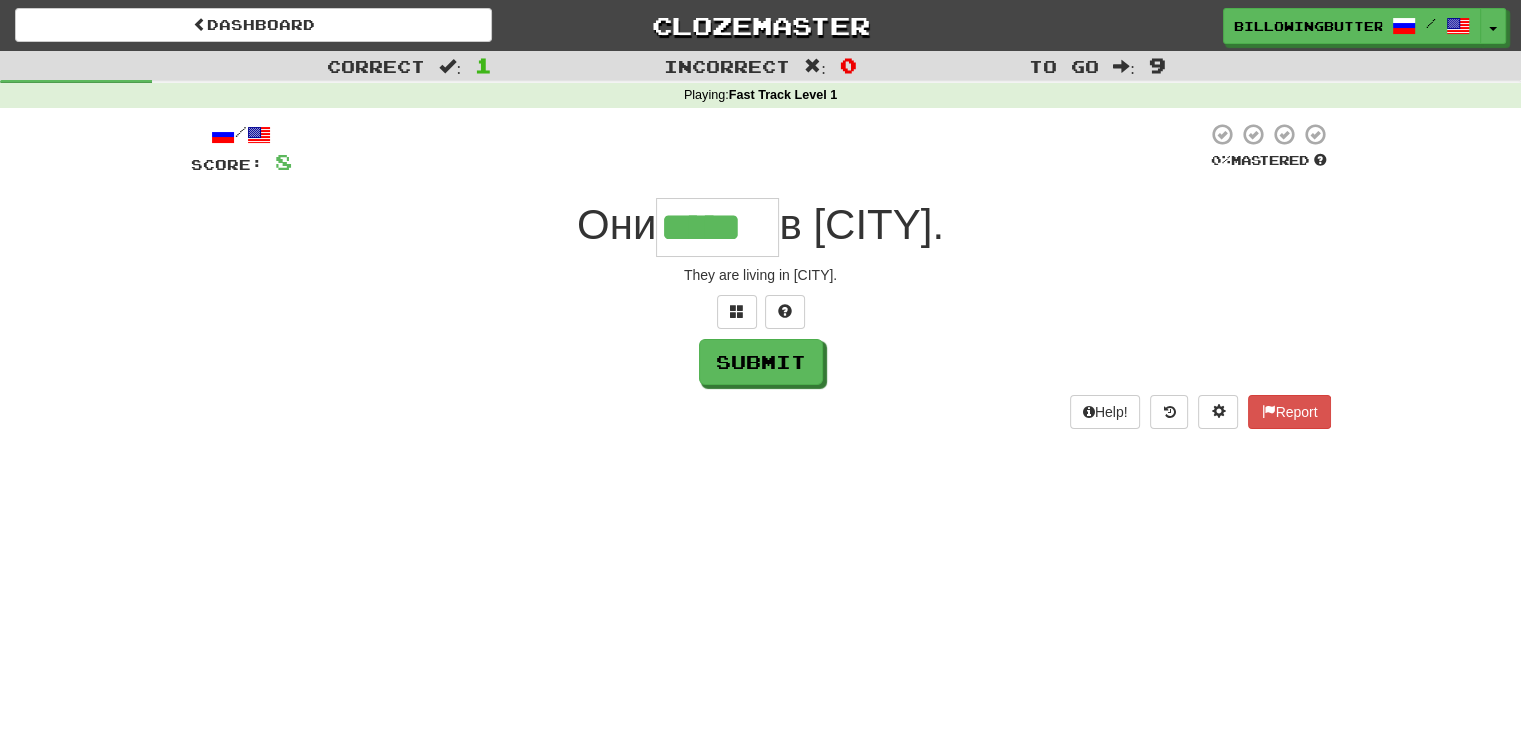 type on "*****" 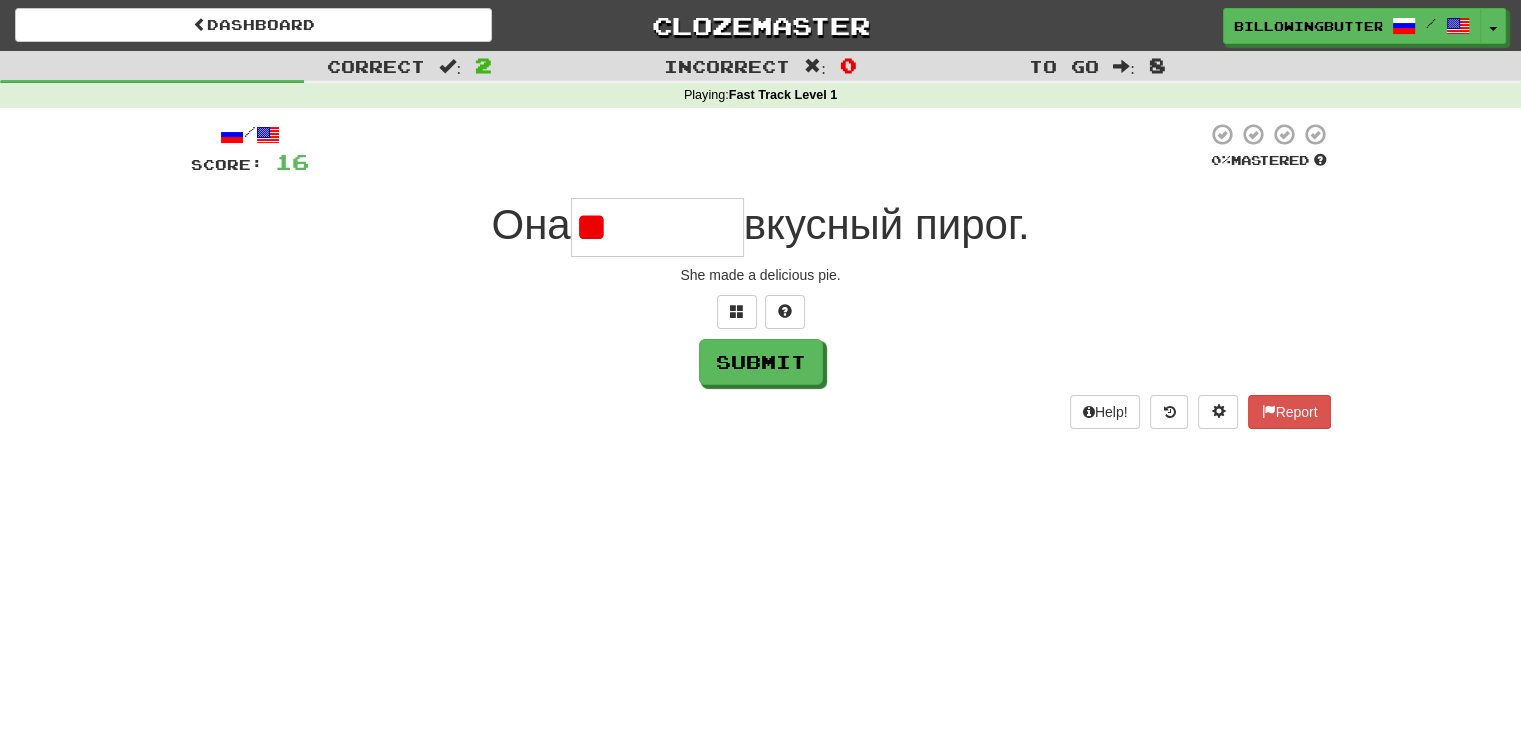 type on "*" 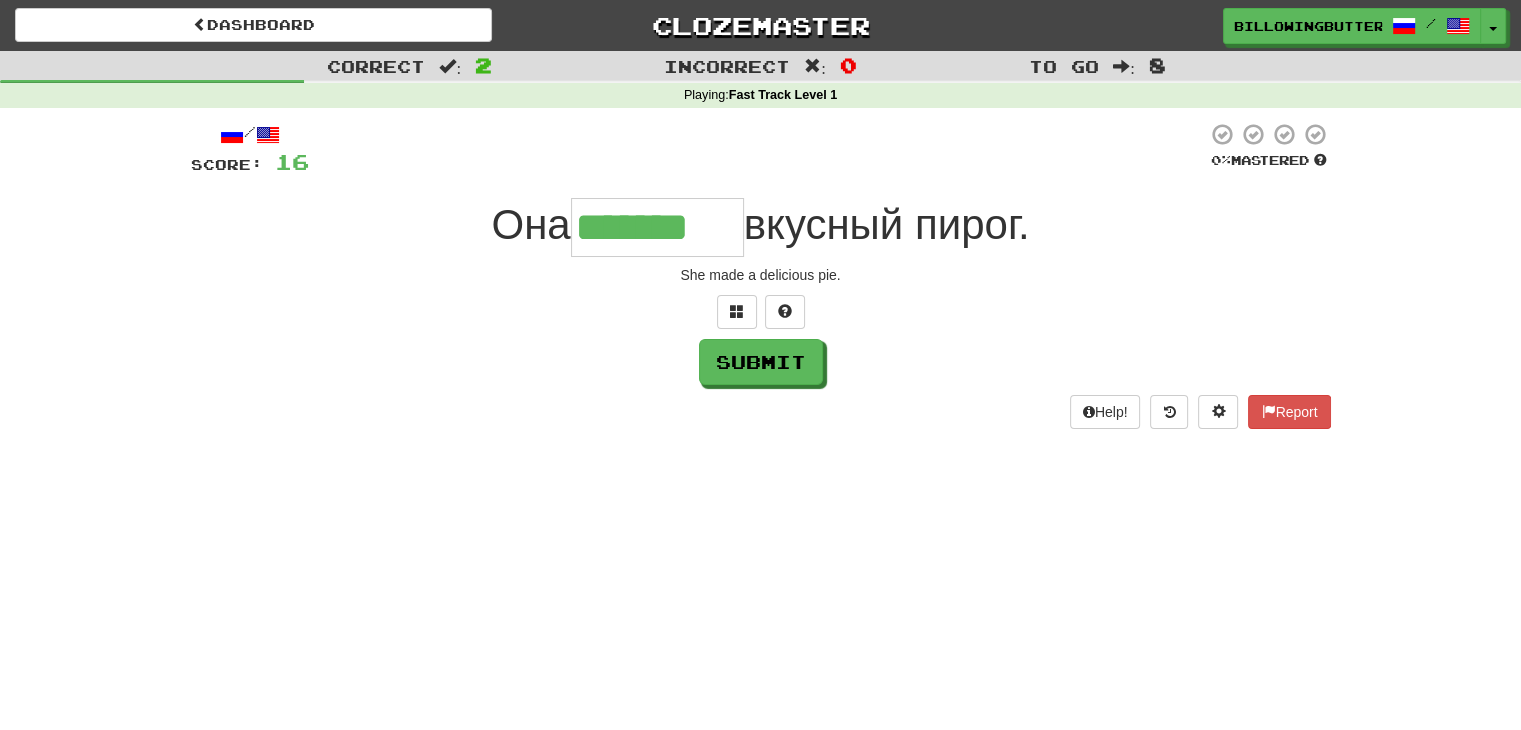 type on "*******" 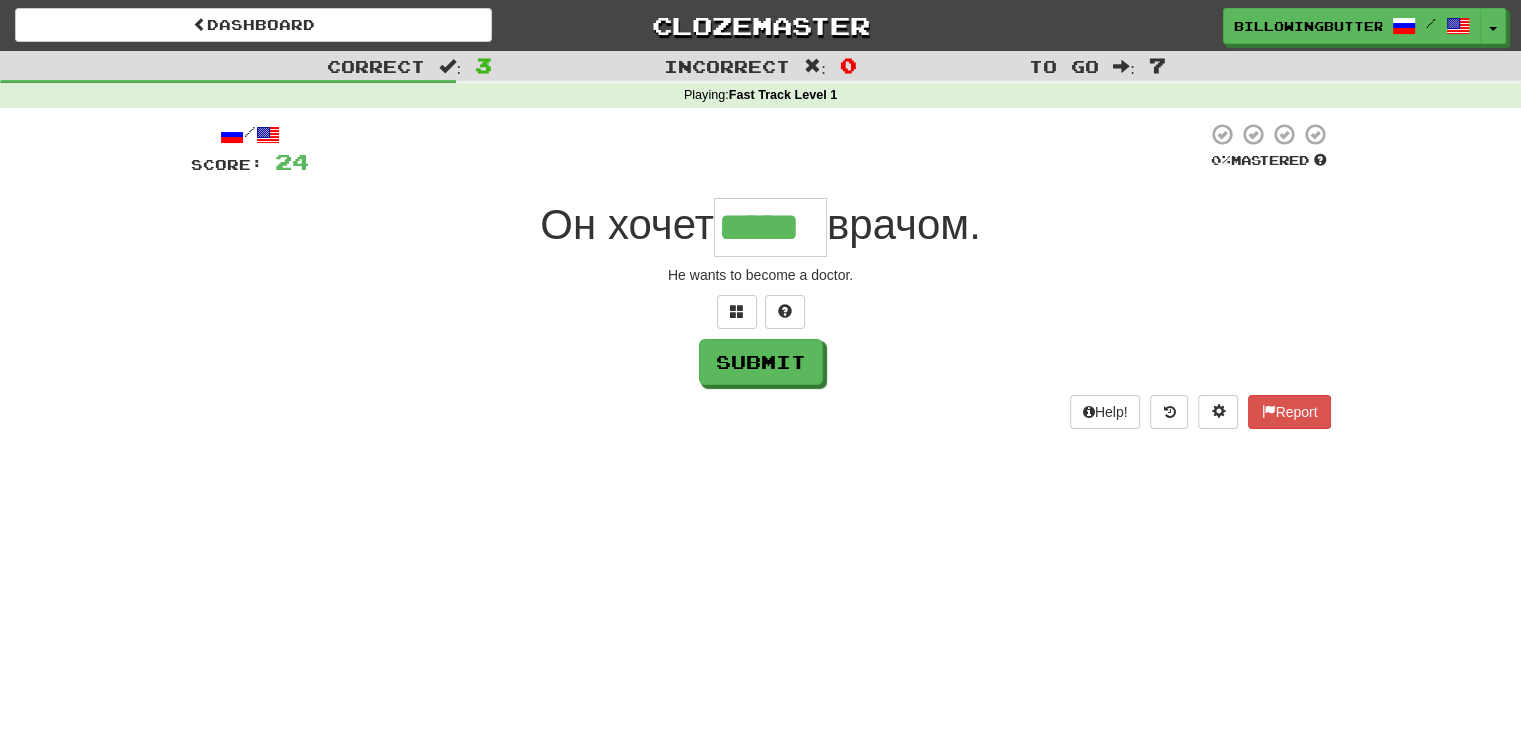type on "*****" 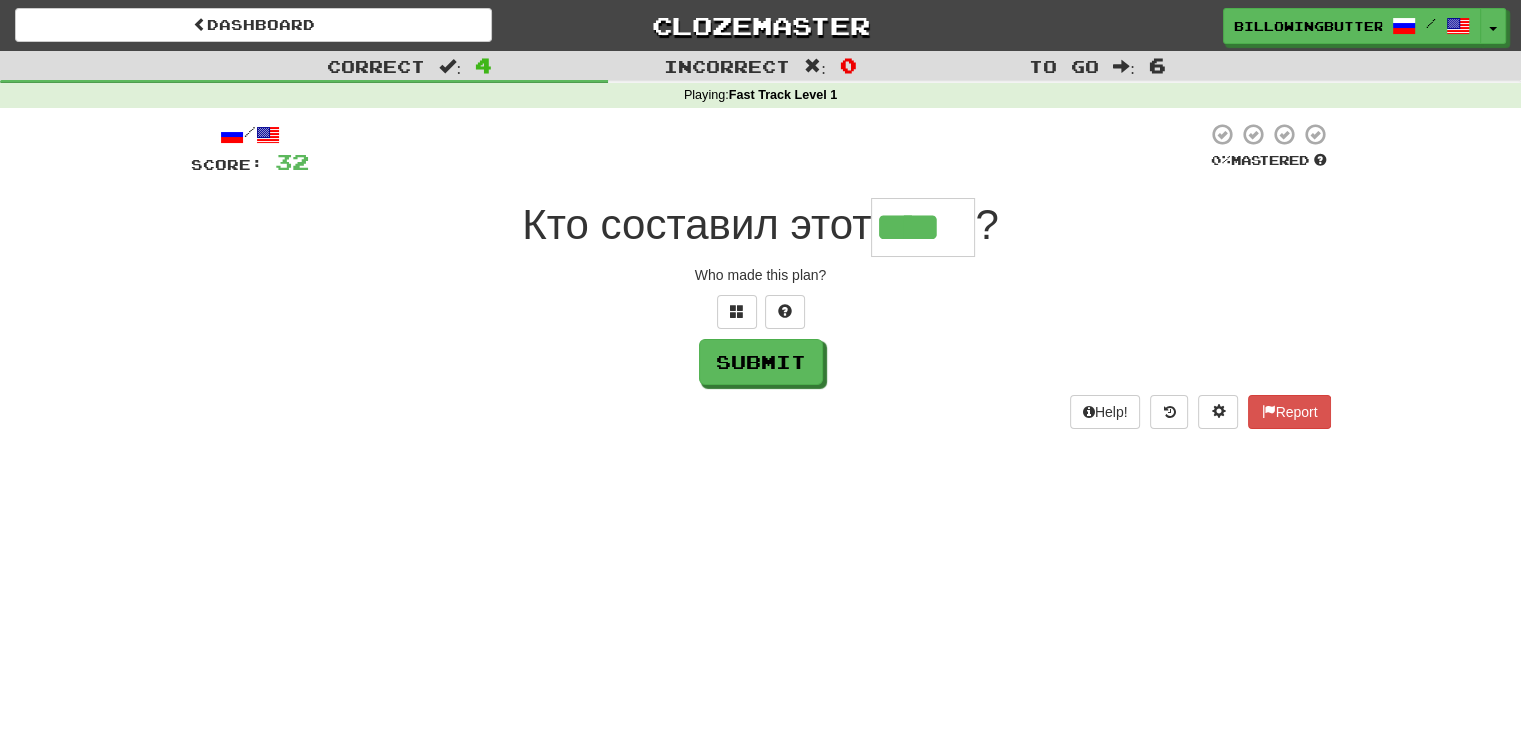 type on "****" 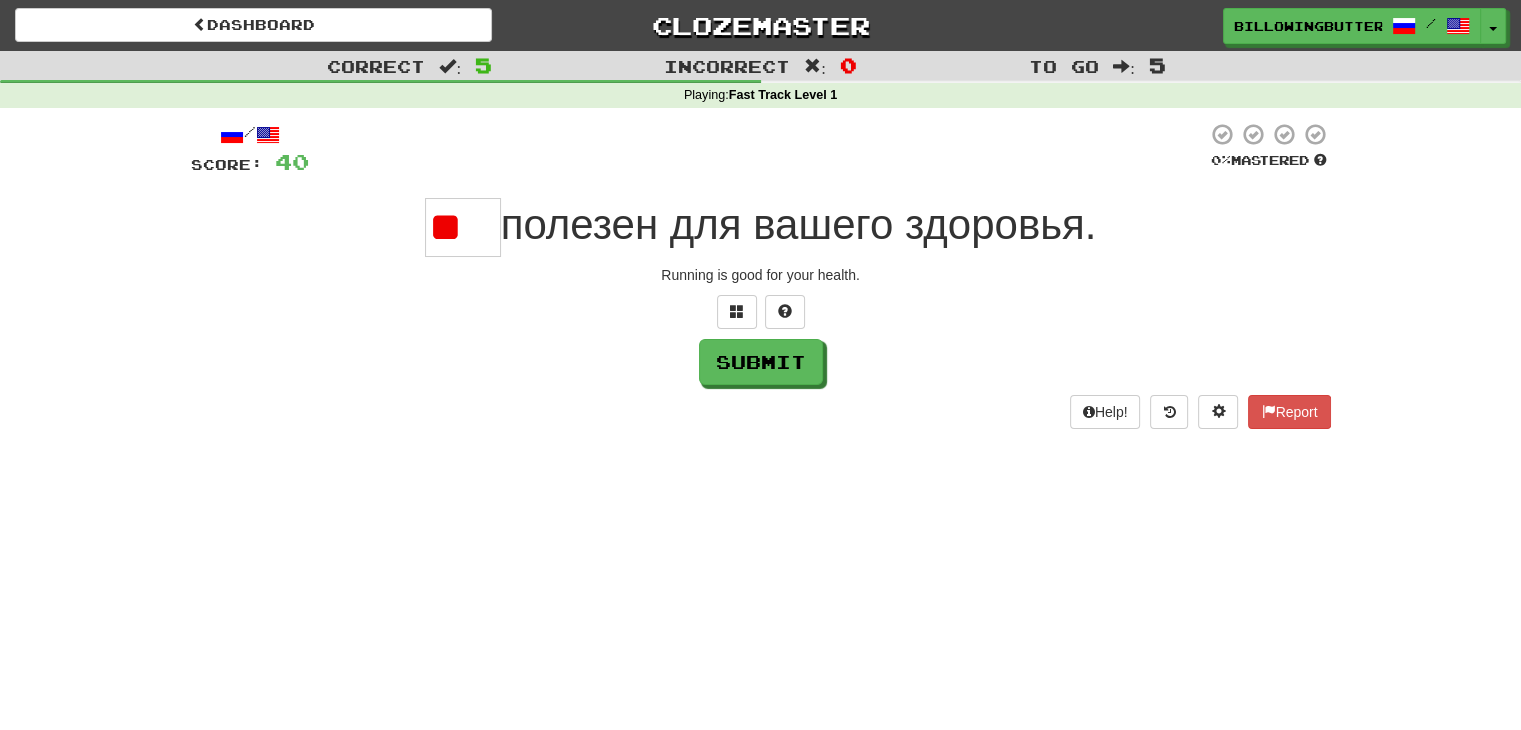 type on "*" 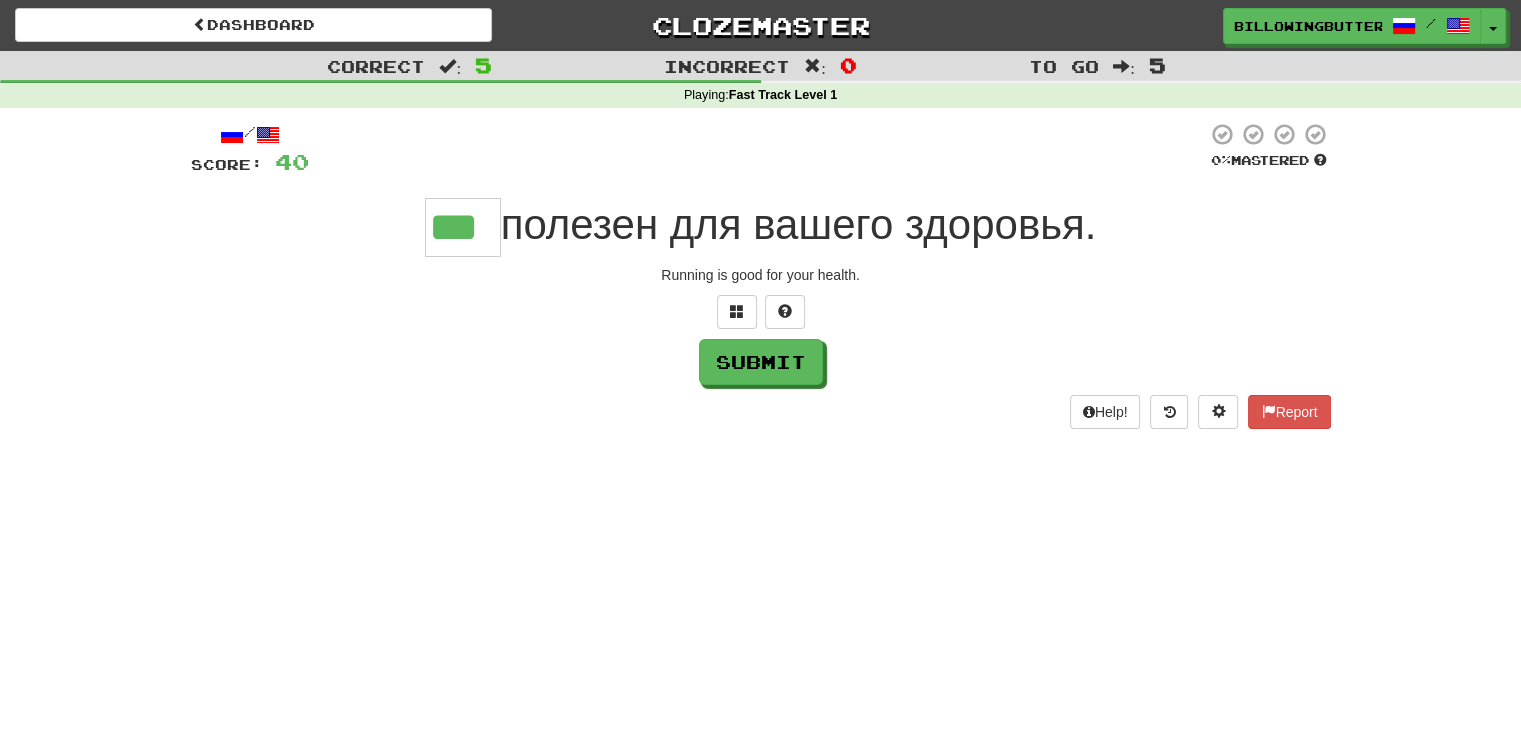 type on "***" 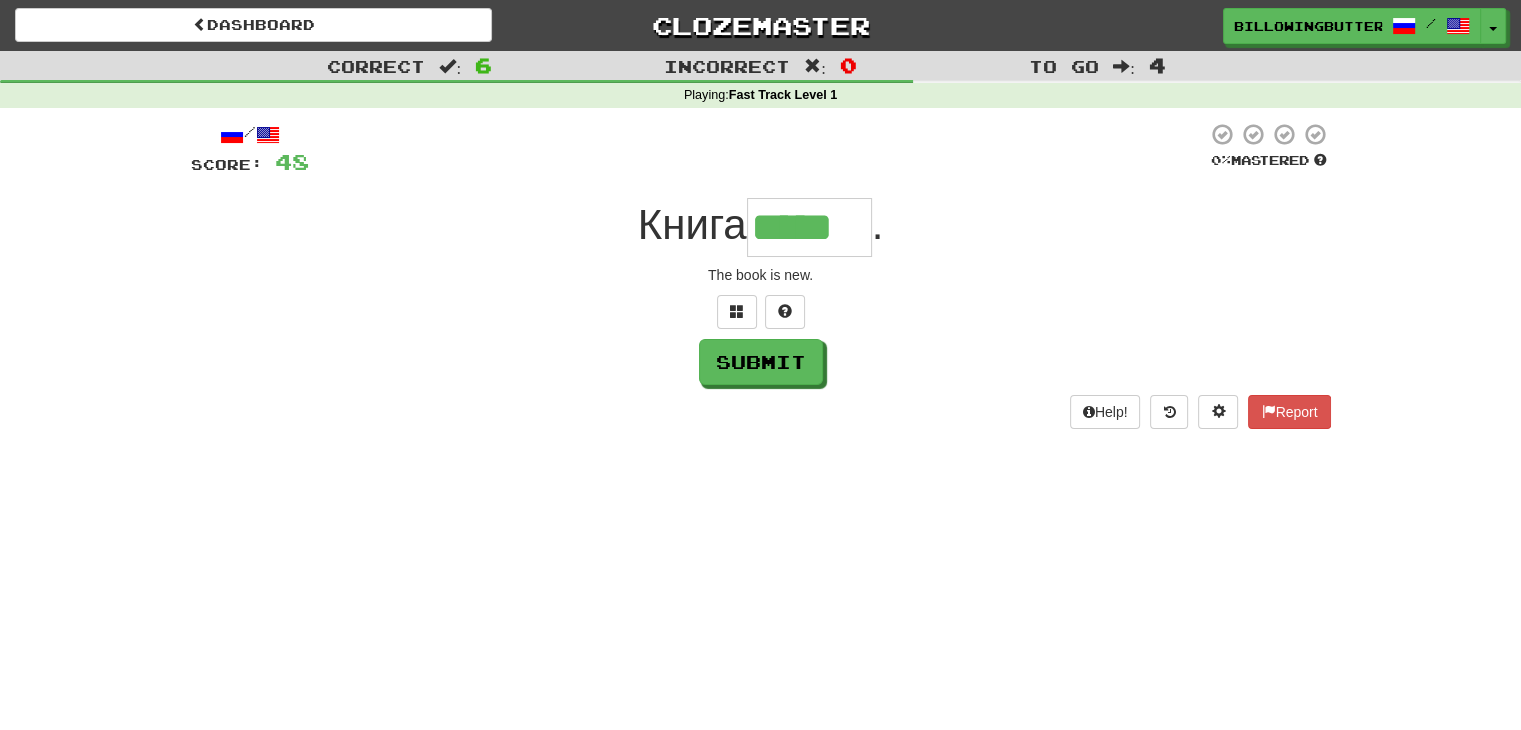 type on "*****" 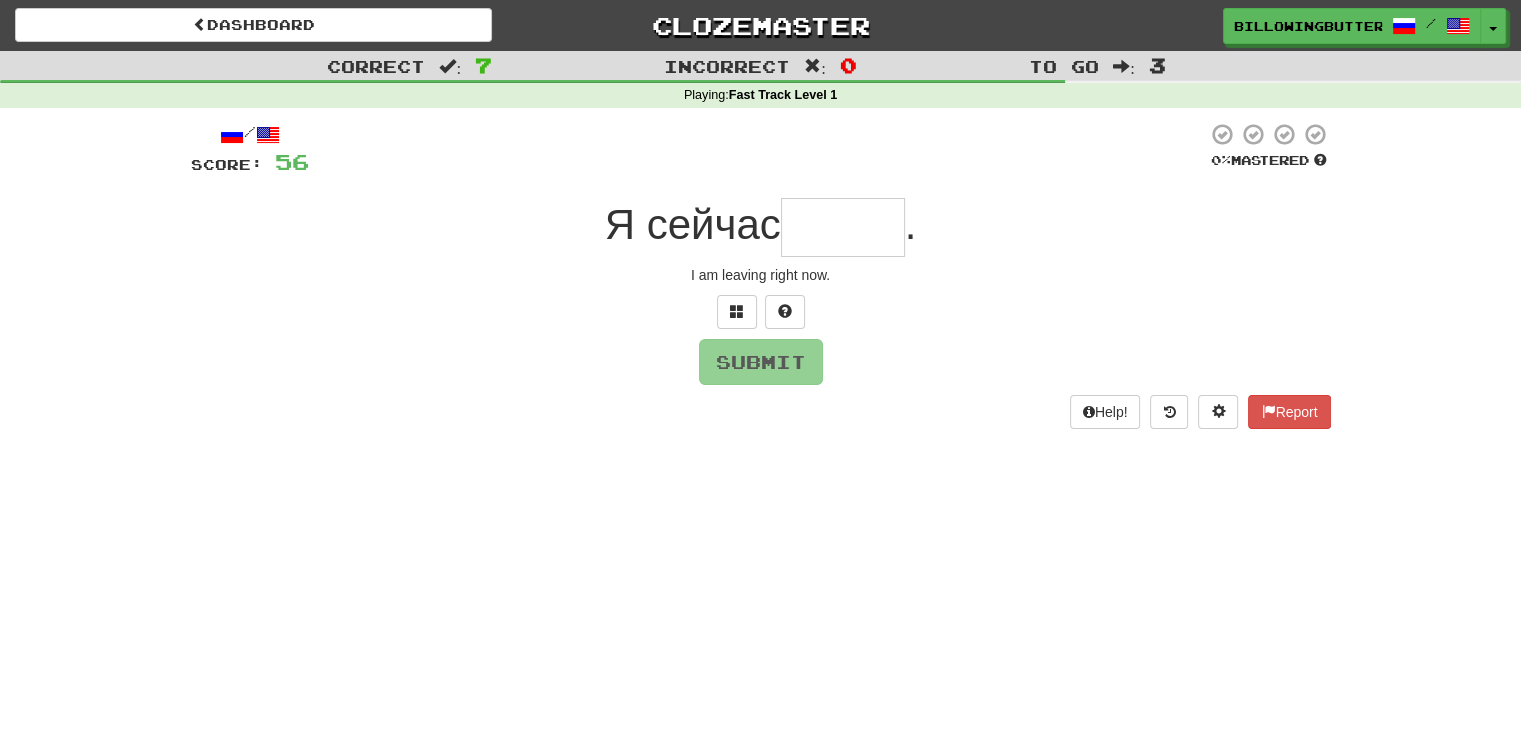 type on "*" 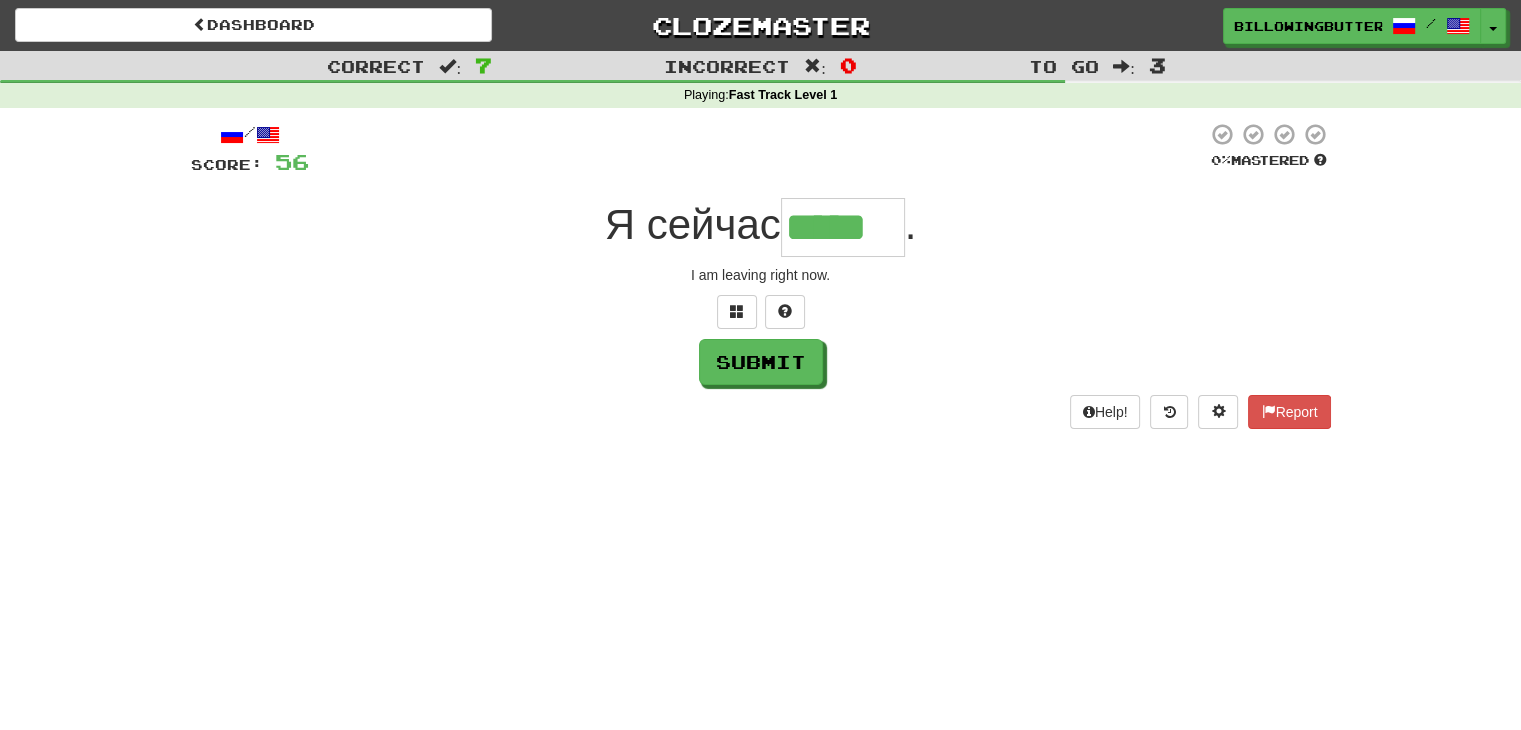 type on "*****" 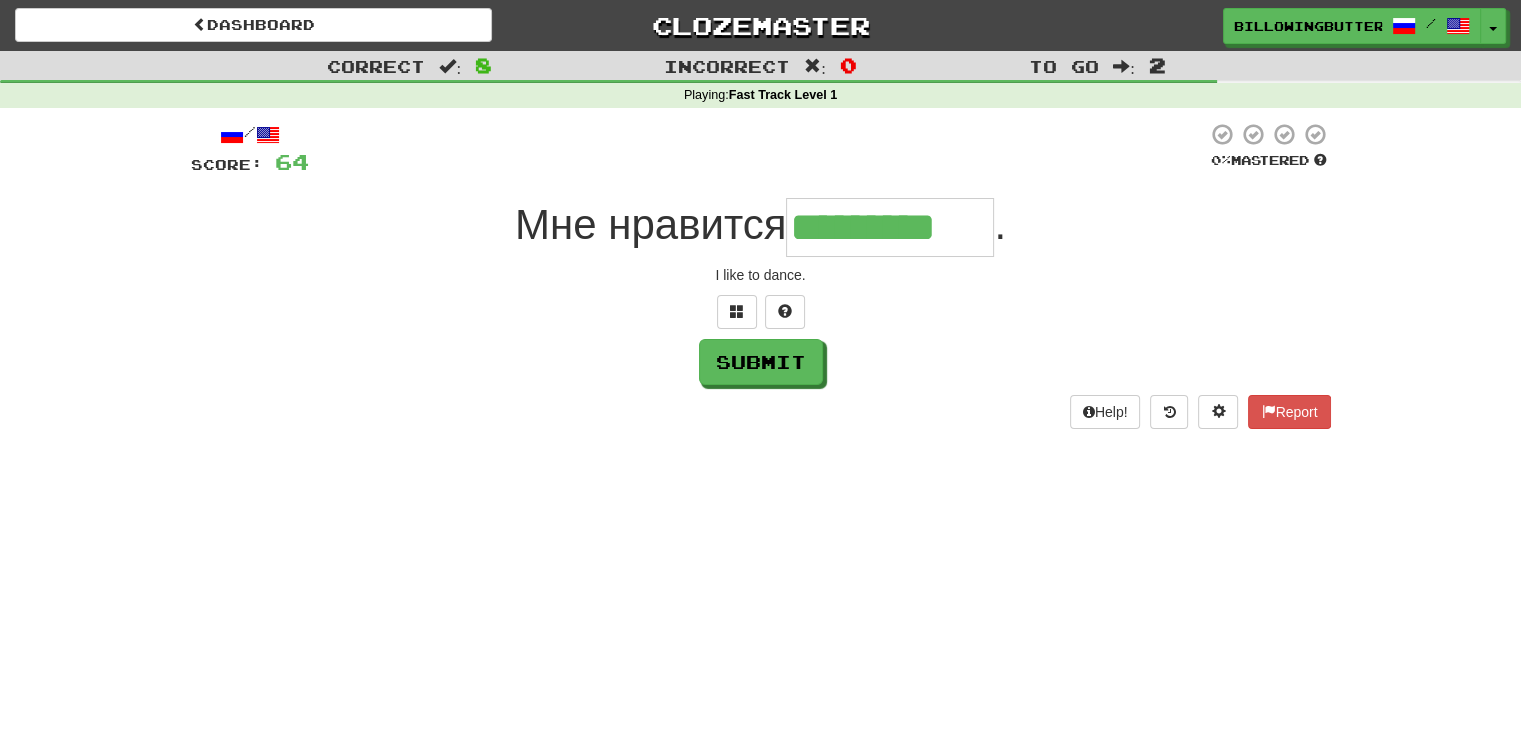 type on "*********" 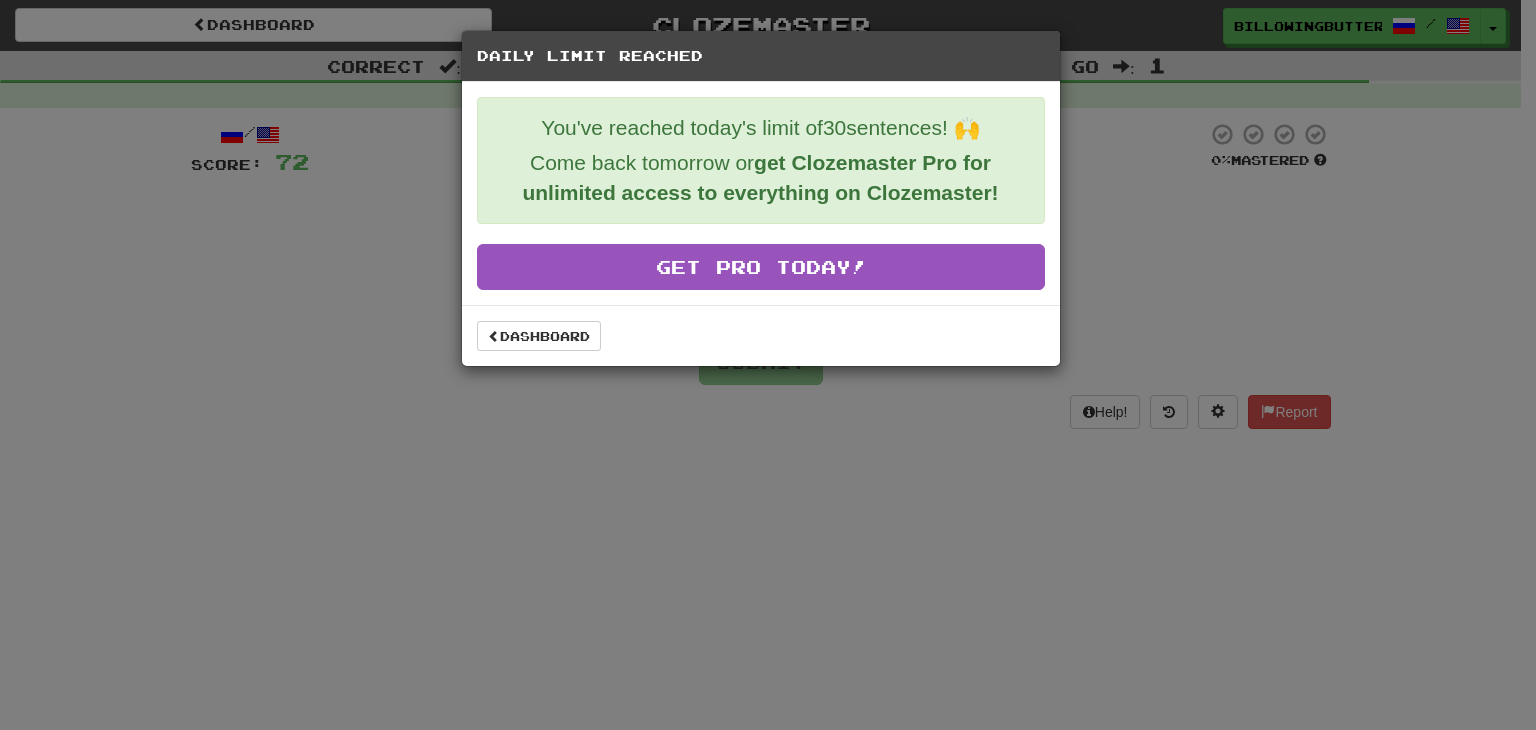 click on "Dashboard" at bounding box center [761, 335] 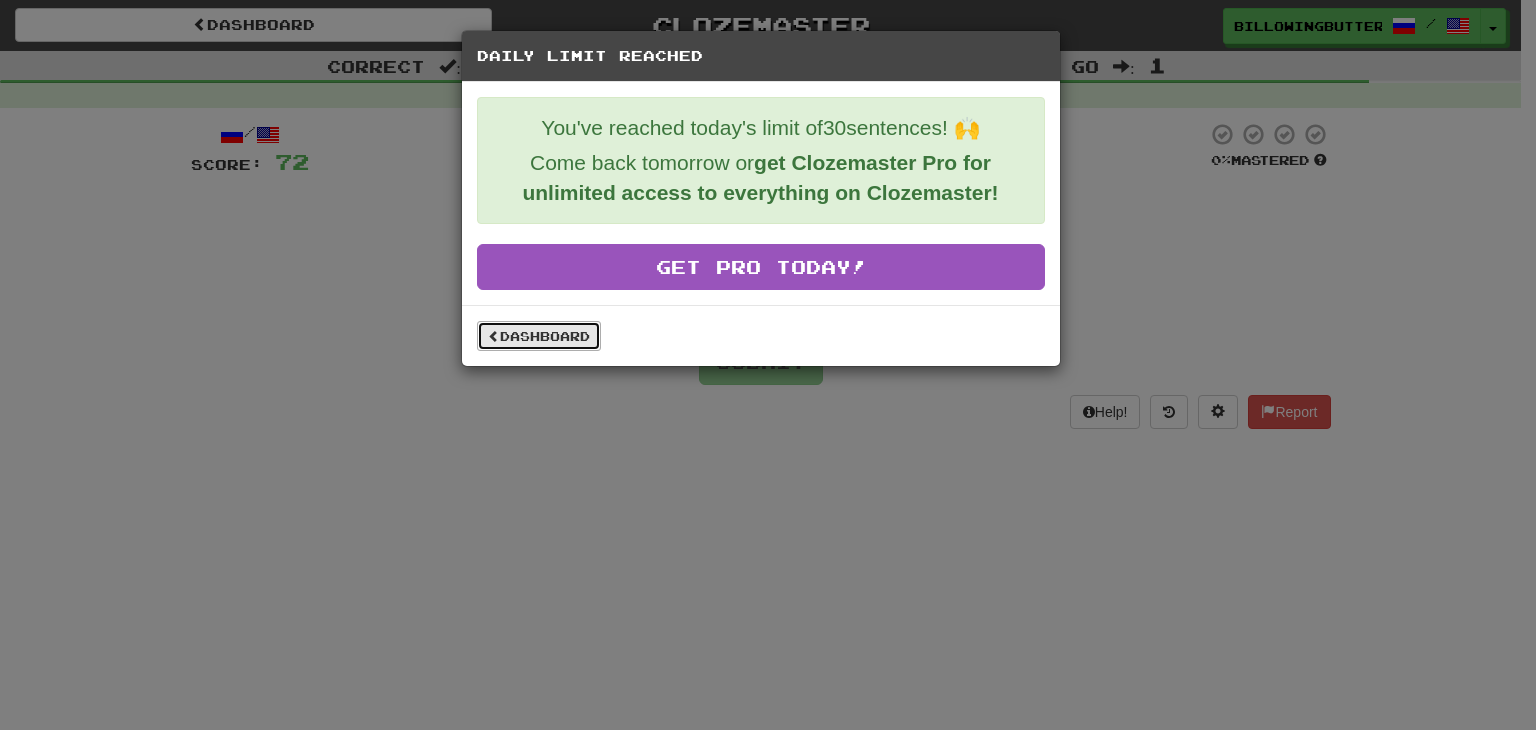 click on "Dashboard" at bounding box center (539, 336) 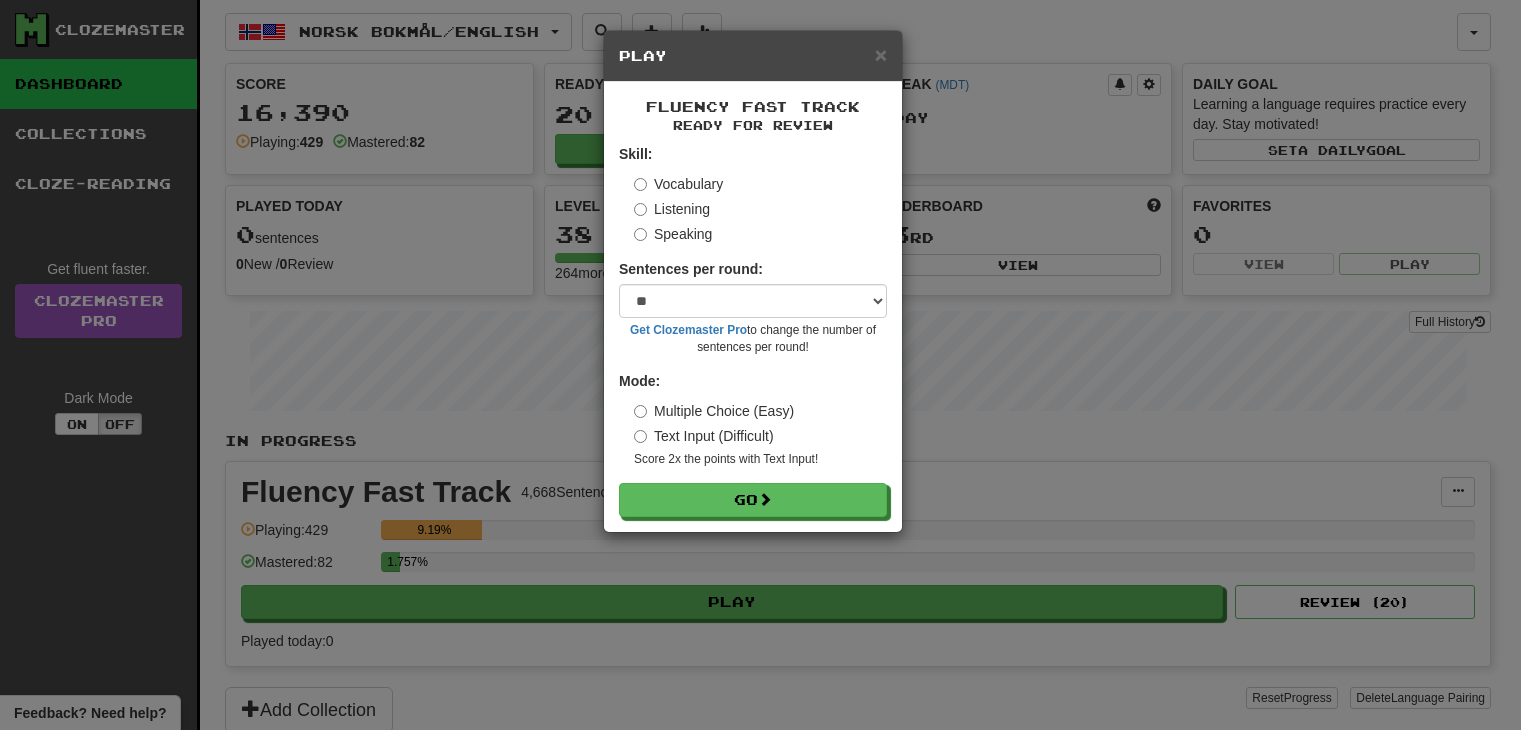 select on "**" 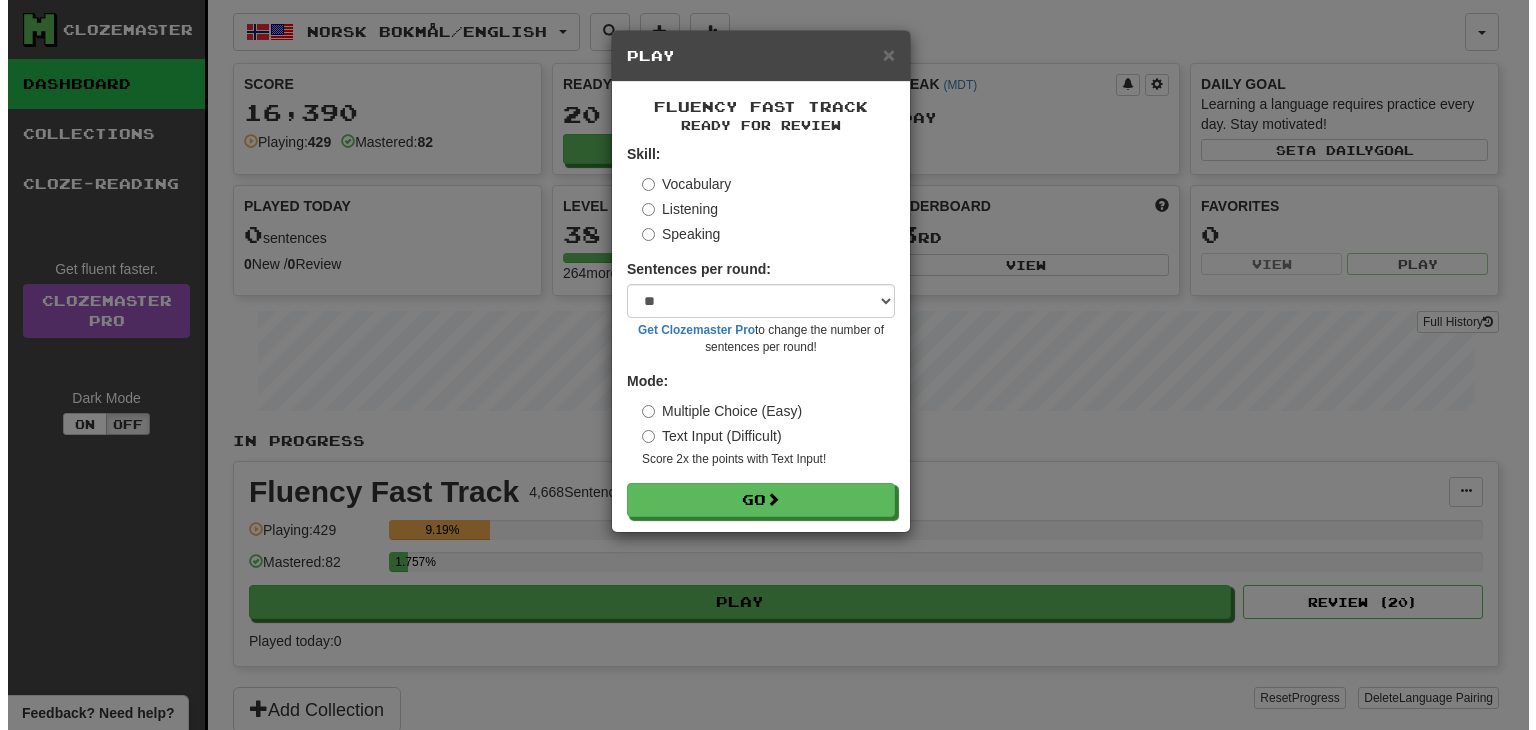 scroll, scrollTop: 0, scrollLeft: 0, axis: both 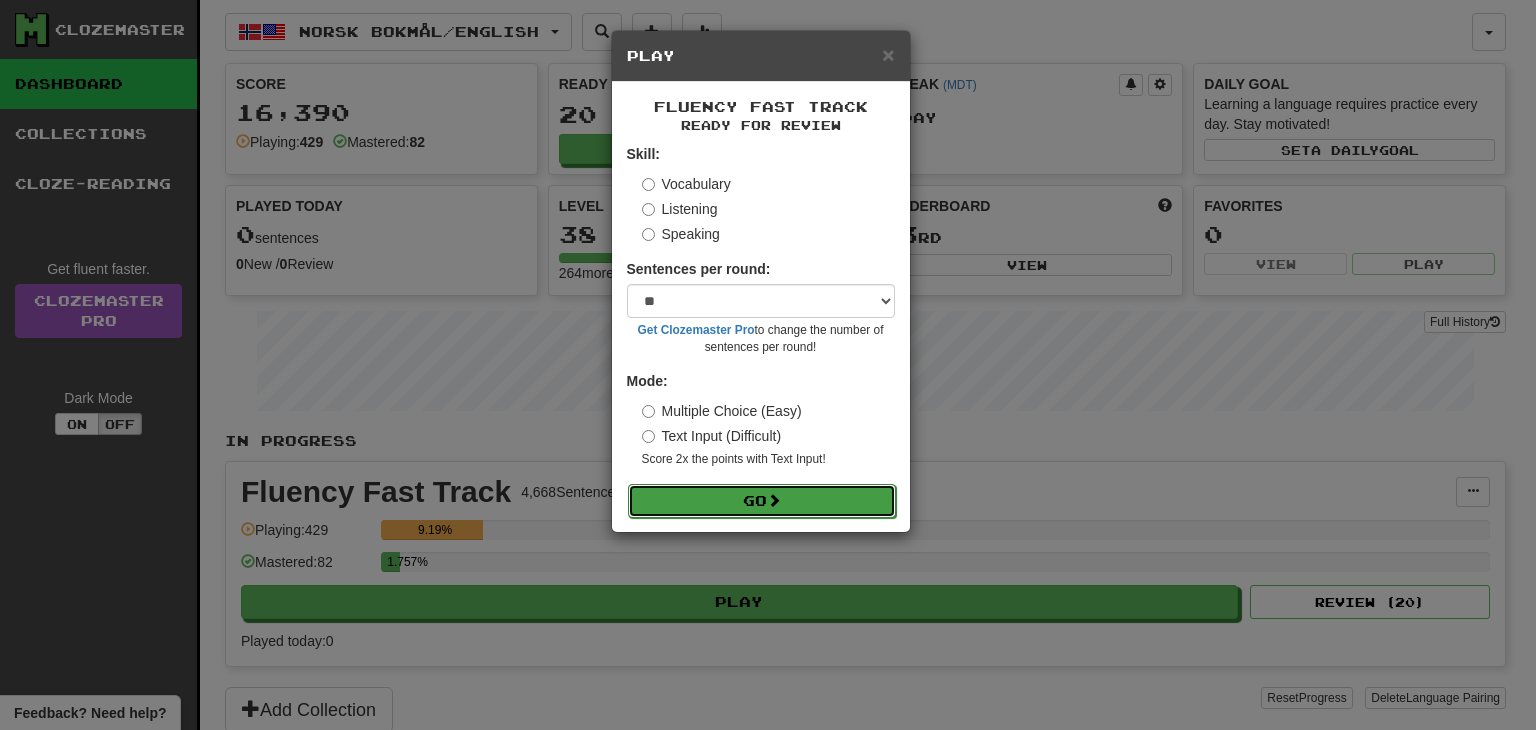 click at bounding box center [774, 500] 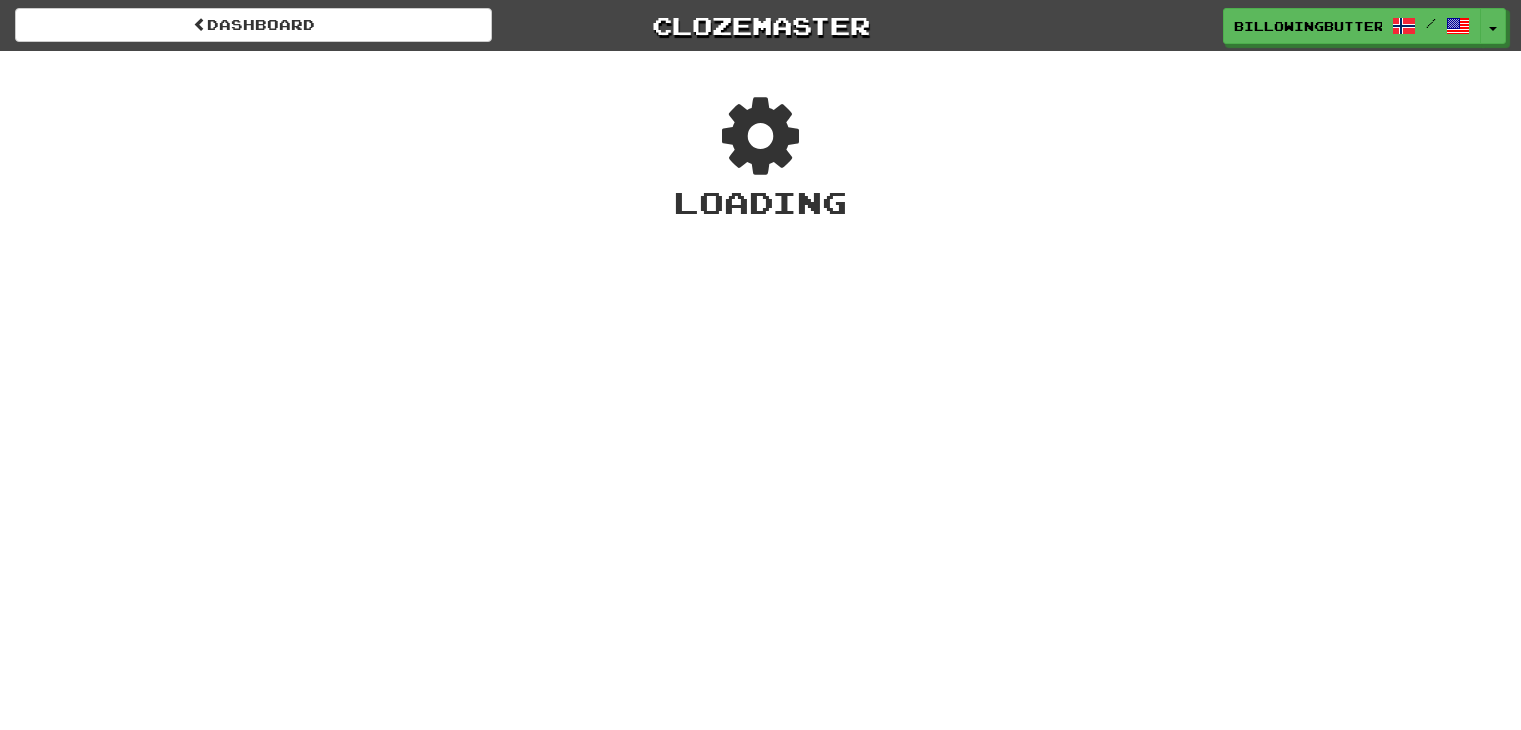 scroll, scrollTop: 0, scrollLeft: 0, axis: both 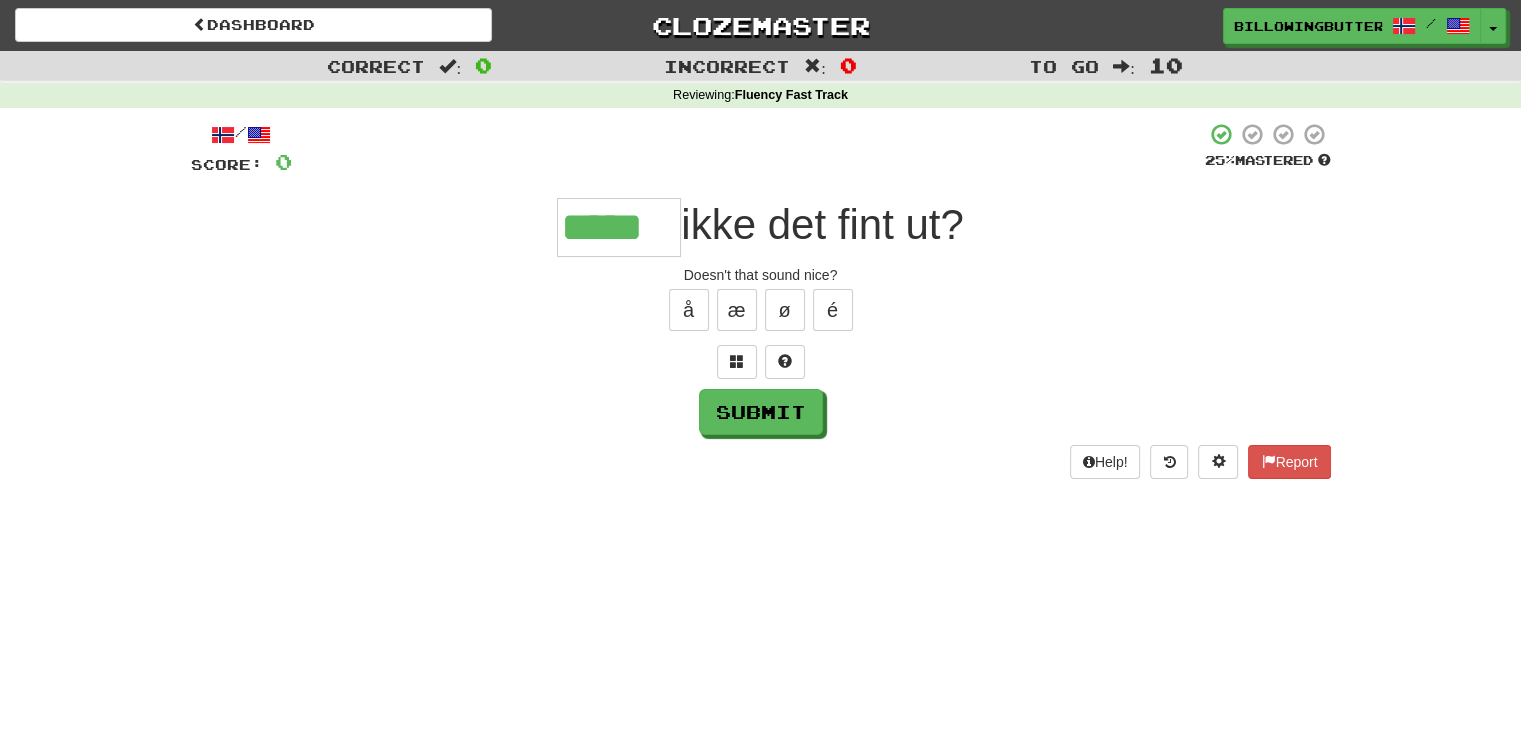 type on "*****" 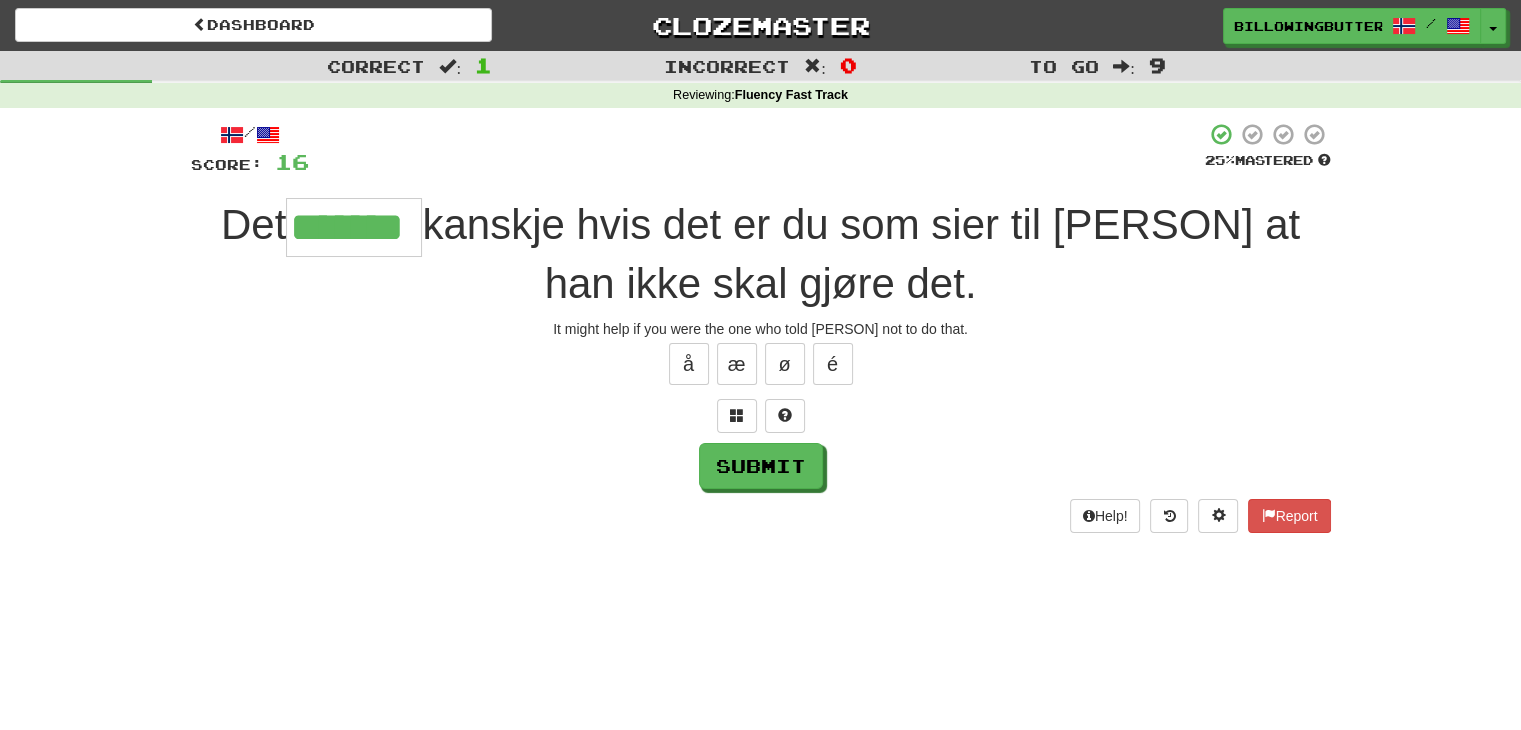 type on "*******" 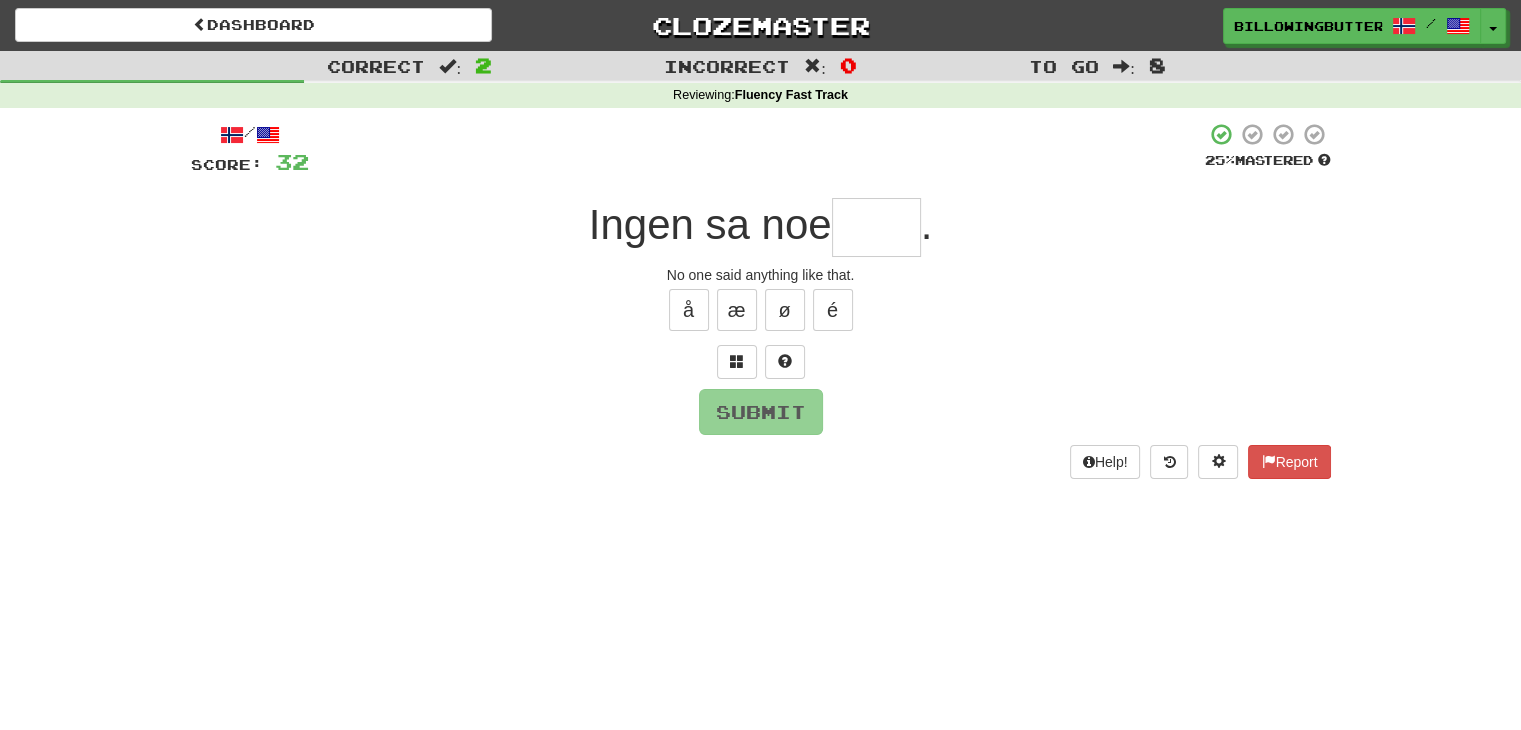 type on "*" 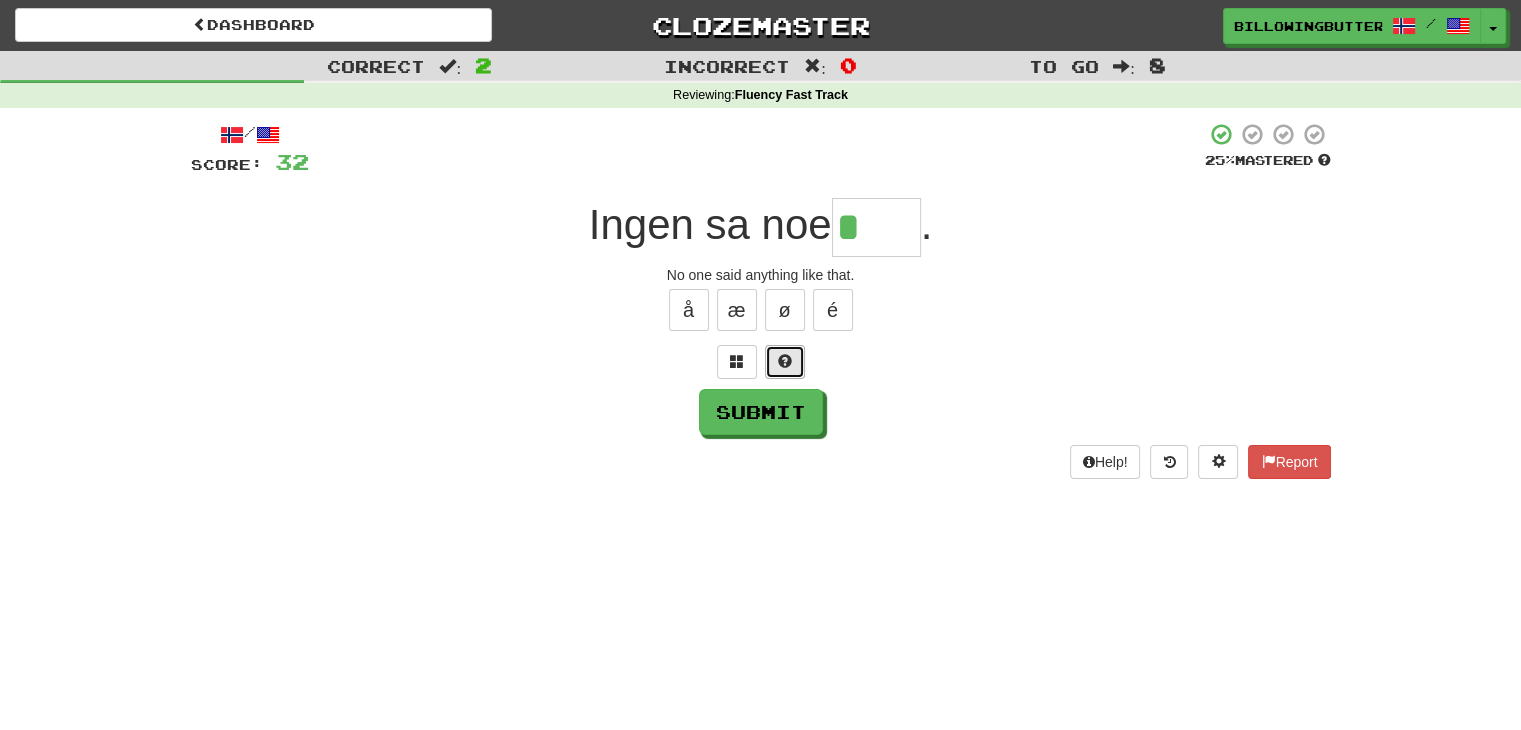 click at bounding box center (785, 362) 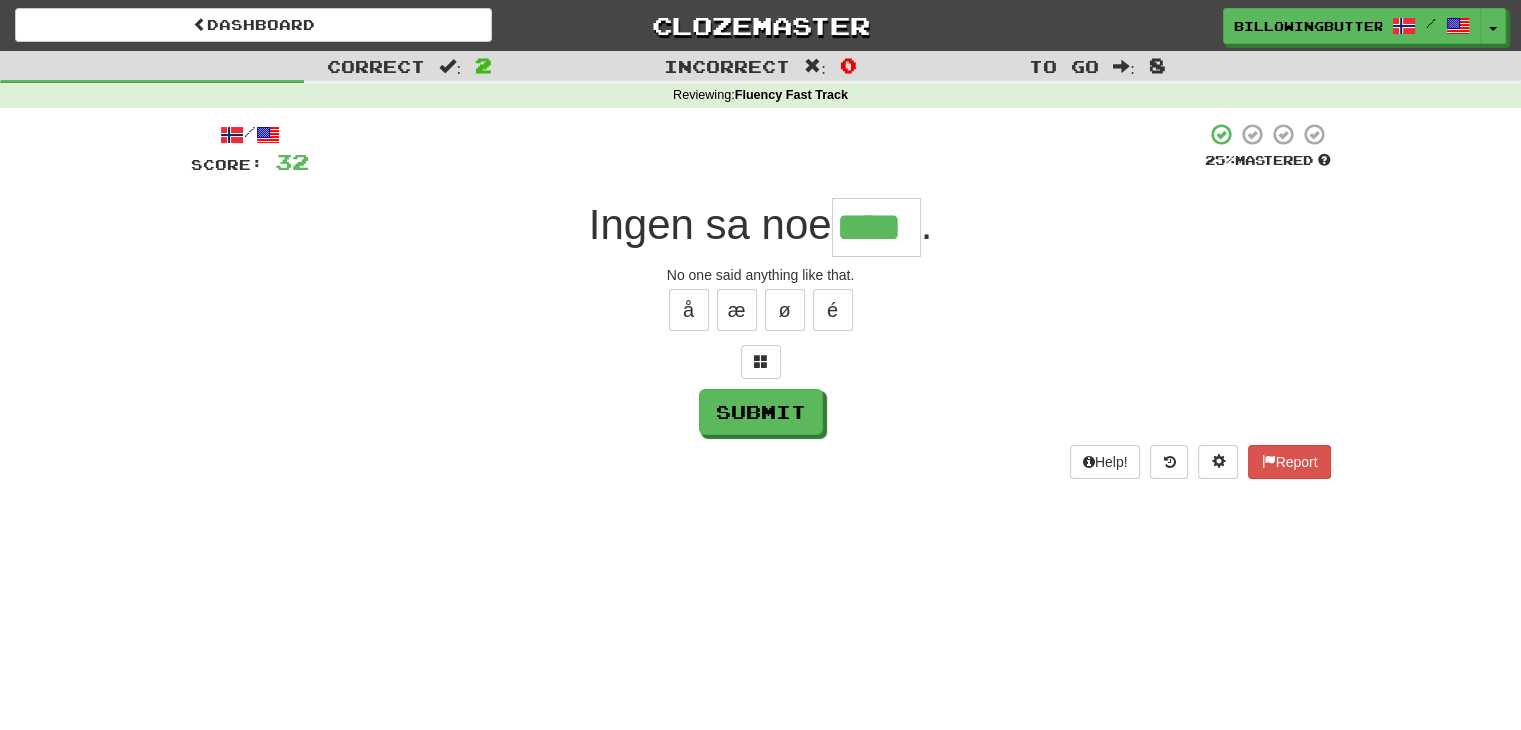 type on "****" 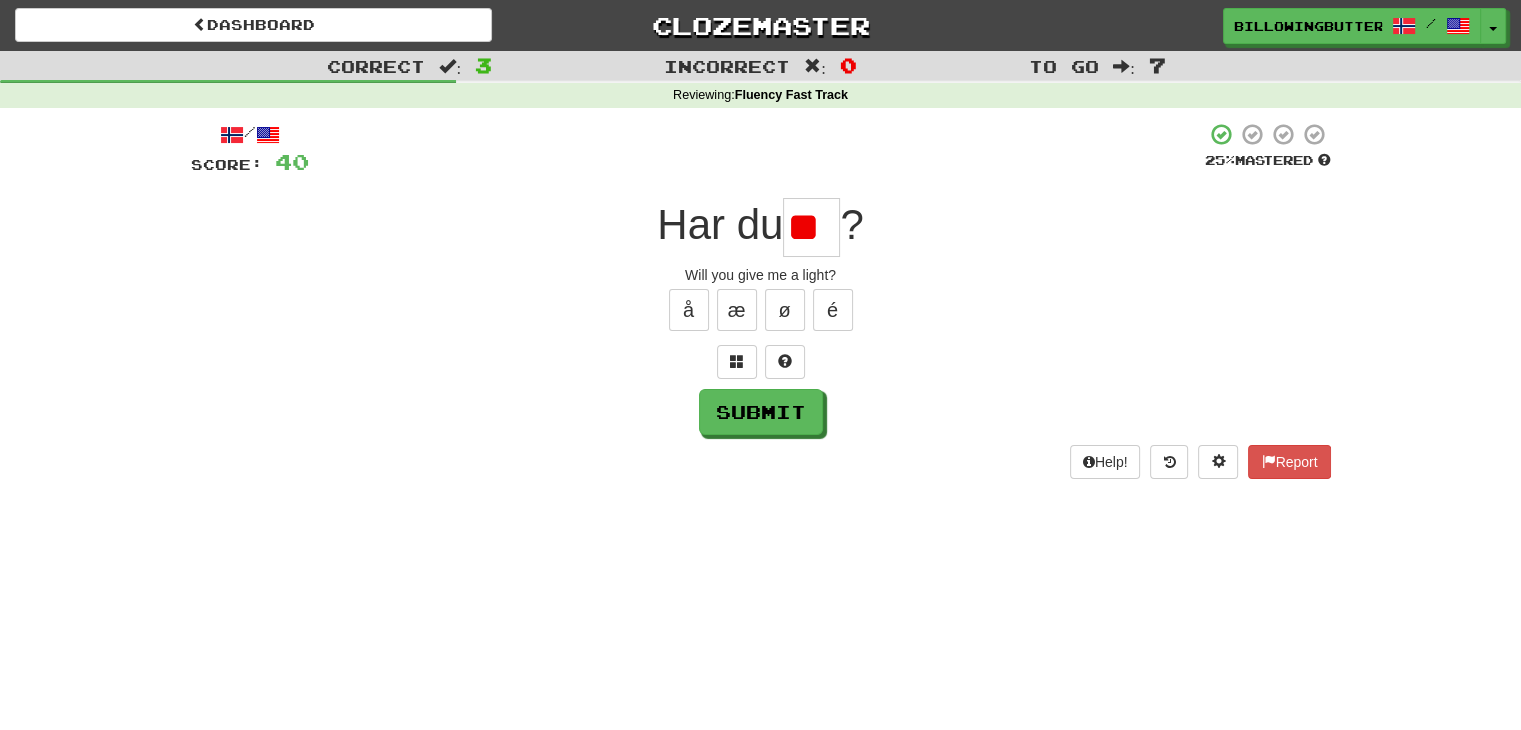 type on "*" 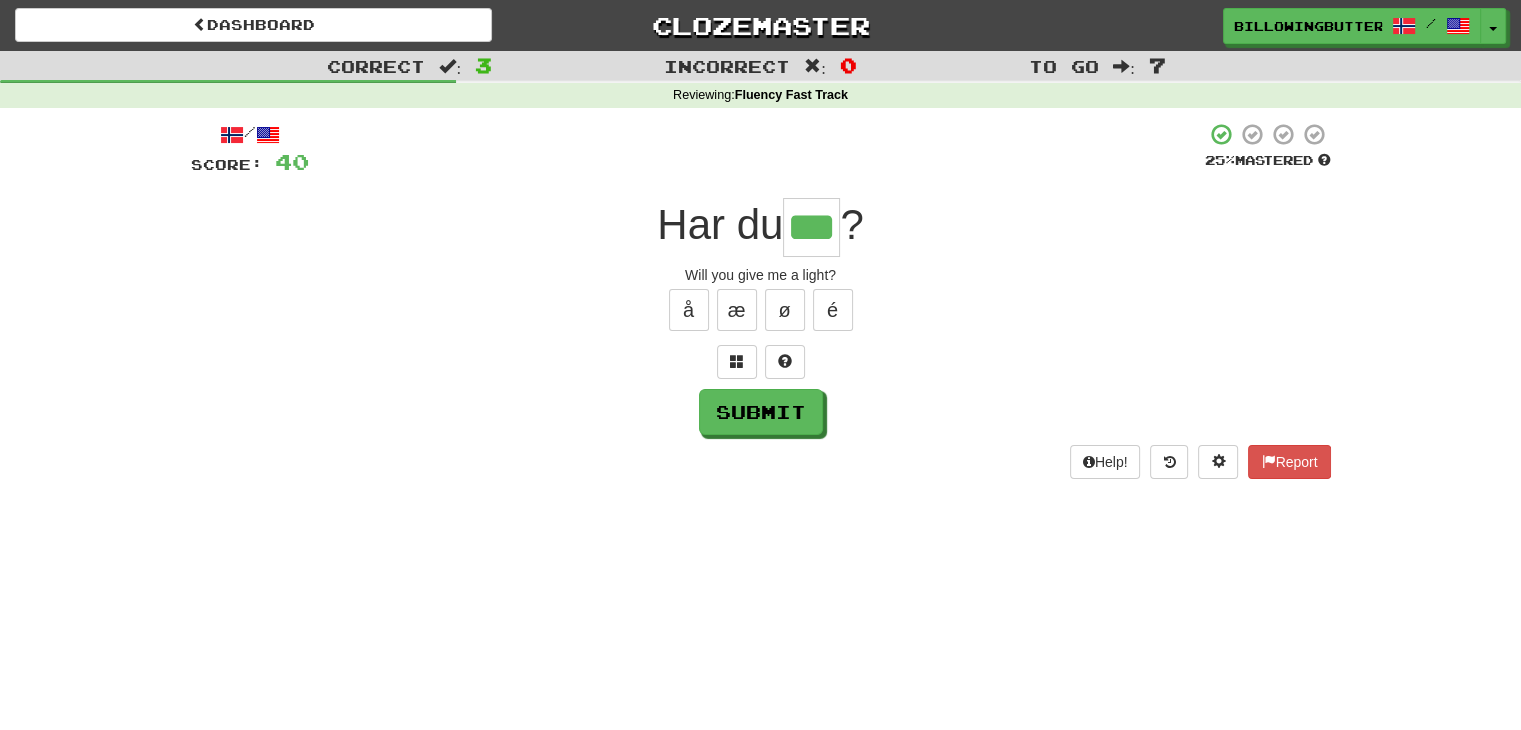 type on "***" 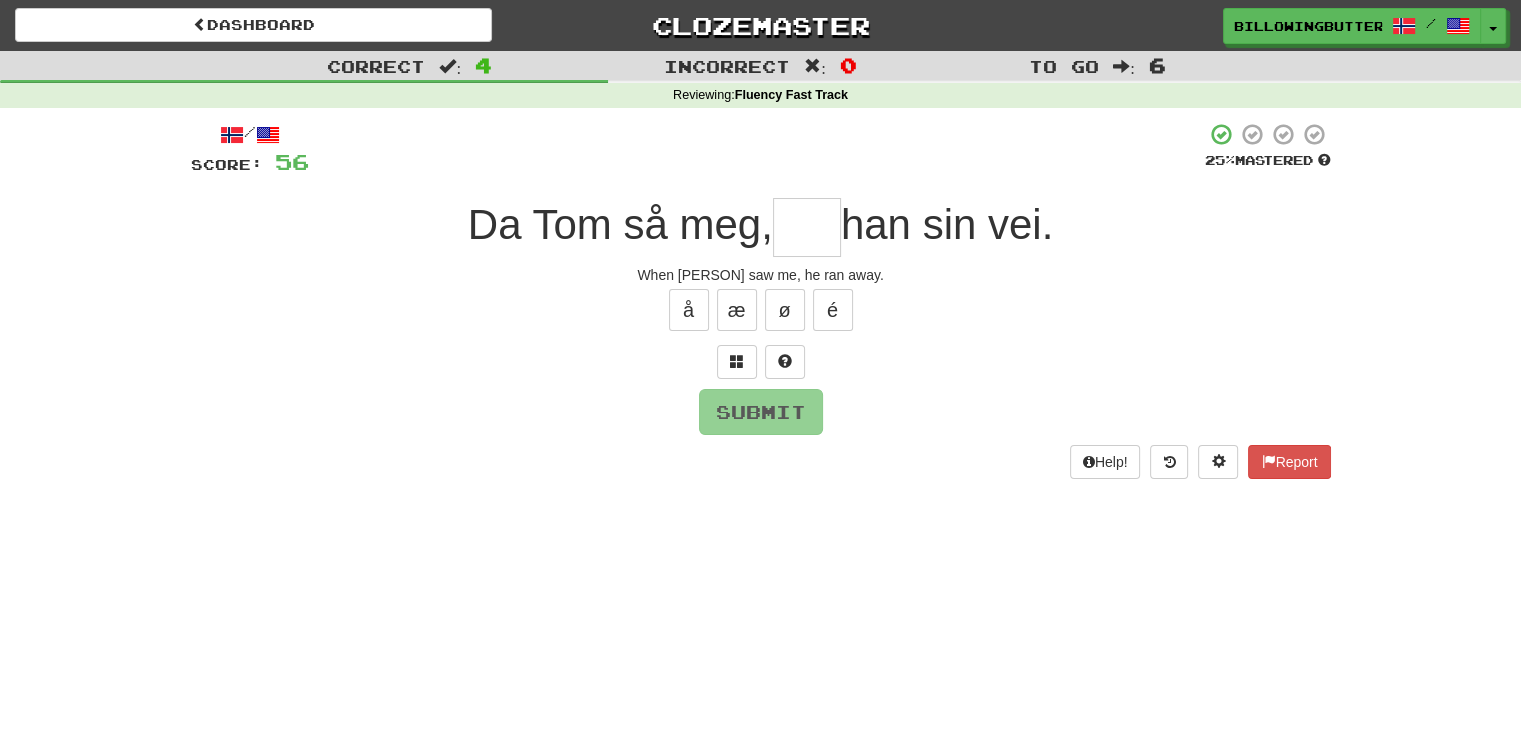 type on "*" 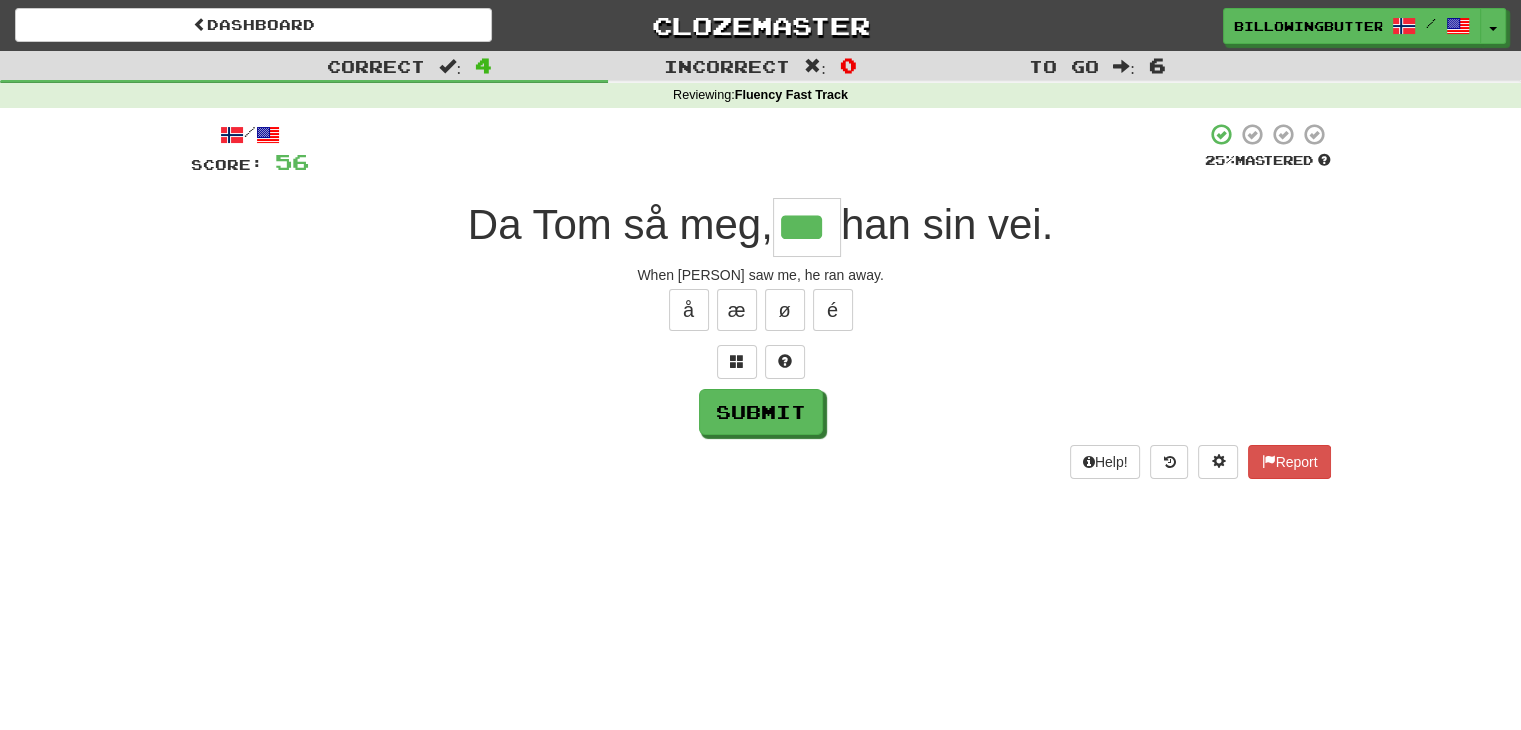 type on "***" 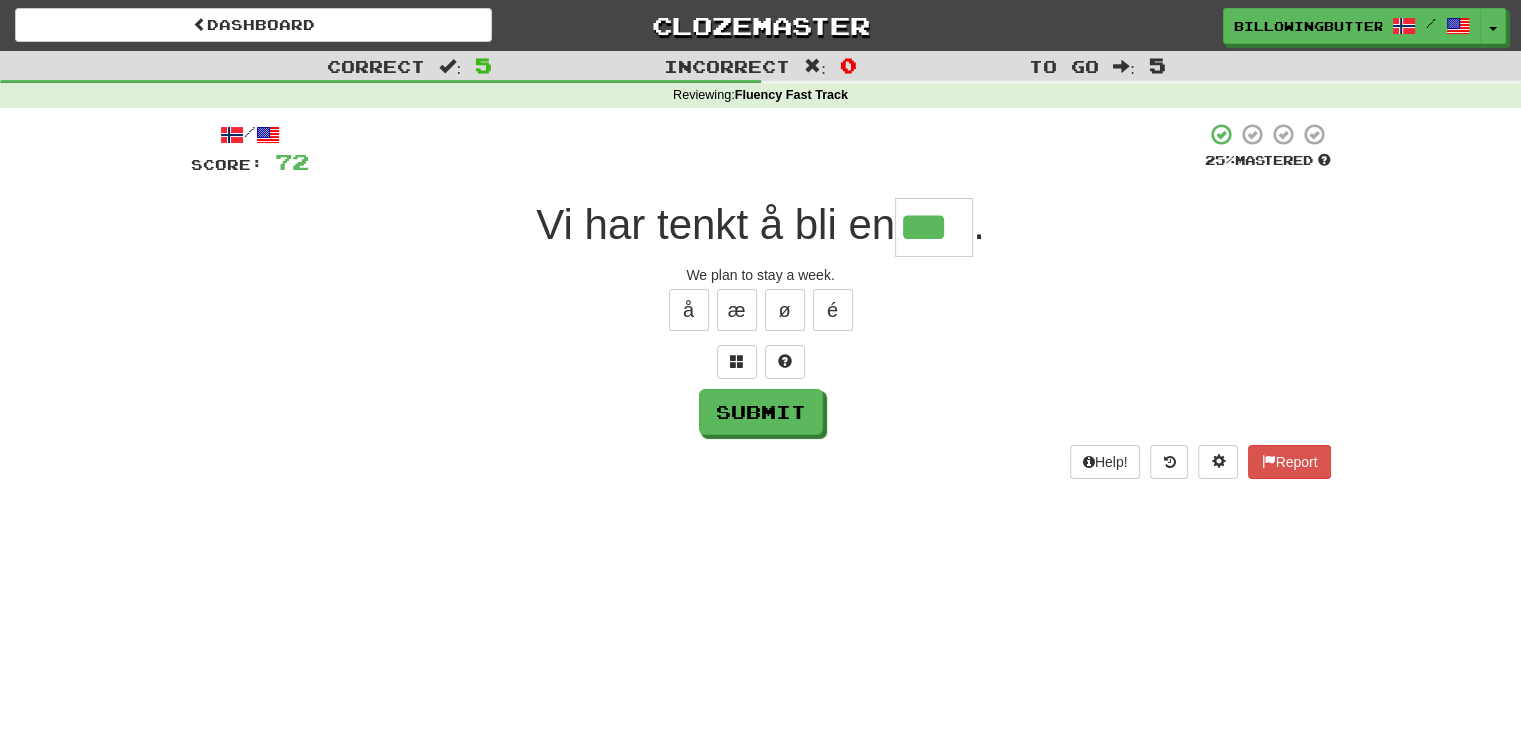 type on "***" 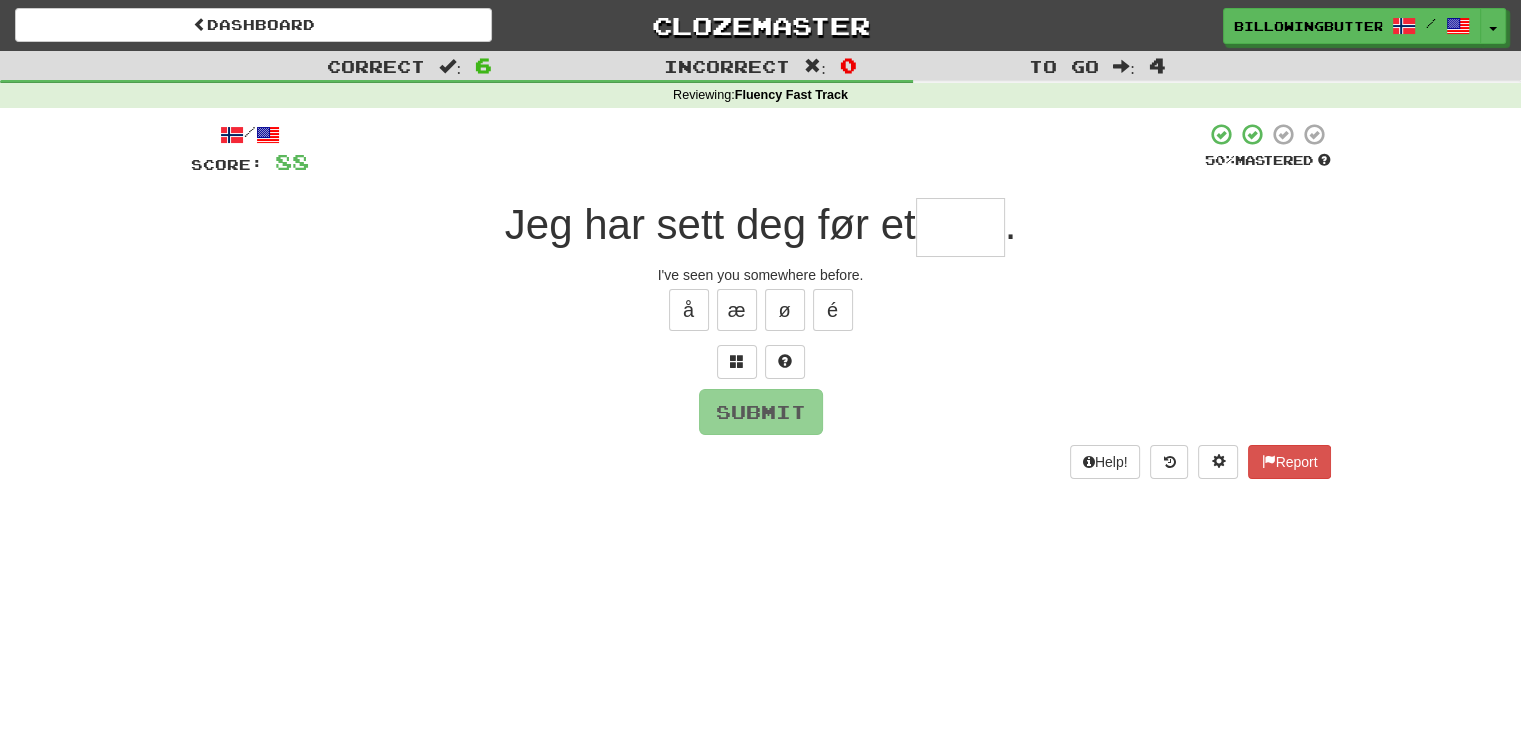 type on "*" 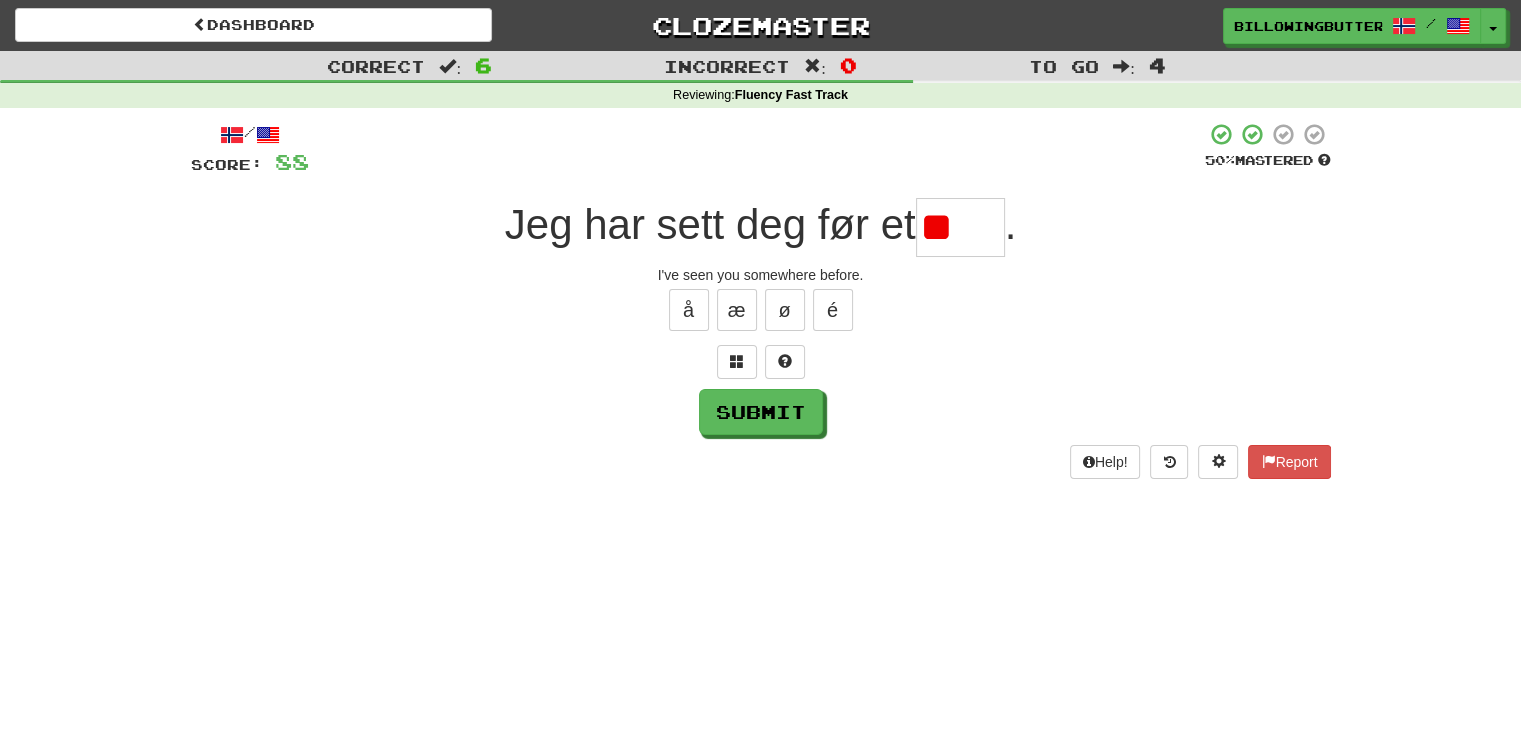 type on "*" 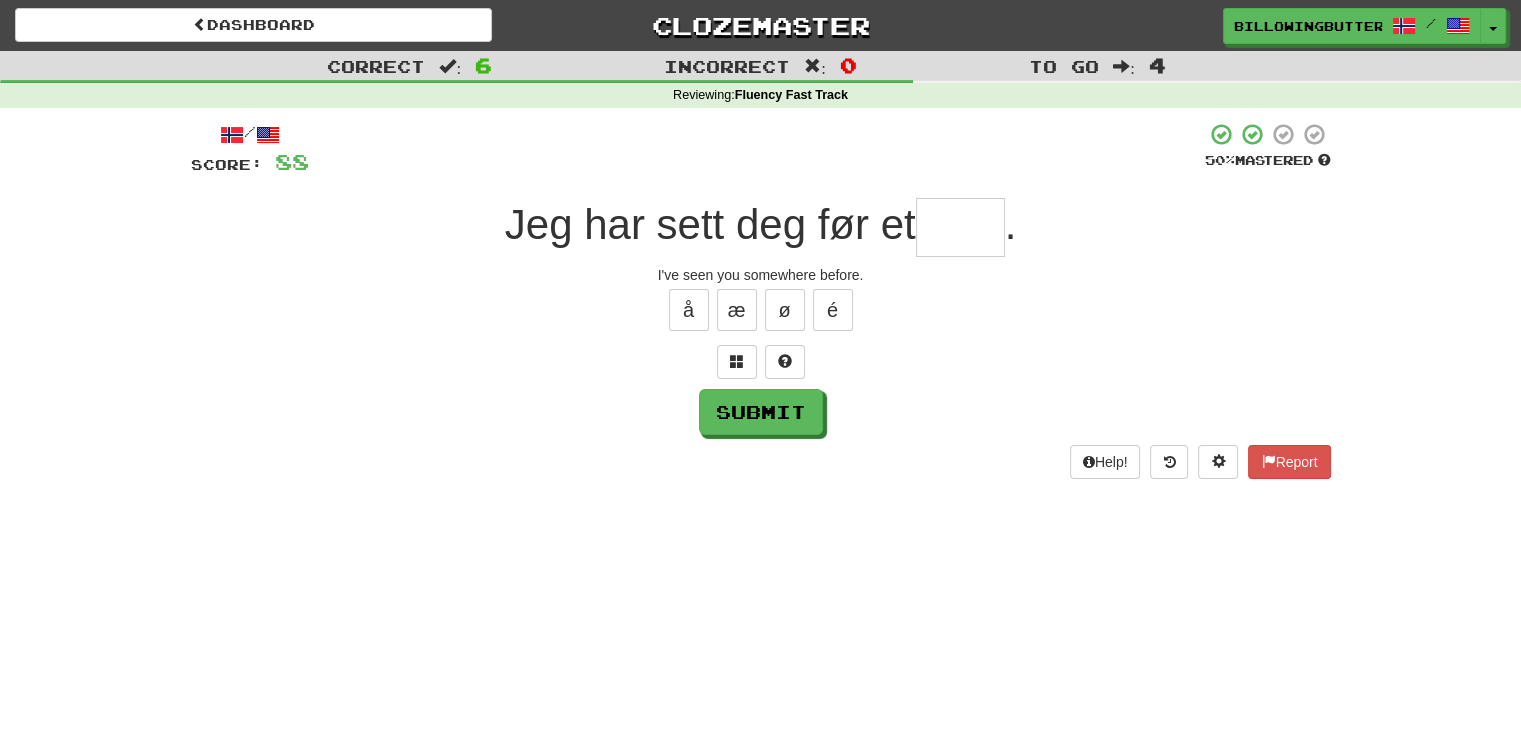type on "*" 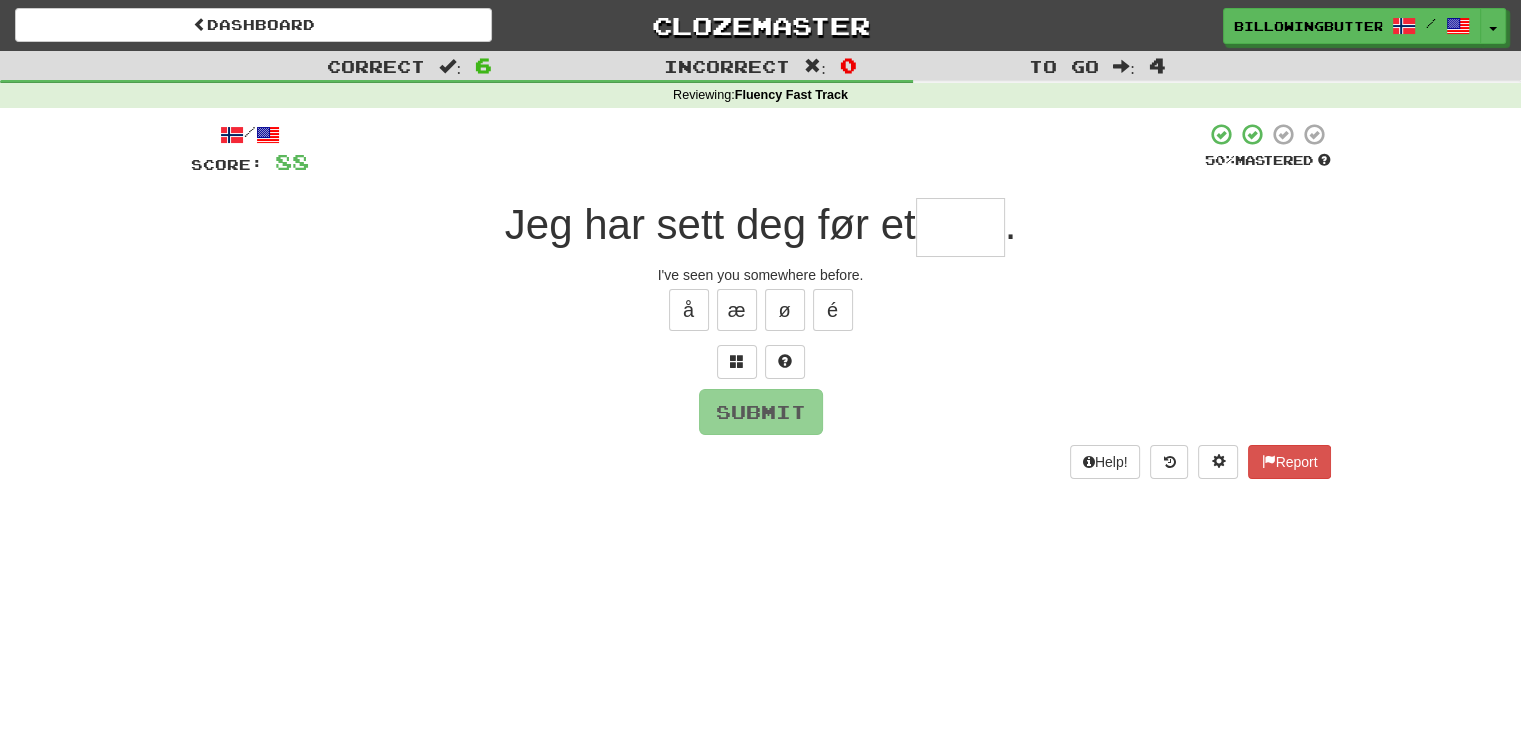 type on "*" 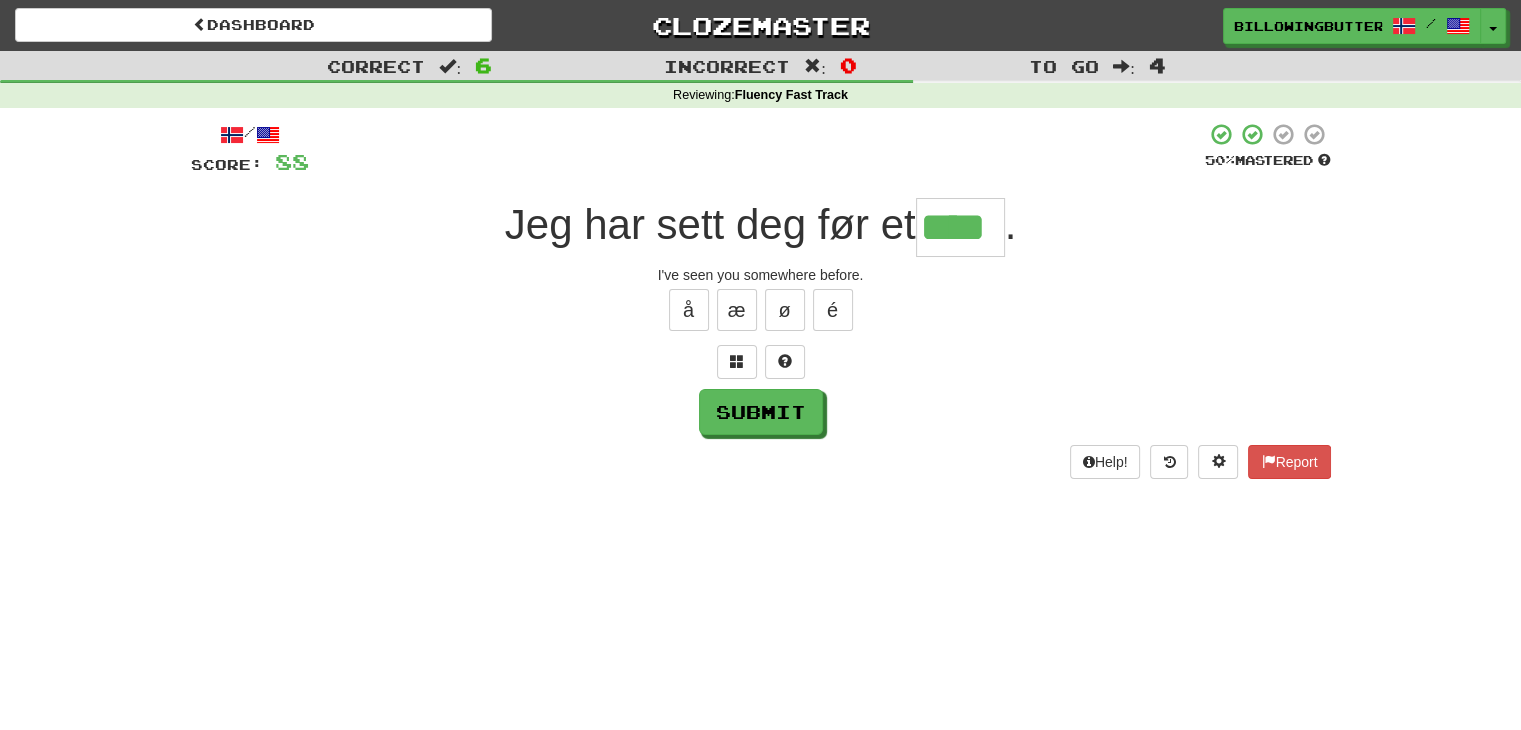 type on "****" 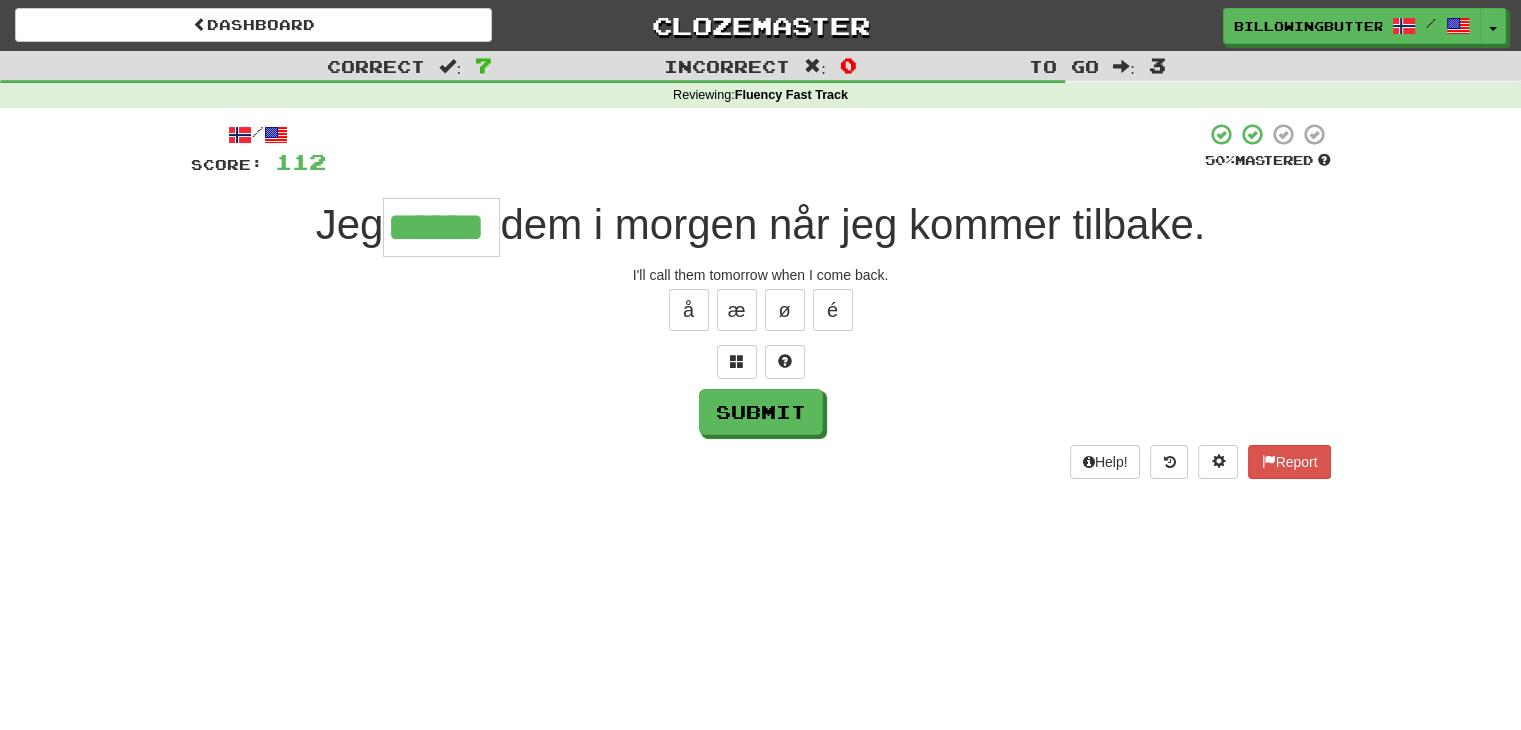 type on "******" 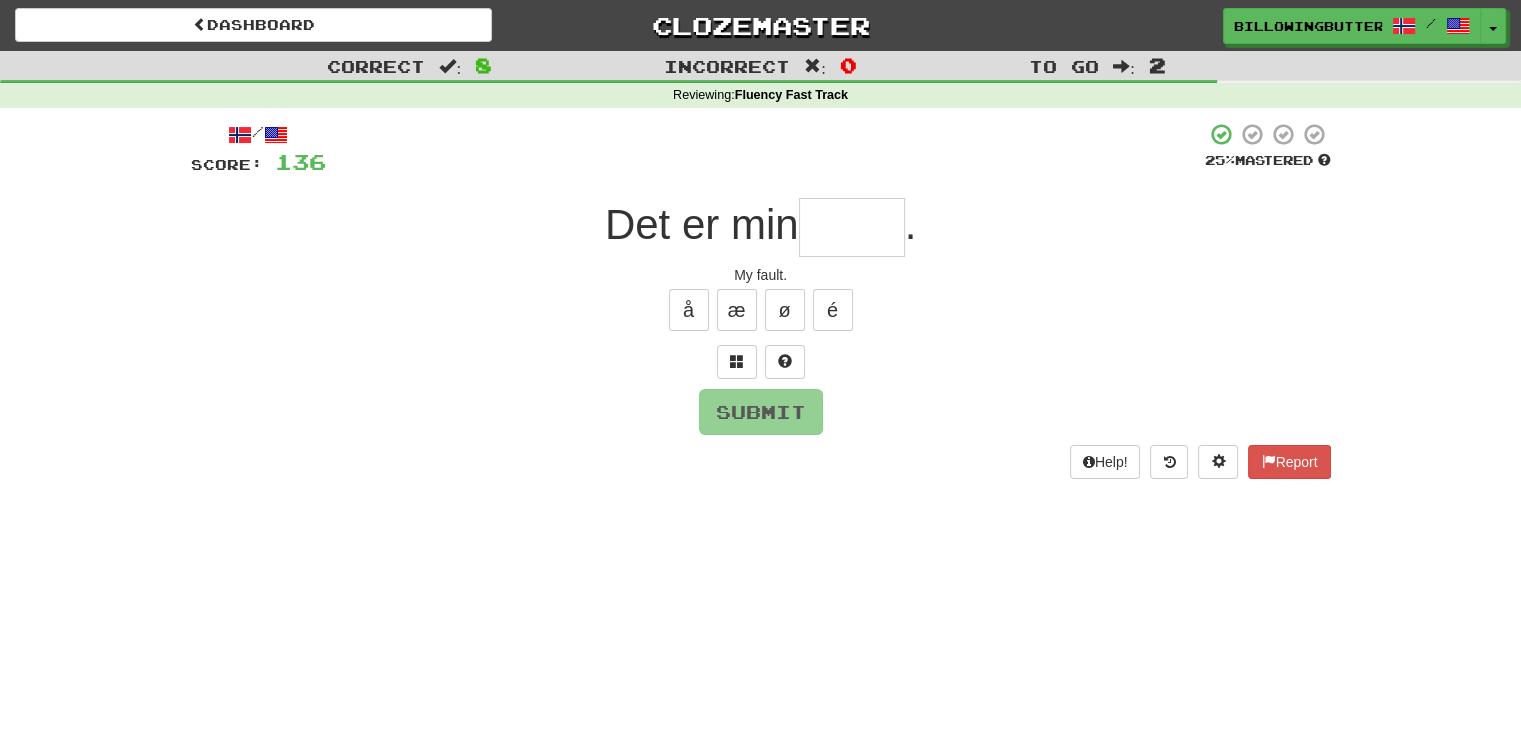 type on "*" 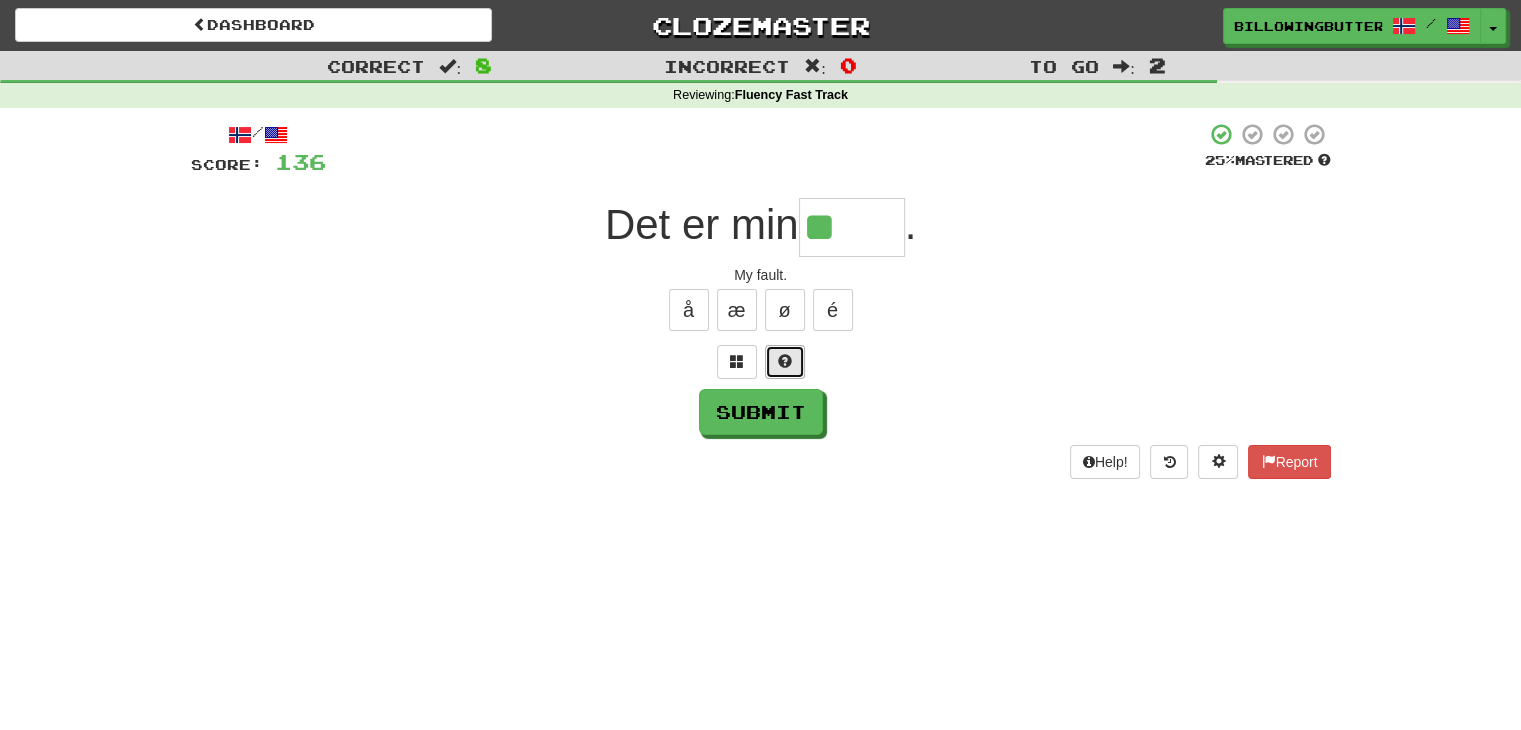 click at bounding box center [785, 361] 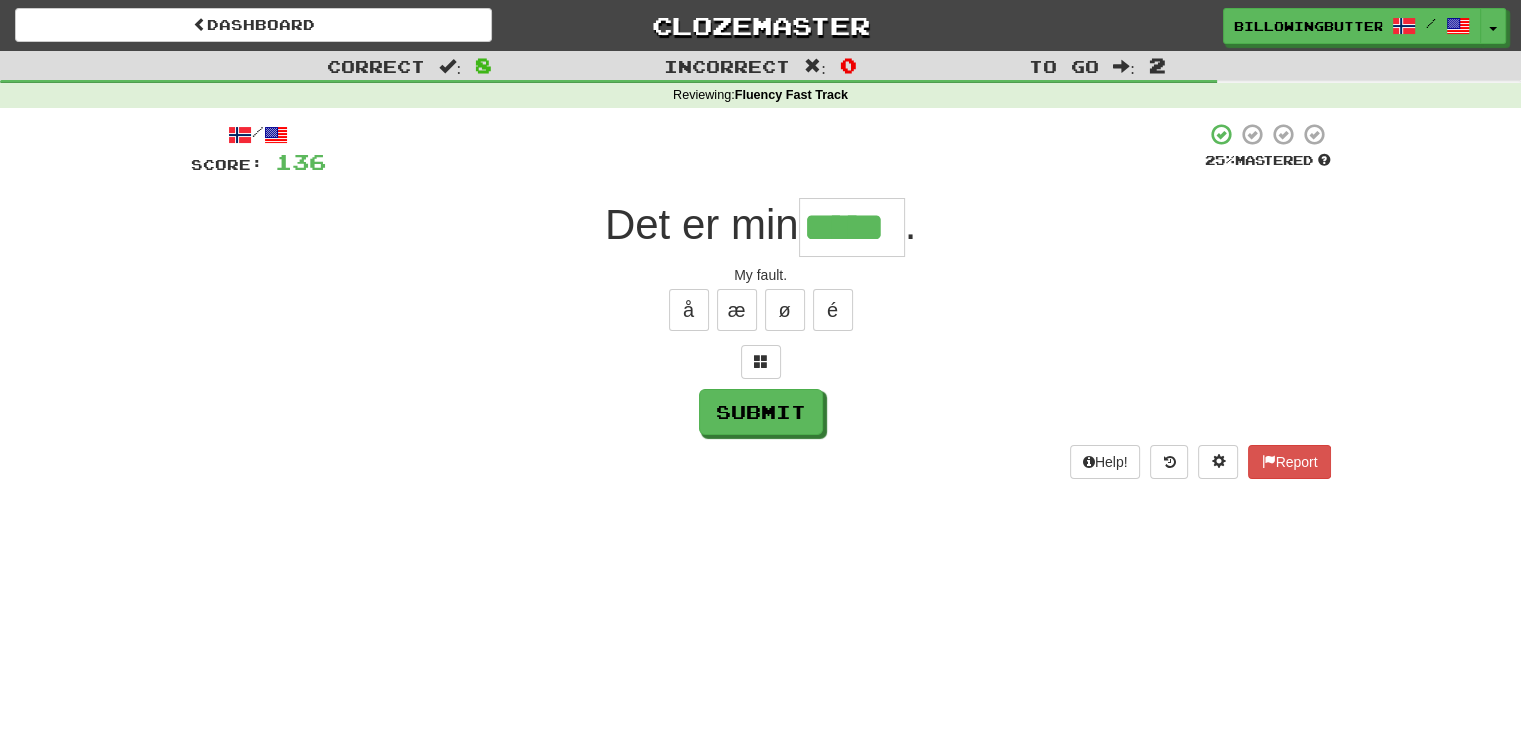 type on "*****" 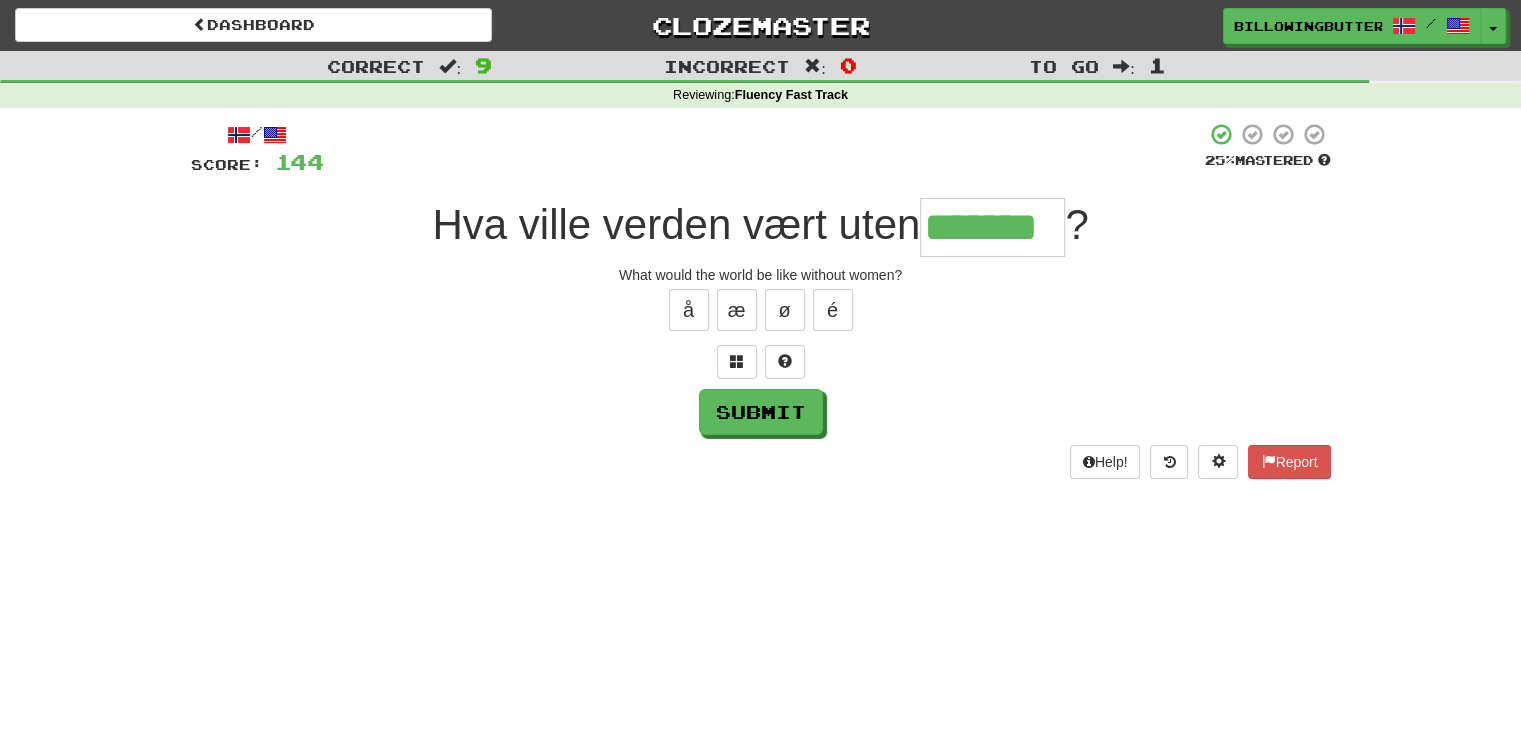 type on "*******" 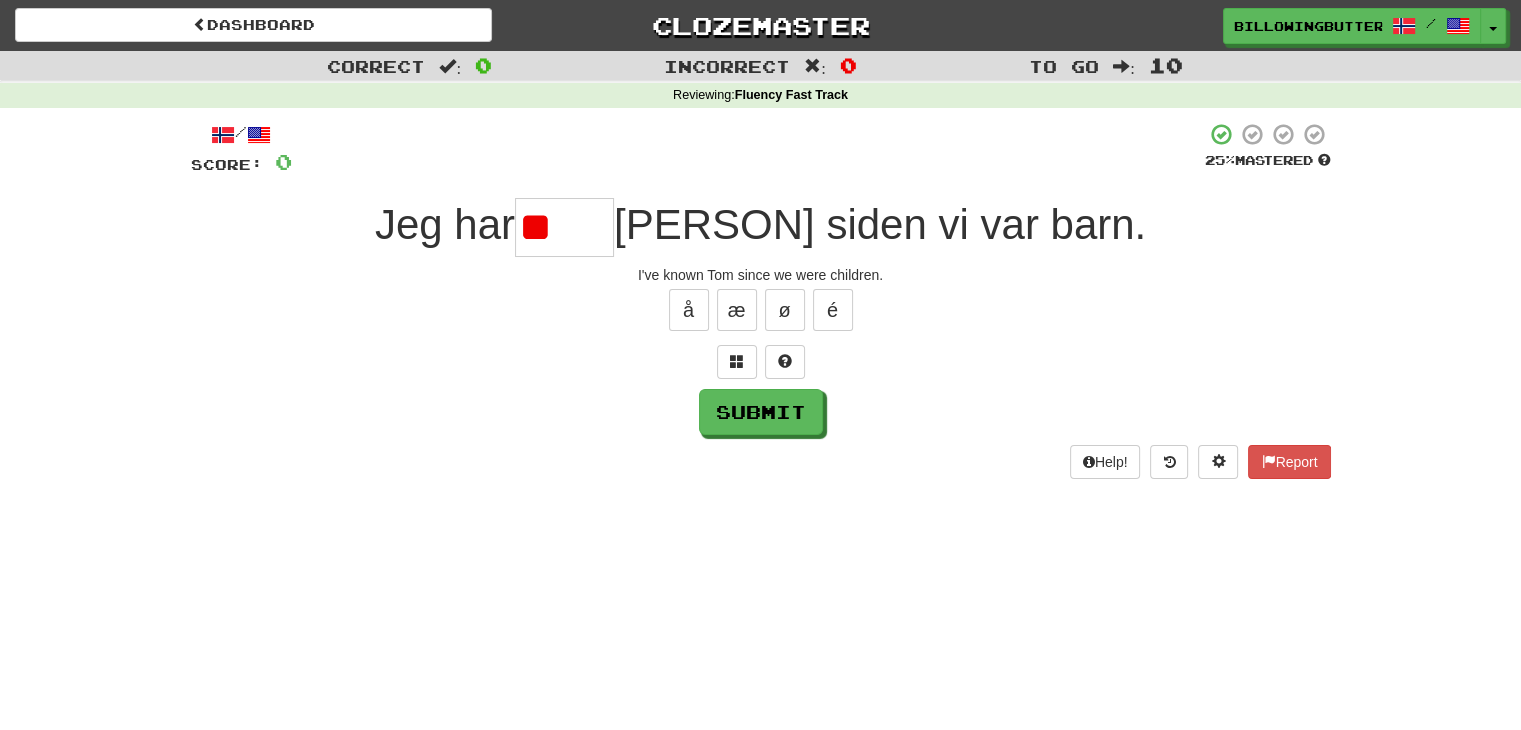type on "*" 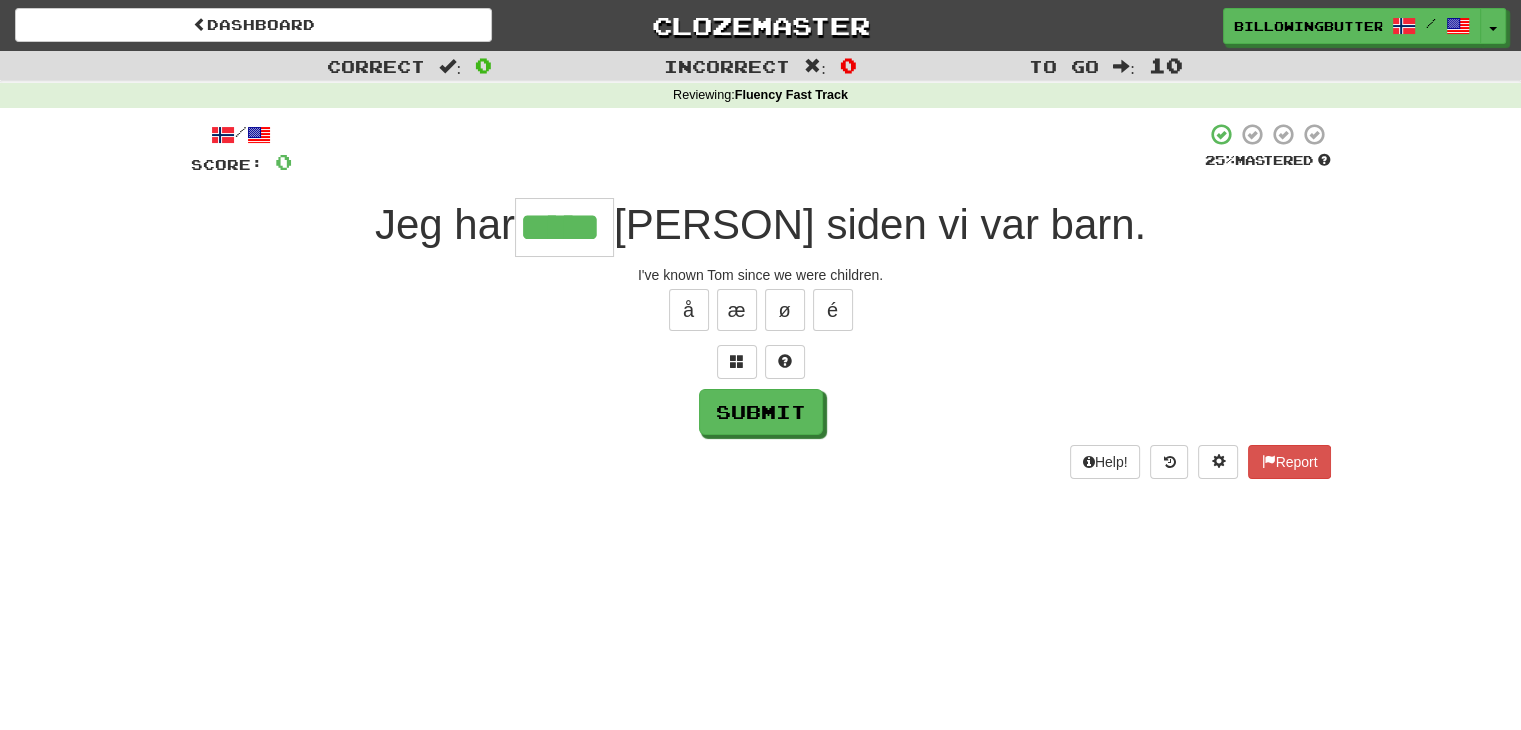type on "*****" 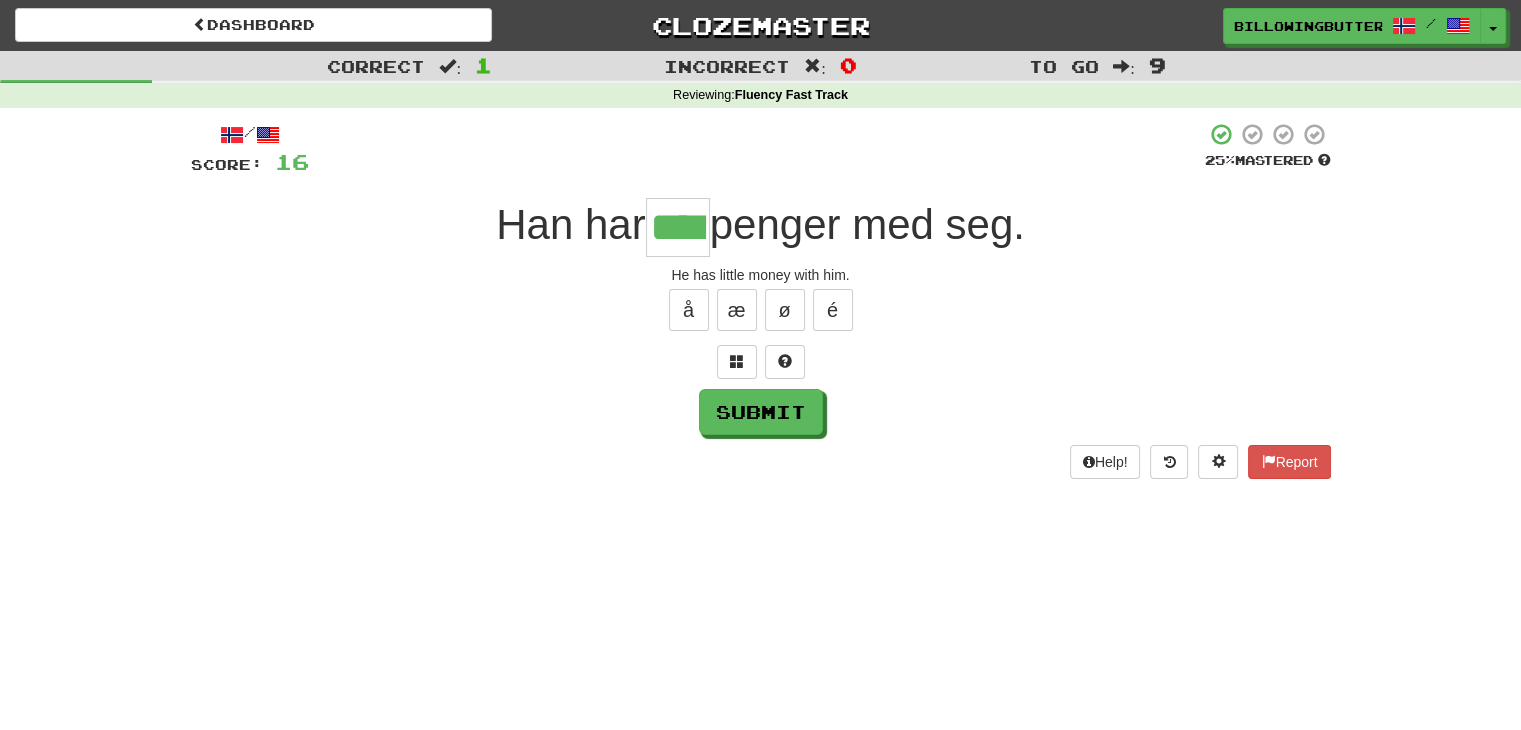 type on "****" 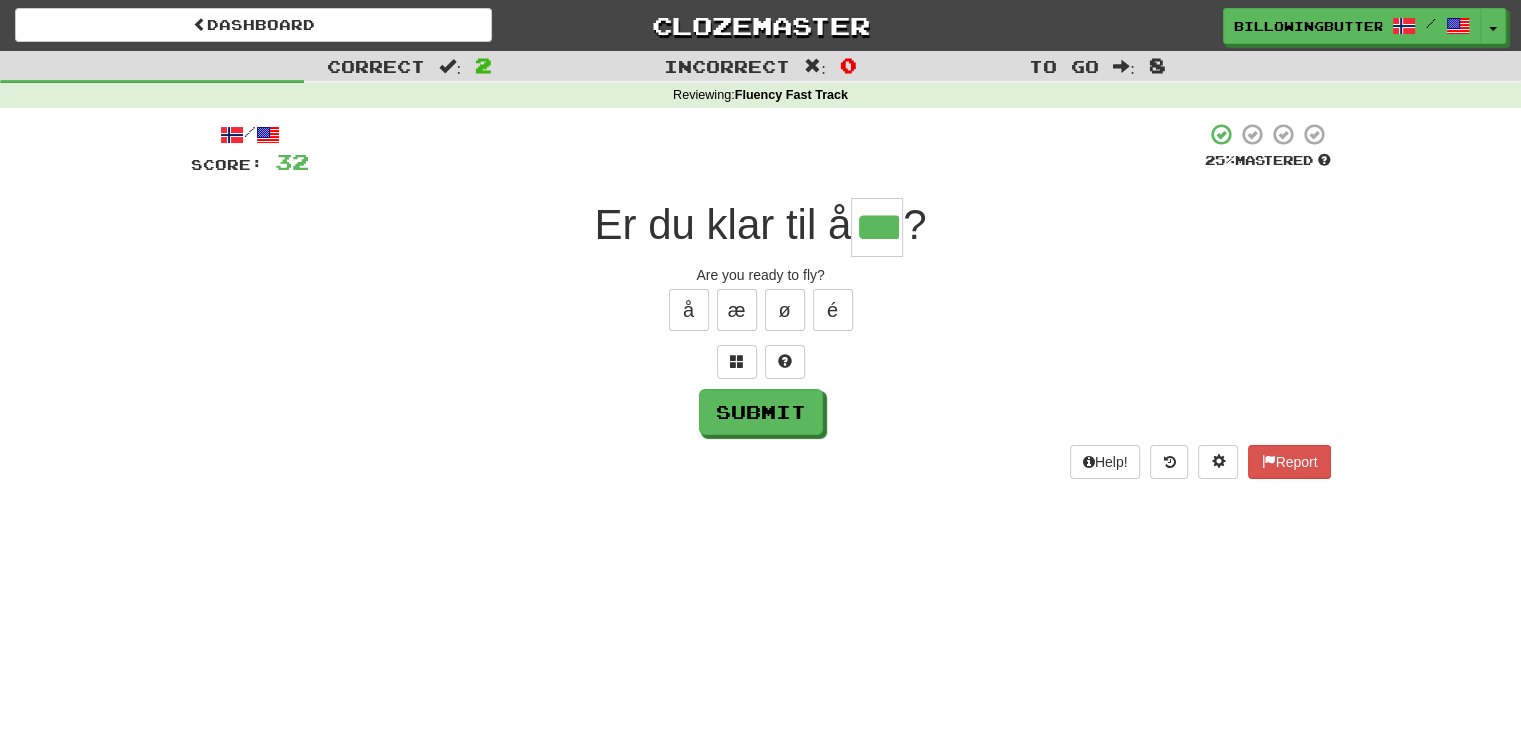 type on "***" 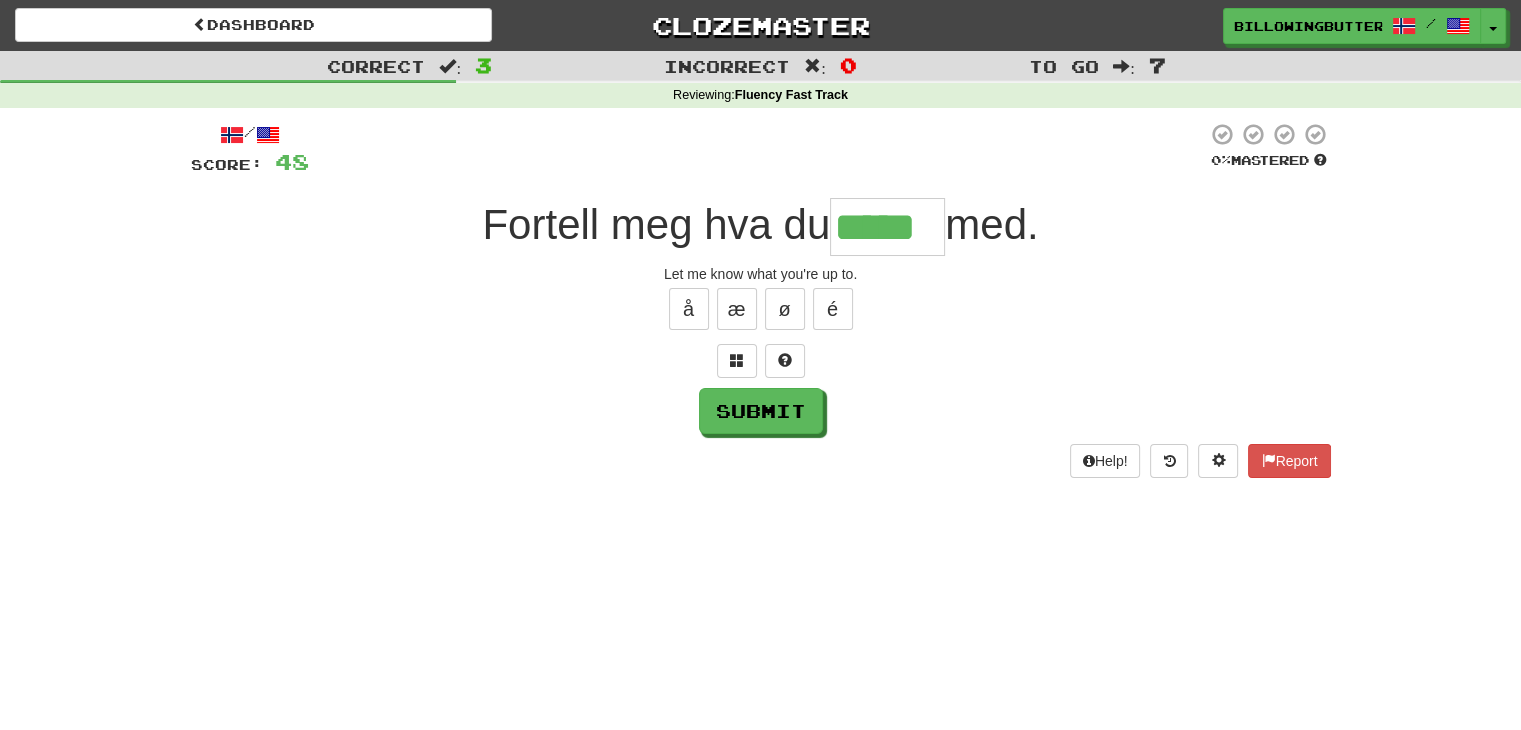 scroll, scrollTop: 0, scrollLeft: 0, axis: both 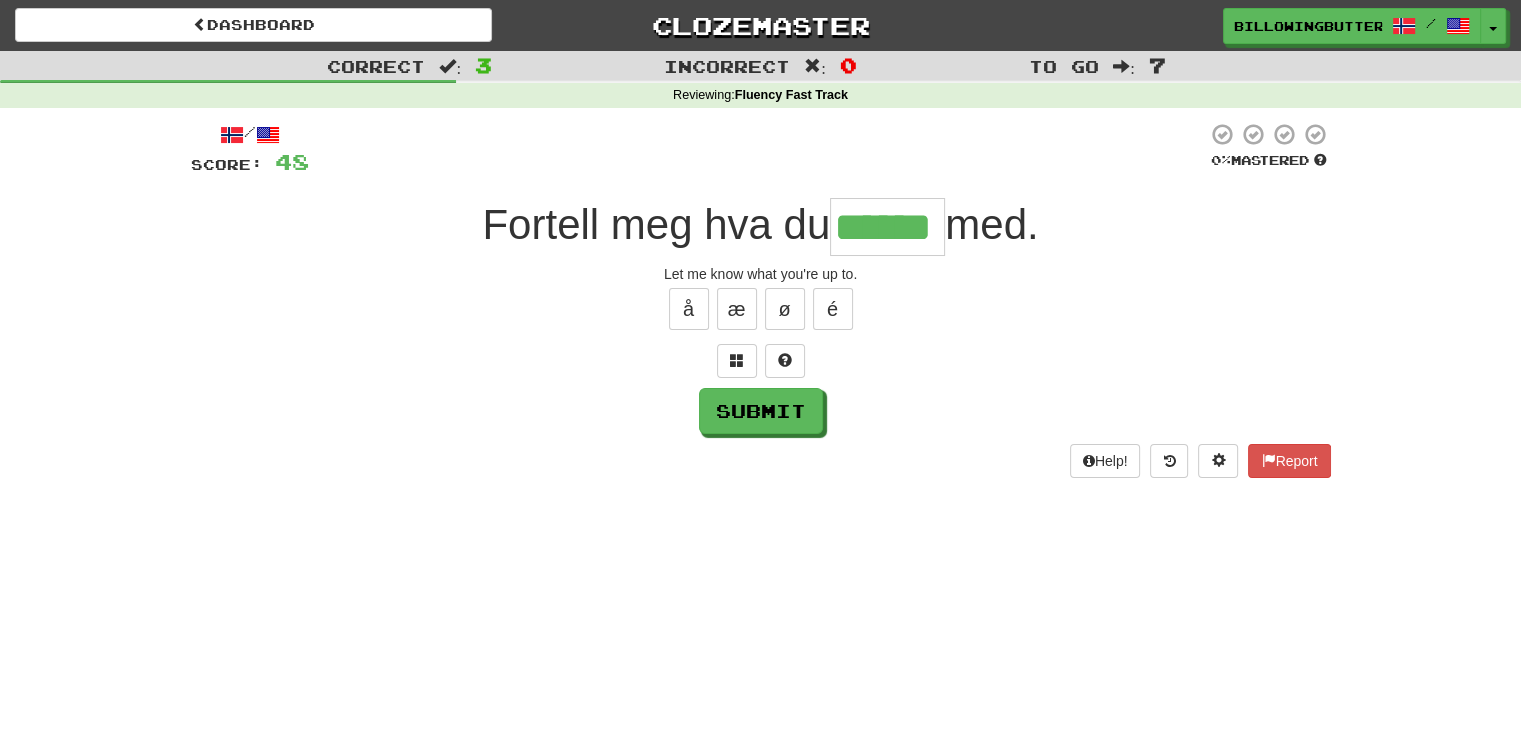 type on "******" 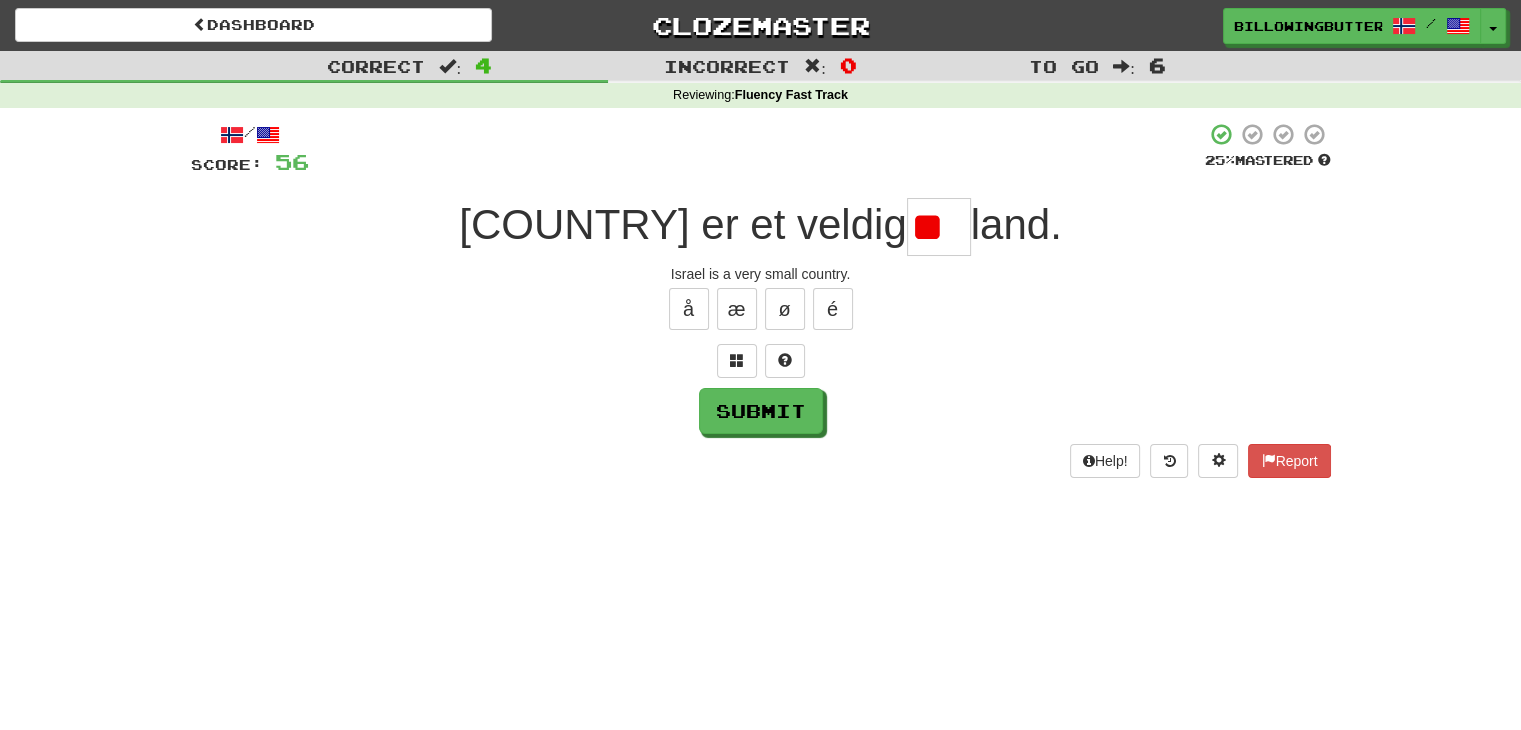 type on "*" 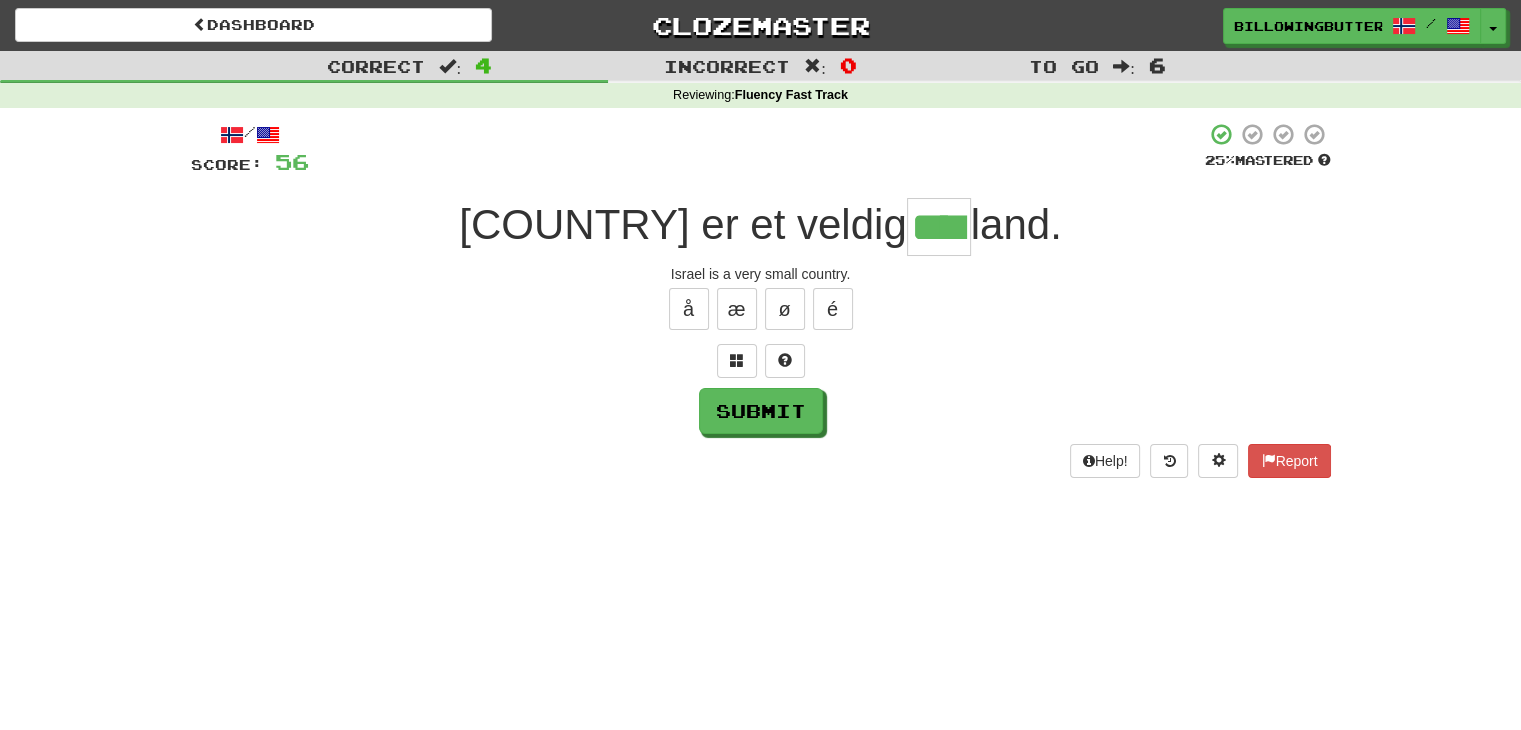 type on "****" 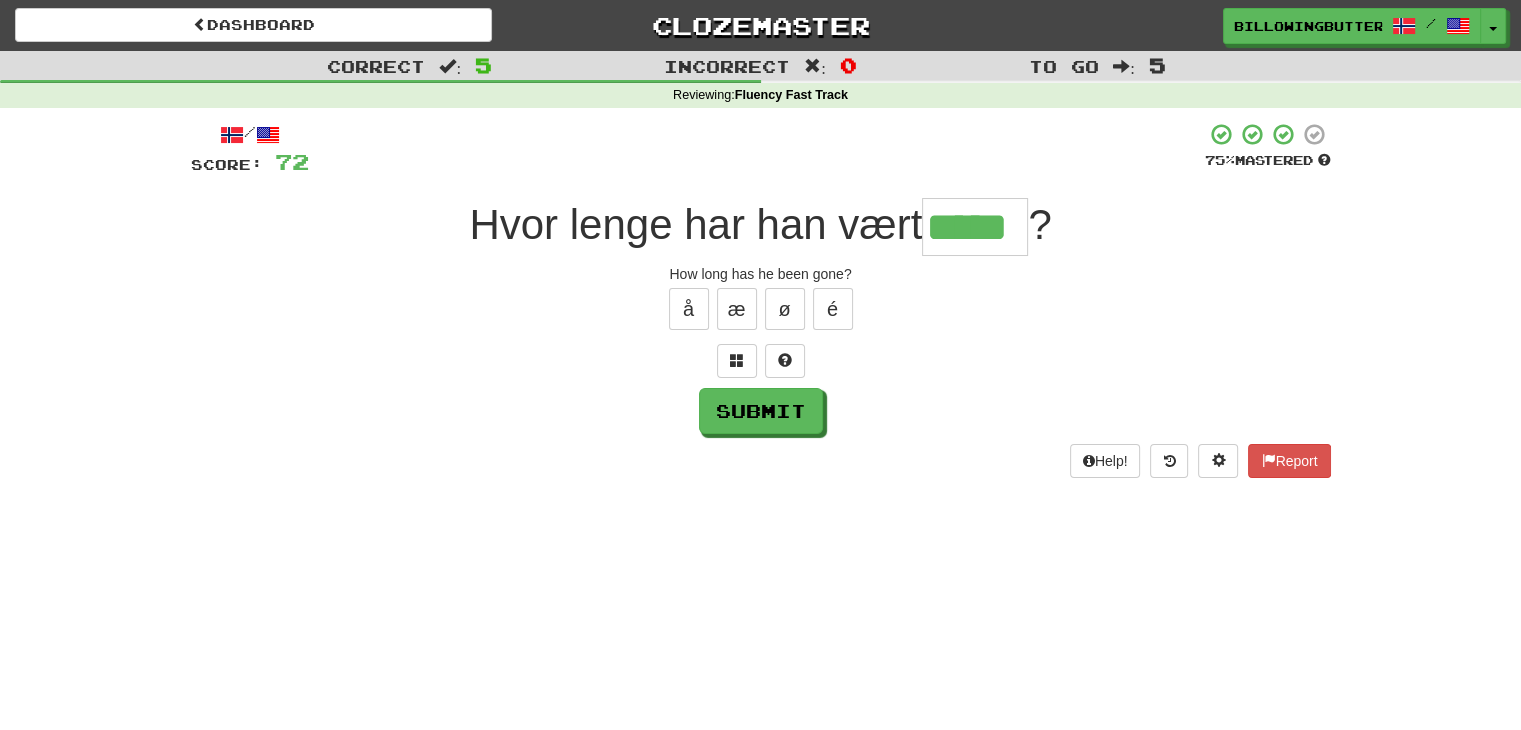type on "*****" 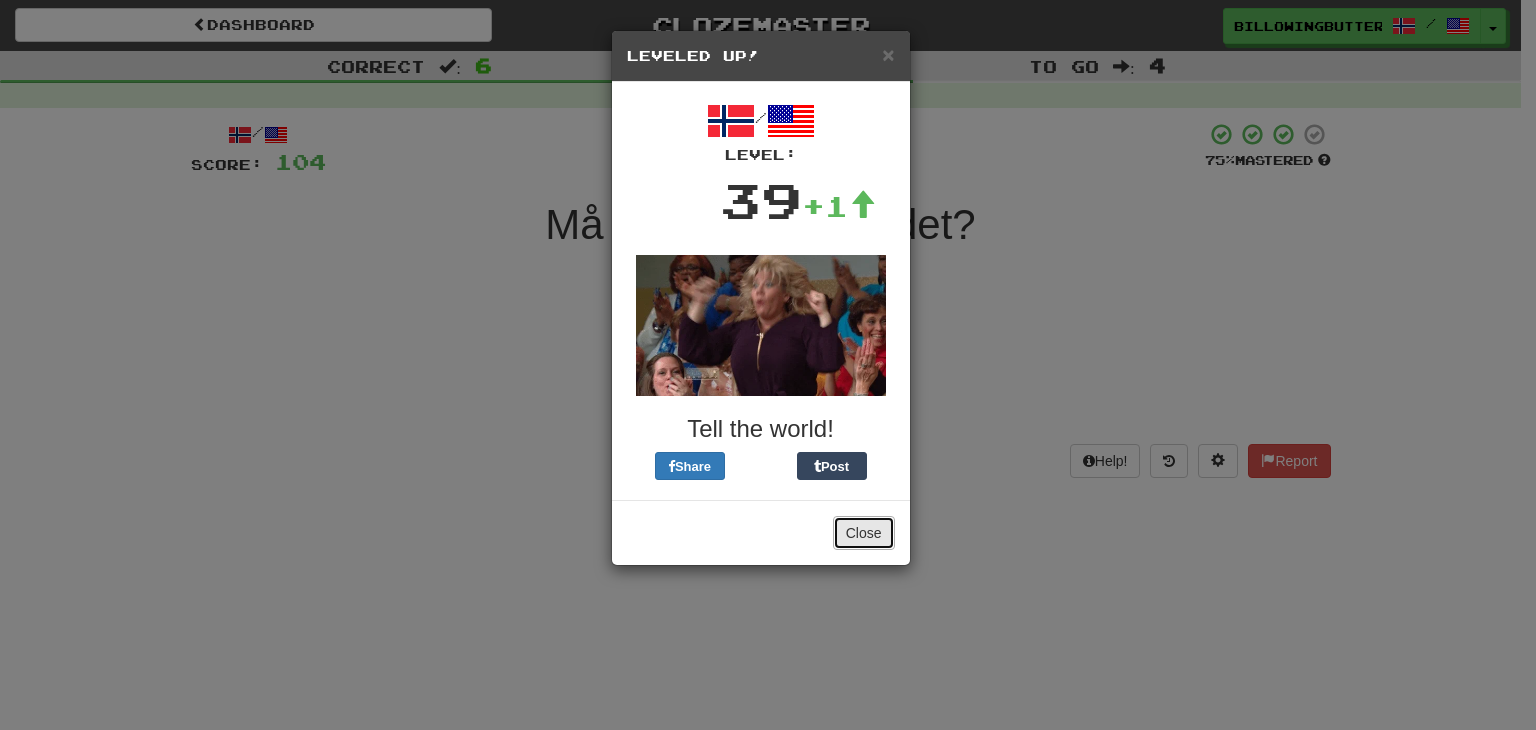 click on "Close" at bounding box center (864, 533) 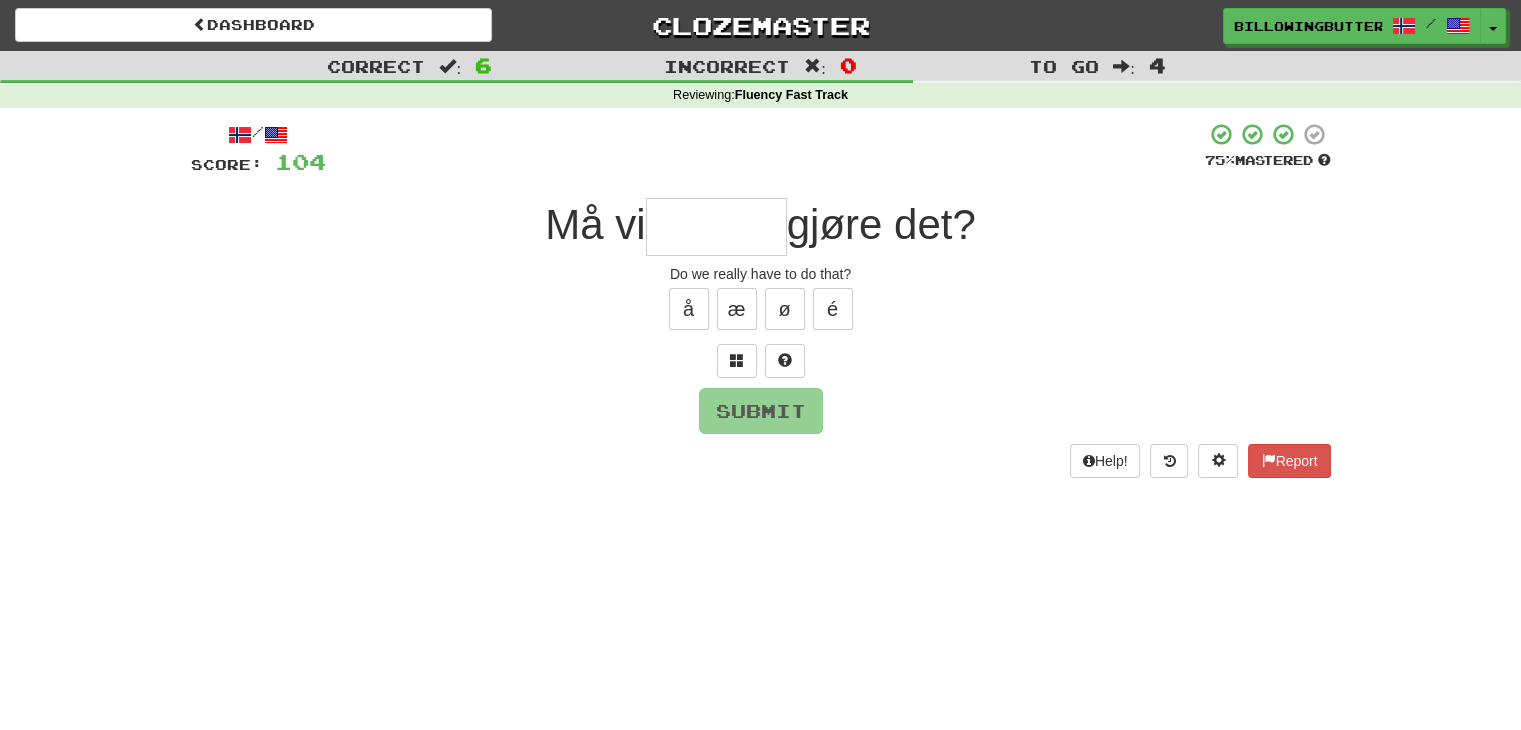 click at bounding box center (716, 227) 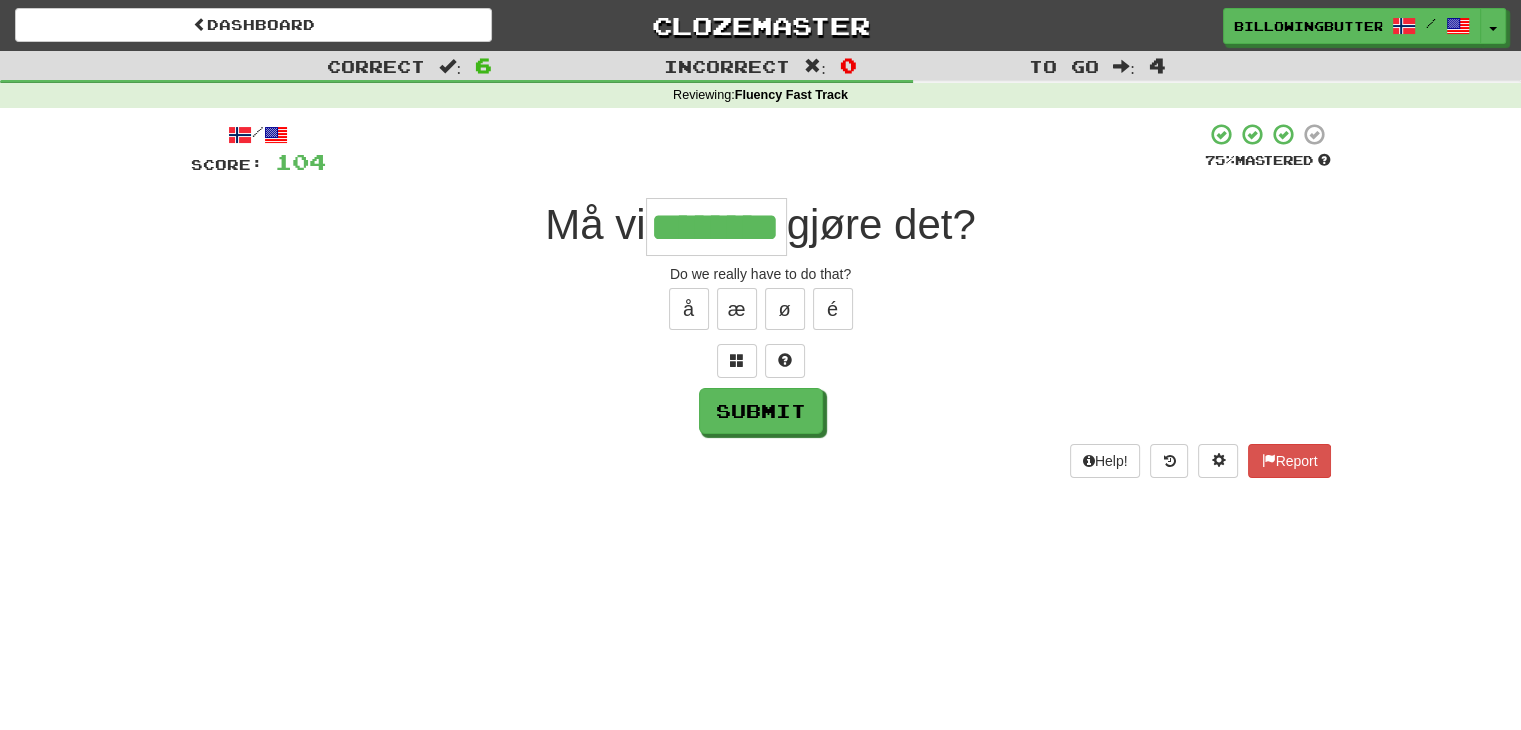 type on "********" 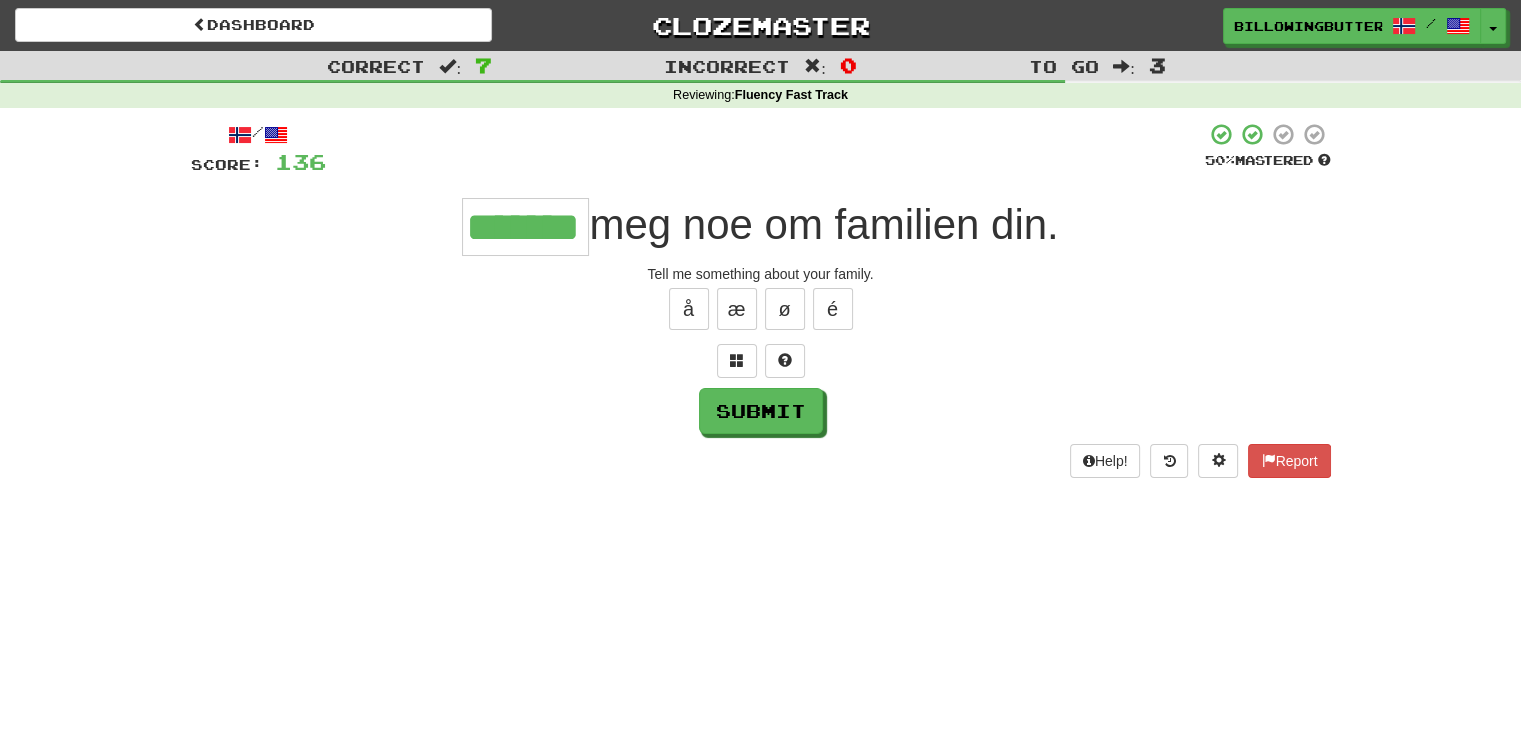 scroll, scrollTop: 0, scrollLeft: 0, axis: both 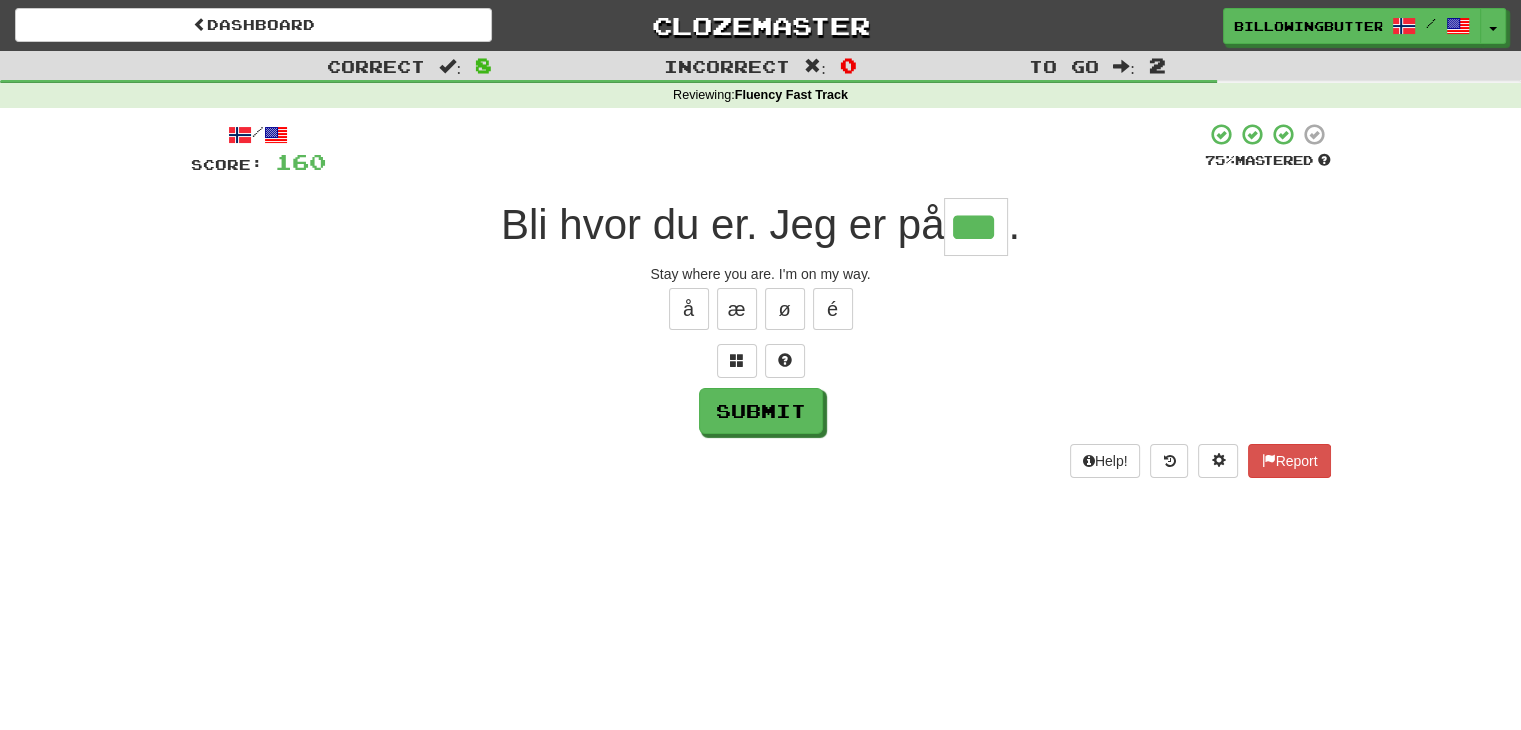 type on "***" 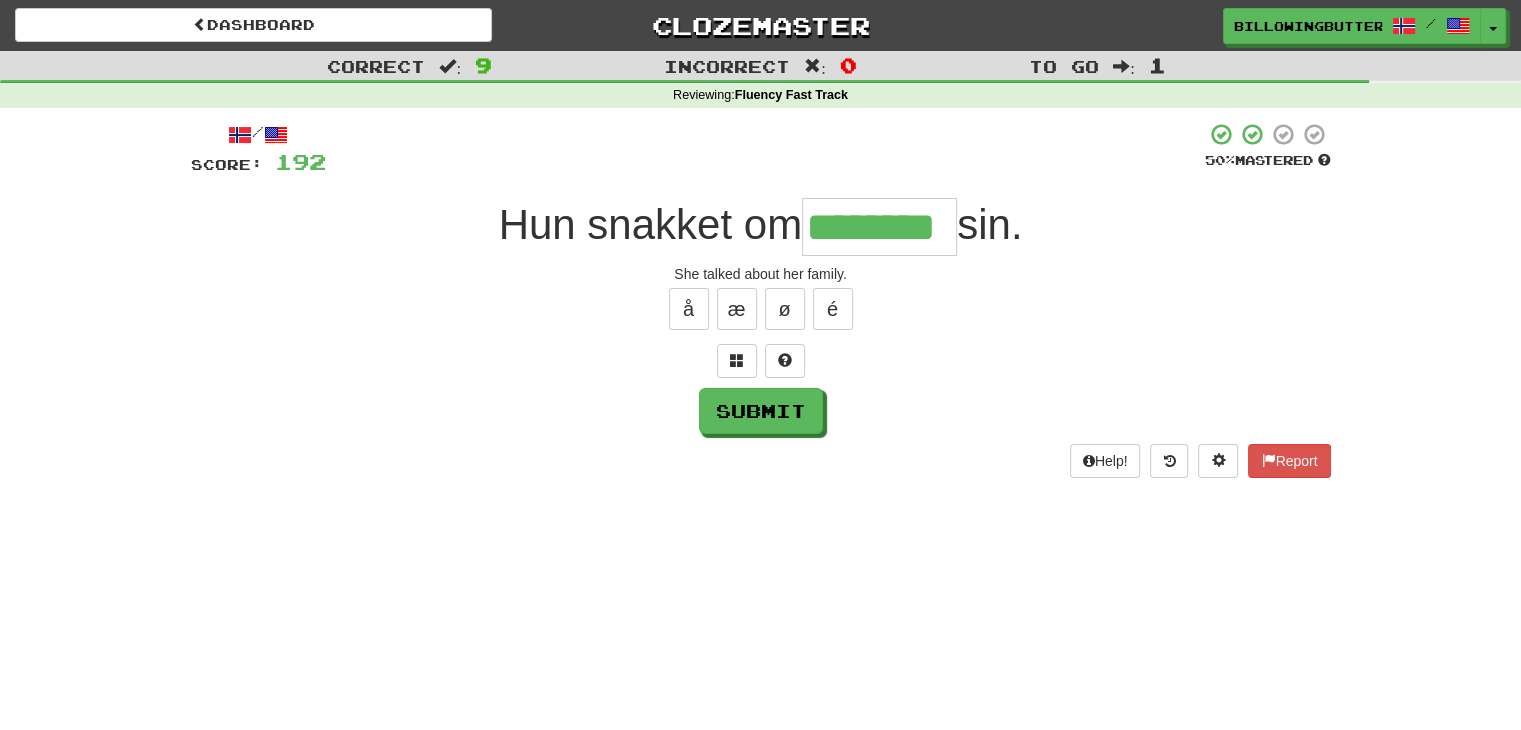 type on "********" 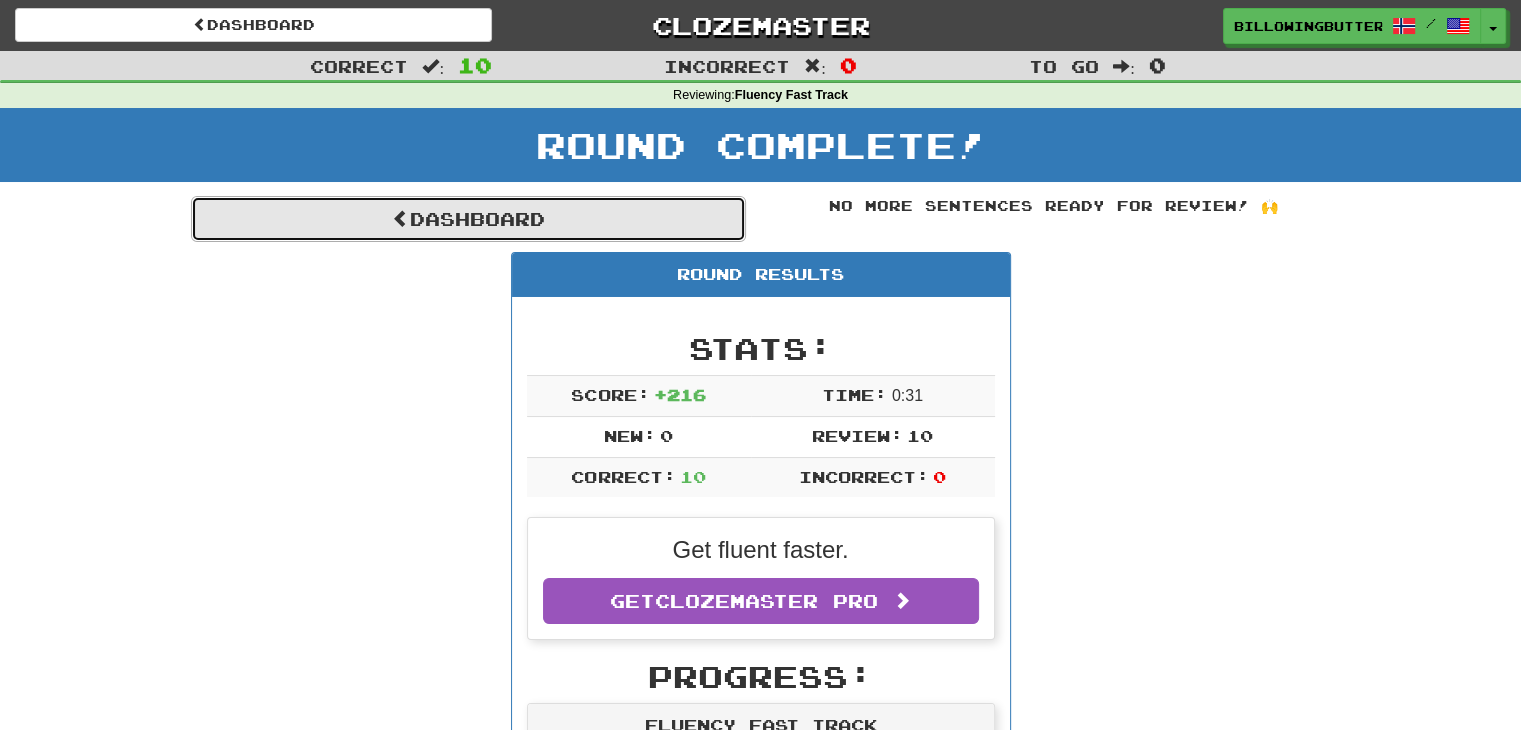 click on "Dashboard" at bounding box center (468, 219) 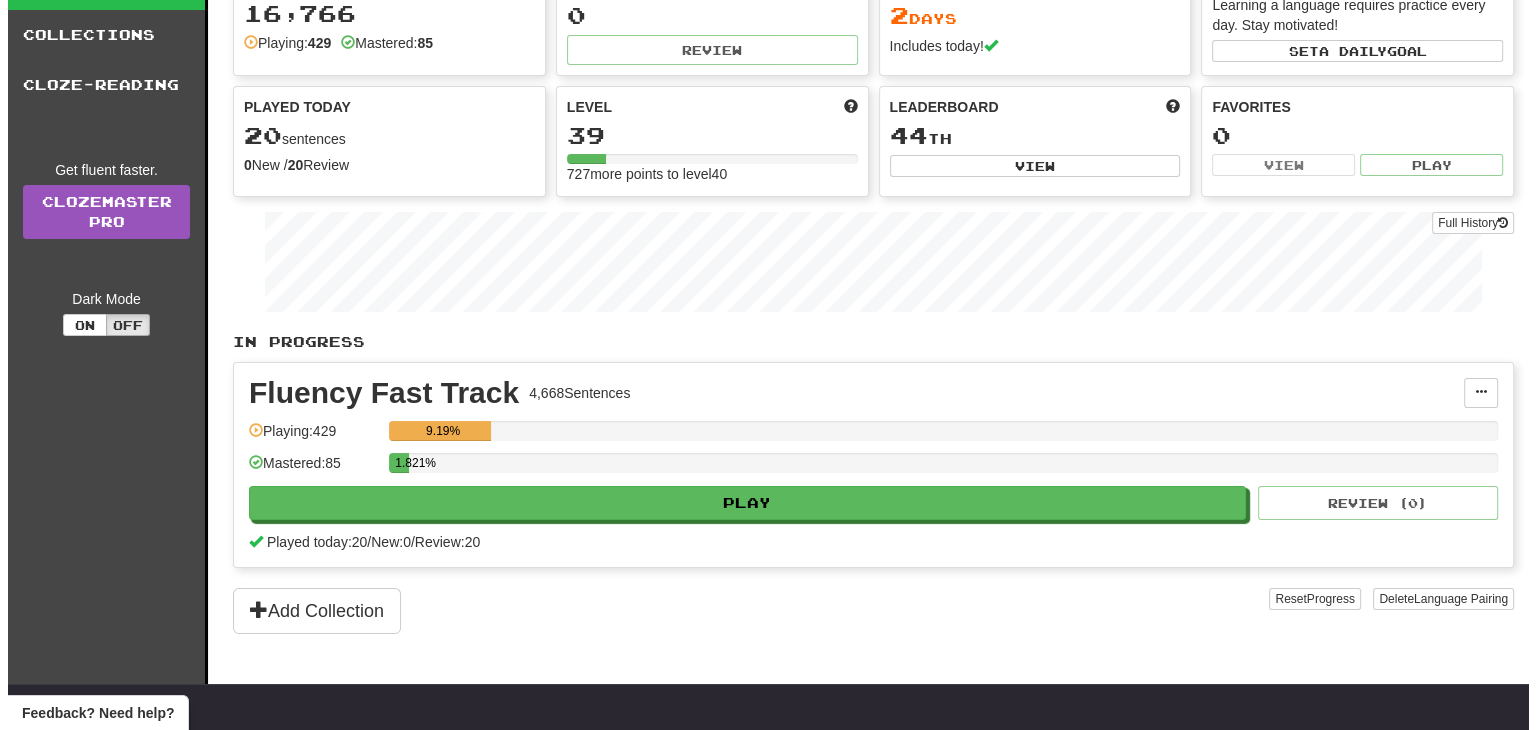 scroll, scrollTop: 100, scrollLeft: 0, axis: vertical 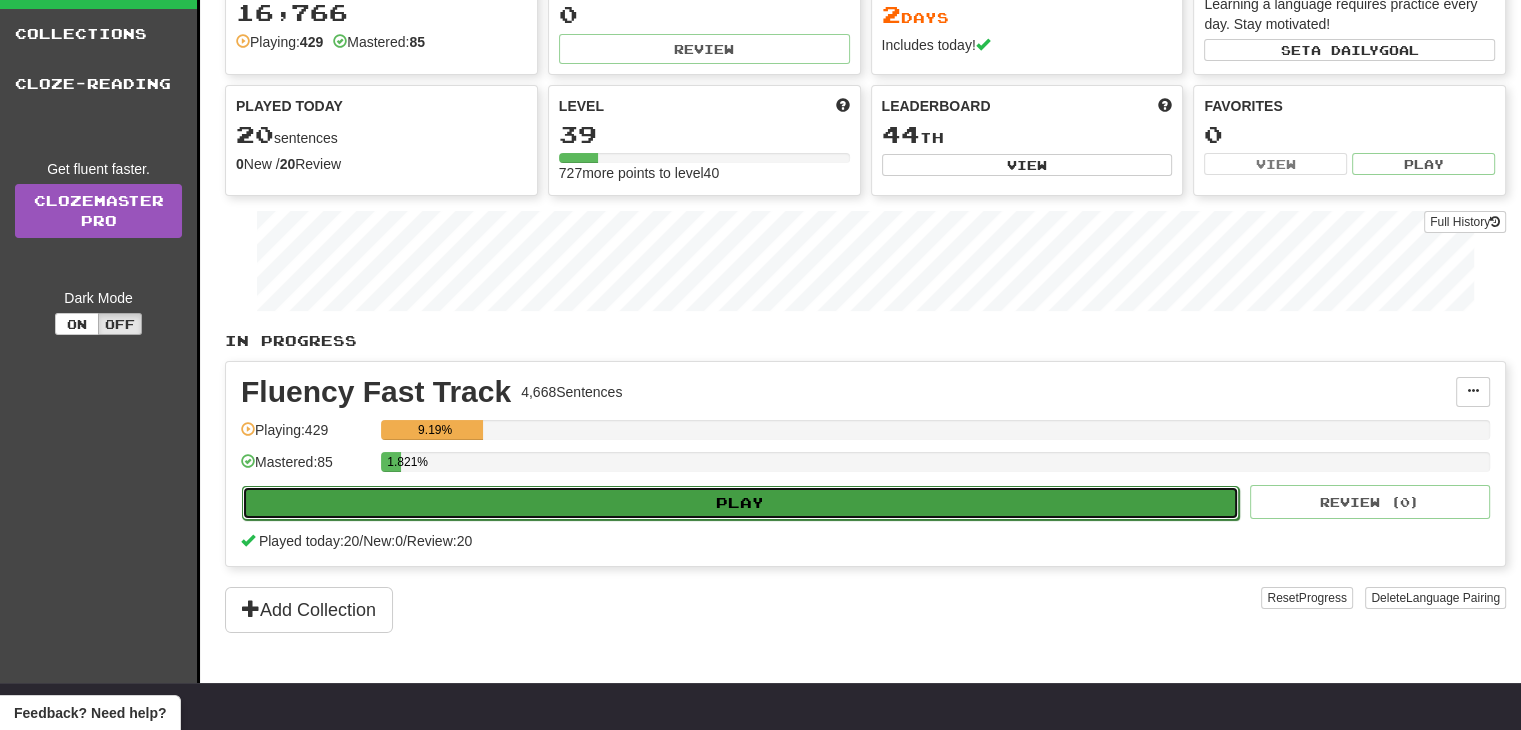 click on "Play" at bounding box center (740, 503) 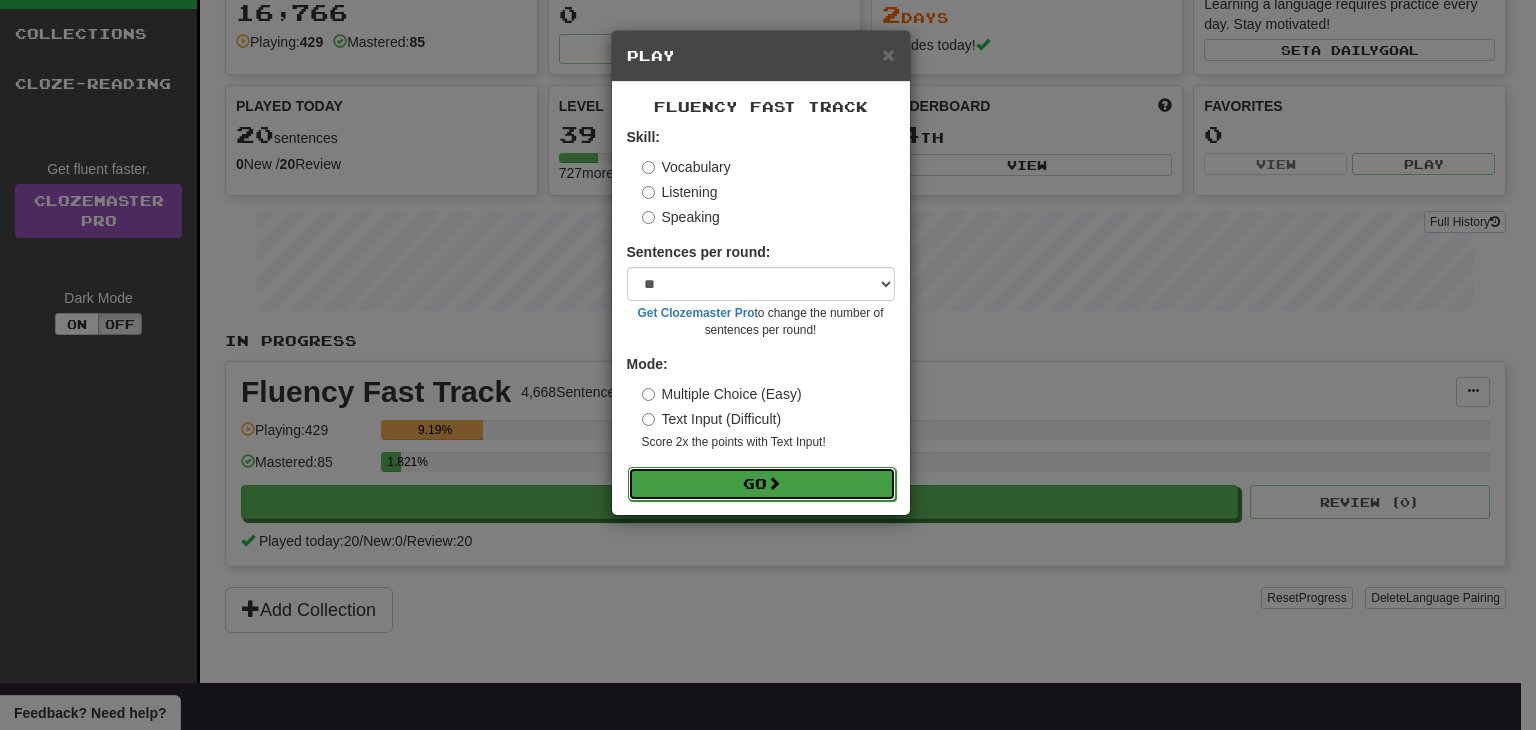 click on "Go" at bounding box center (762, 484) 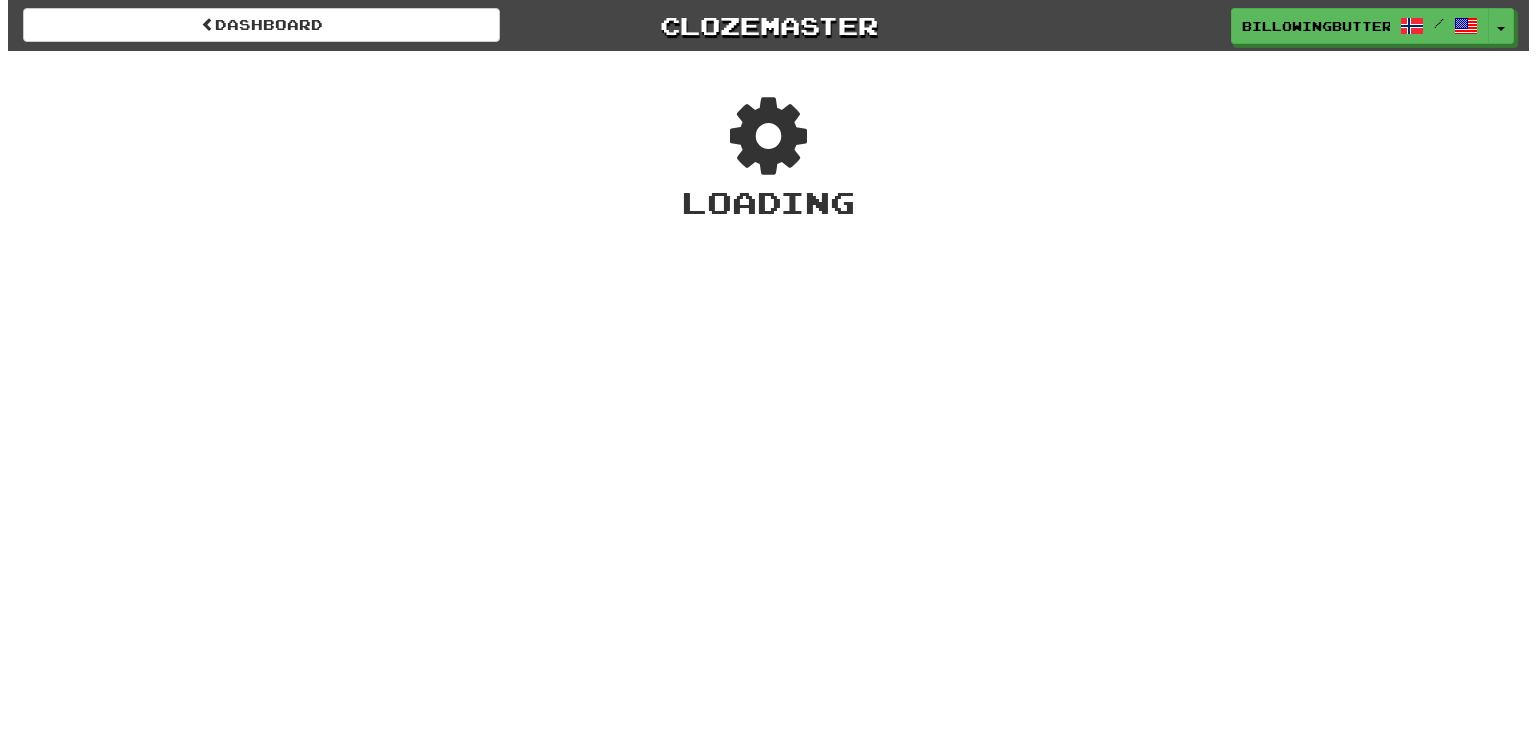 scroll, scrollTop: 0, scrollLeft: 0, axis: both 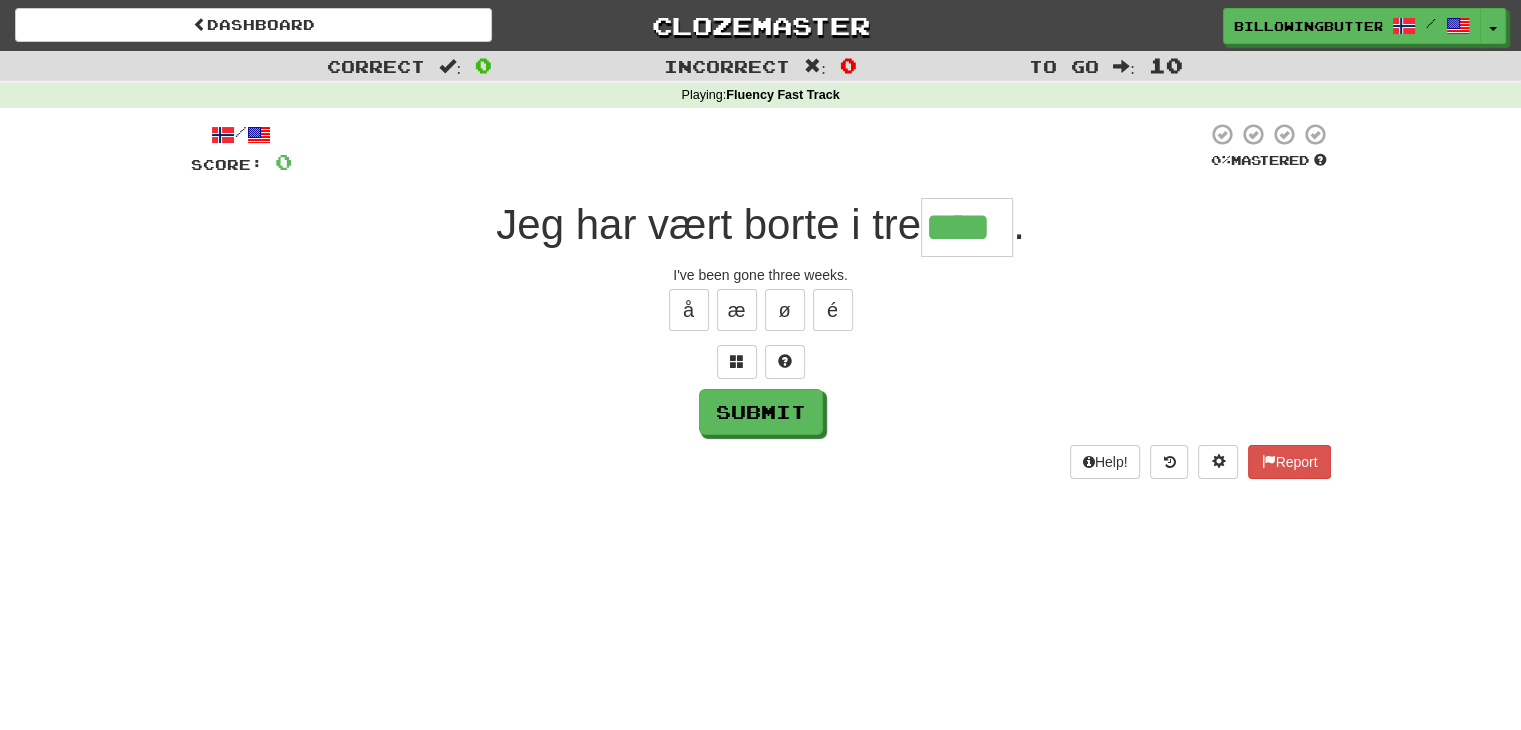type on "****" 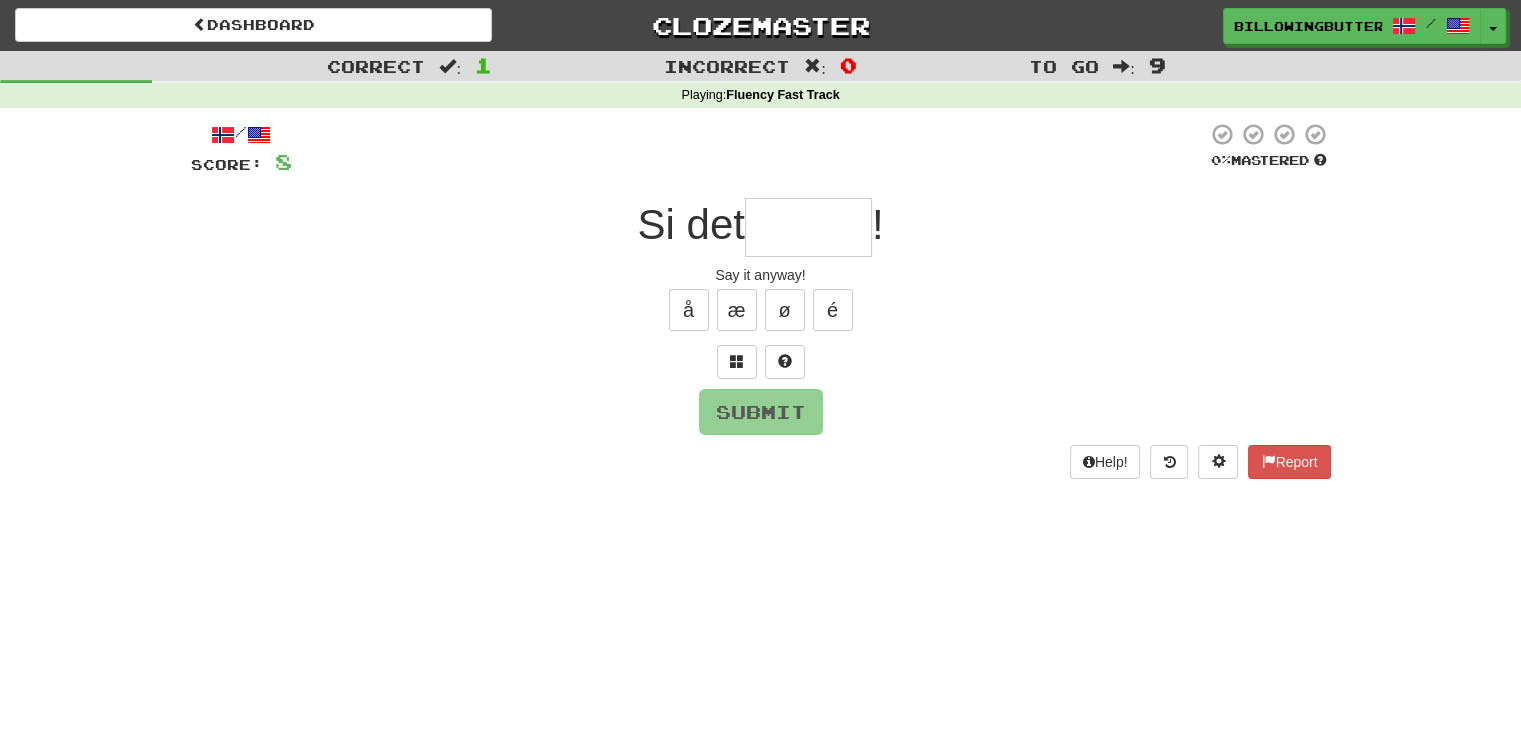 type on "*" 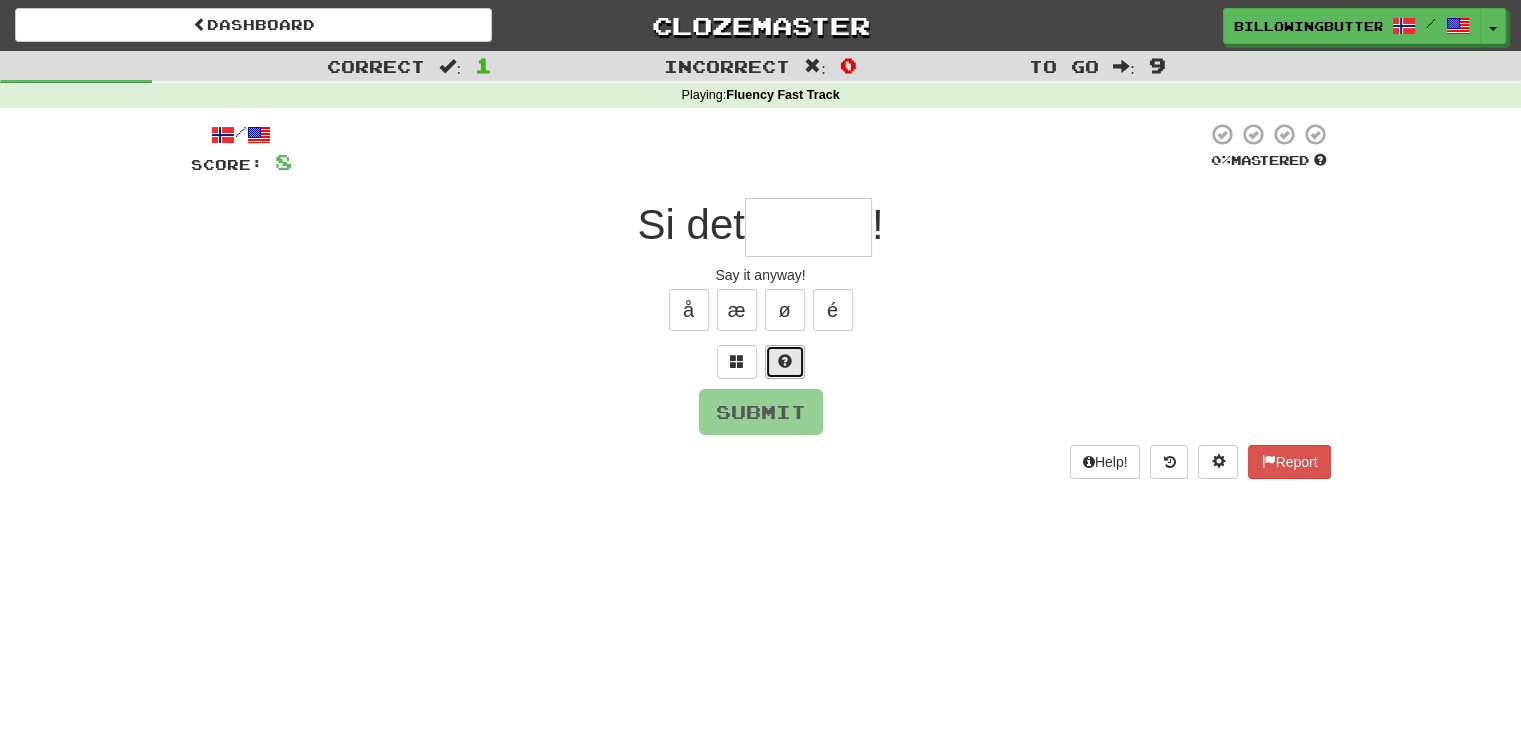 click at bounding box center [785, 362] 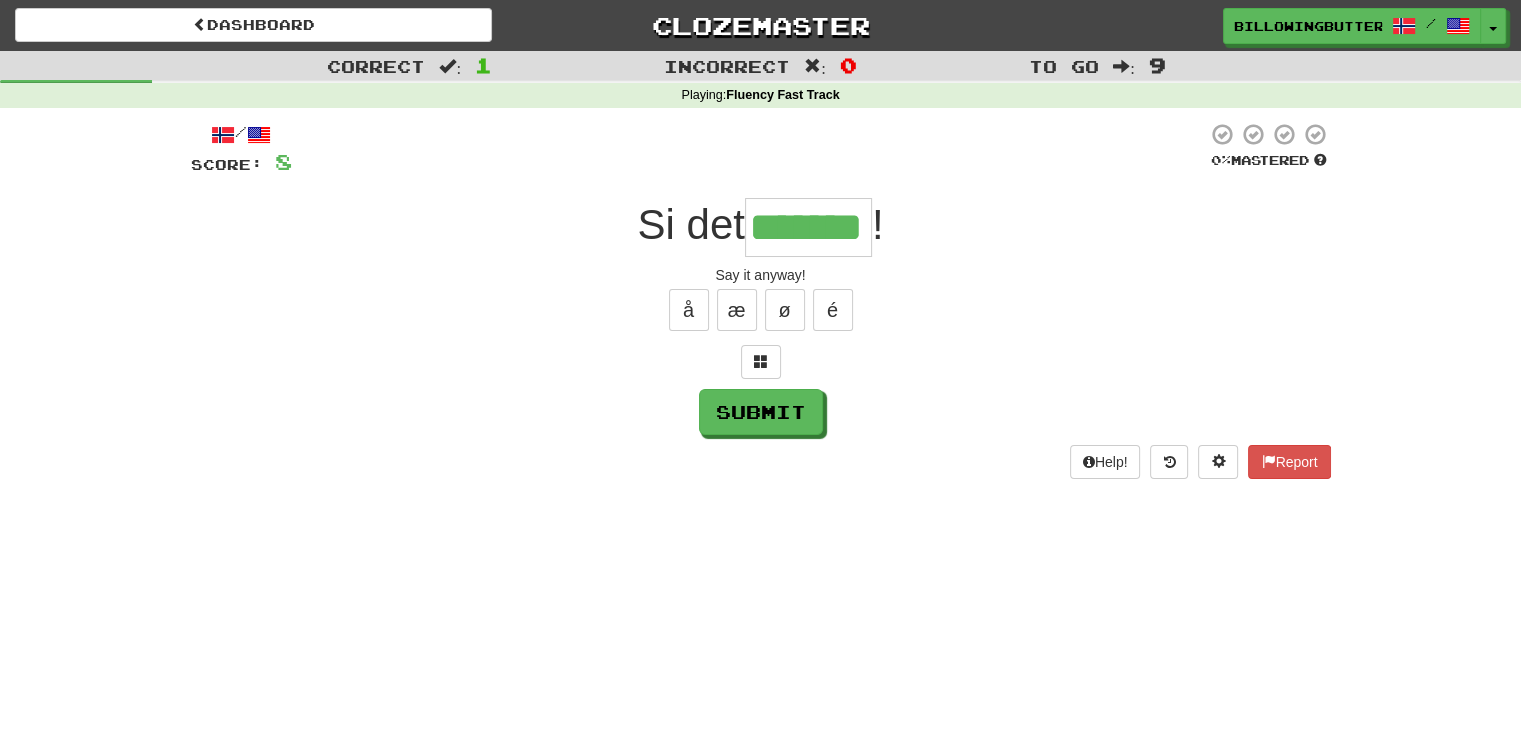 type on "*******" 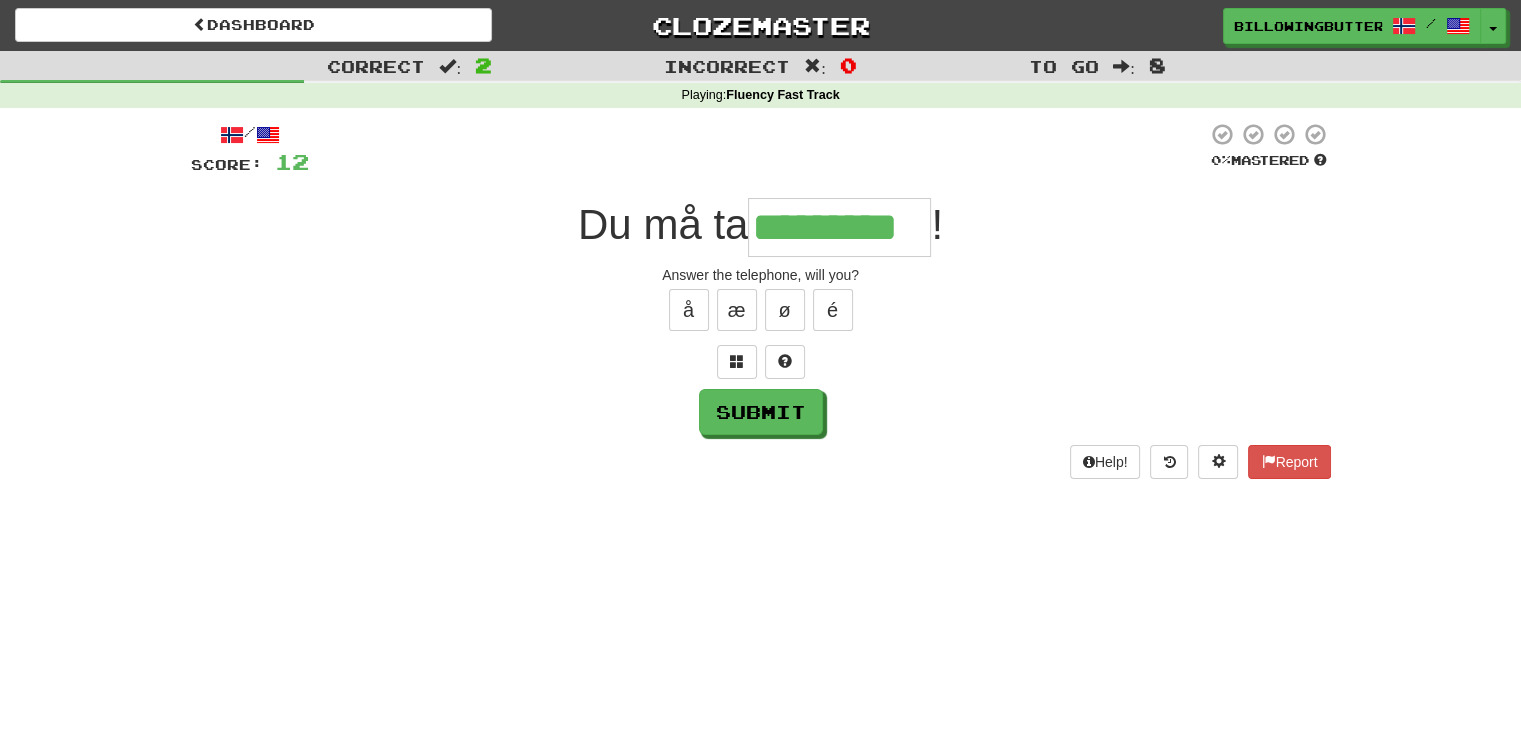 type on "*********" 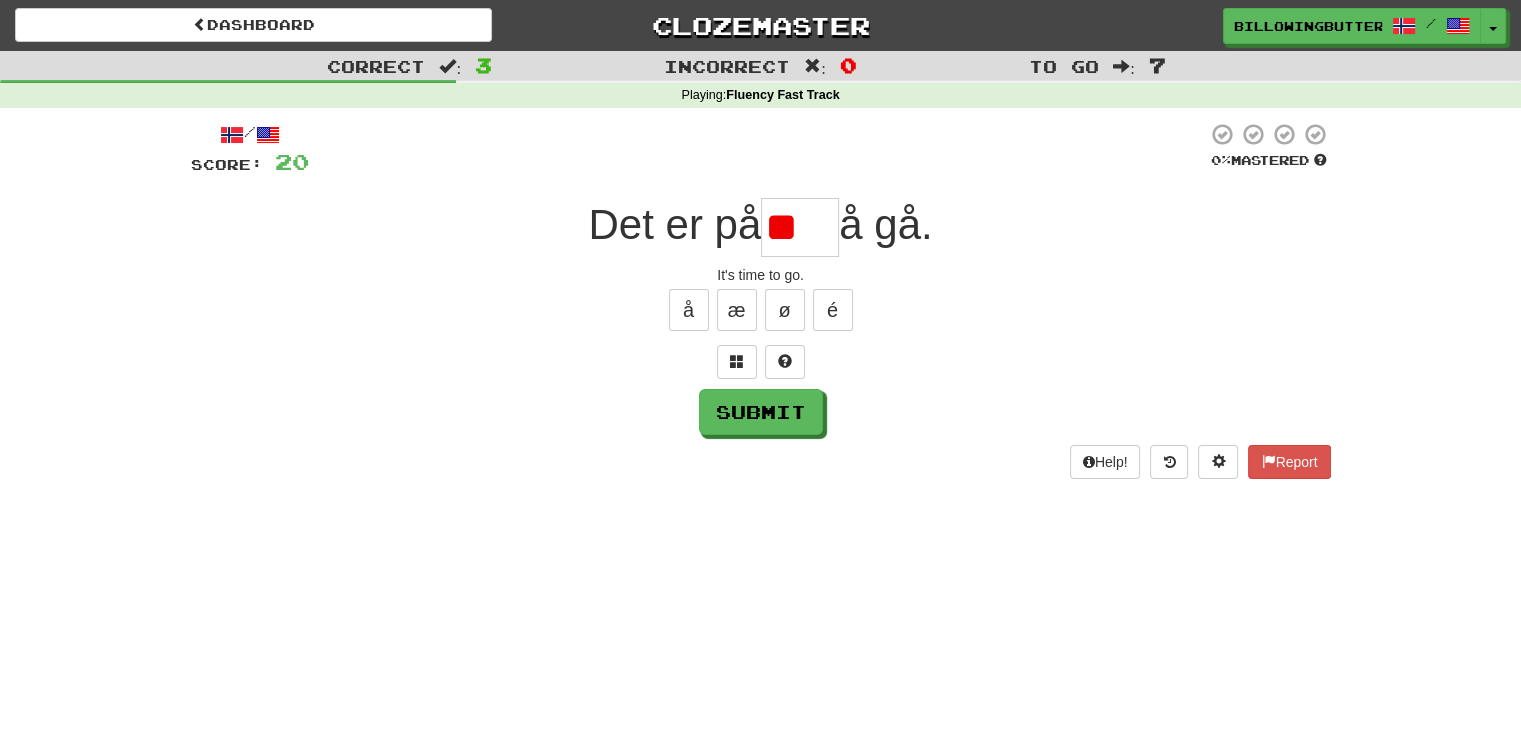 type on "*" 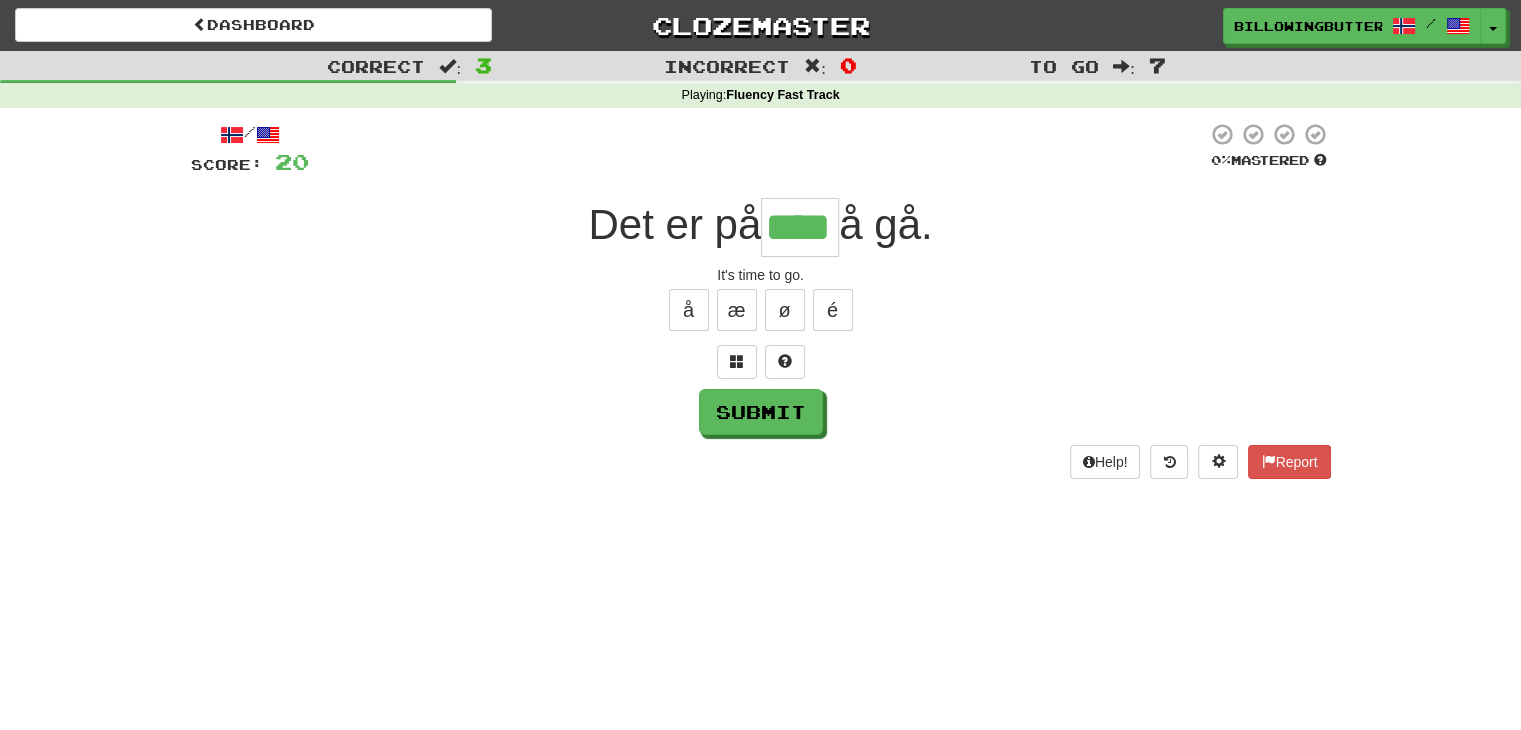 type on "****" 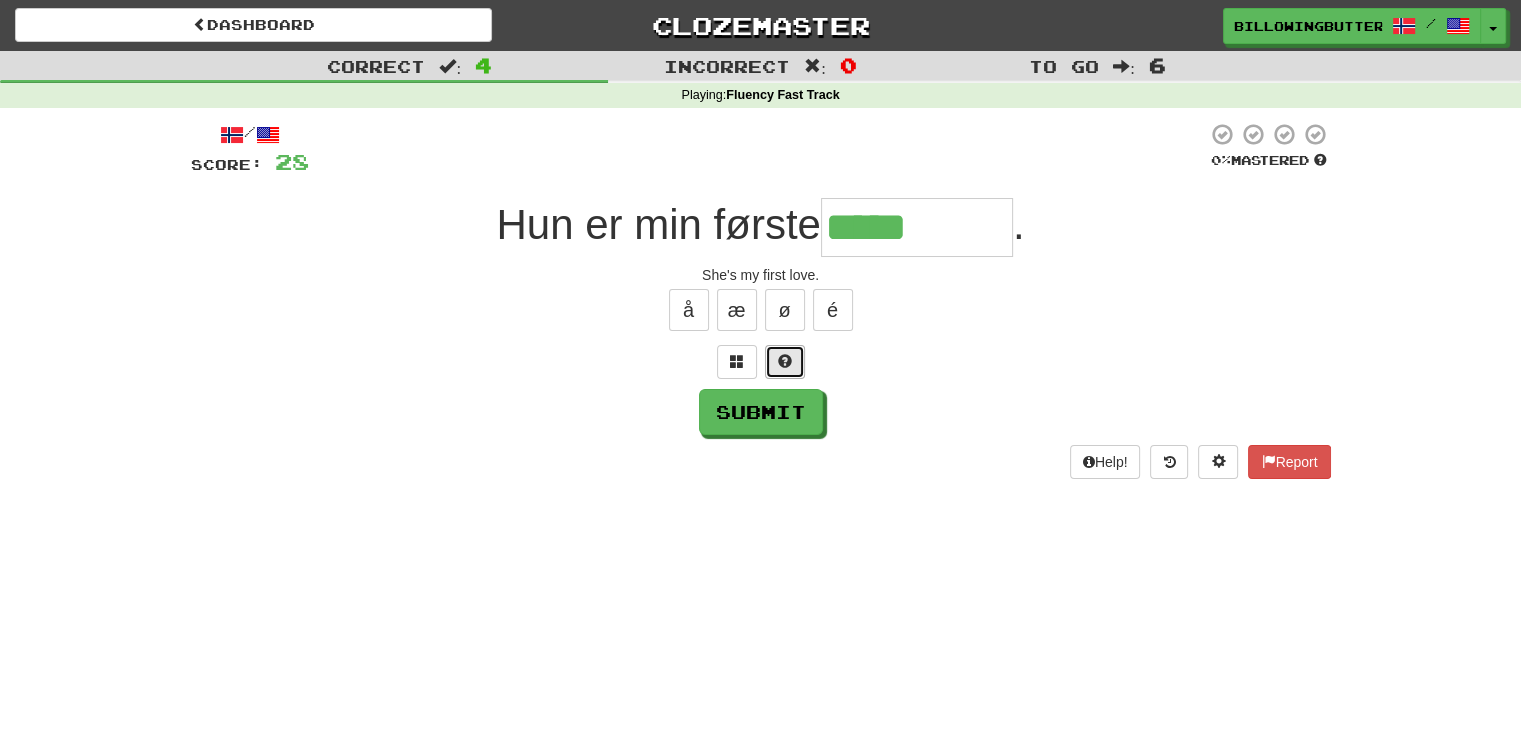 click at bounding box center [785, 361] 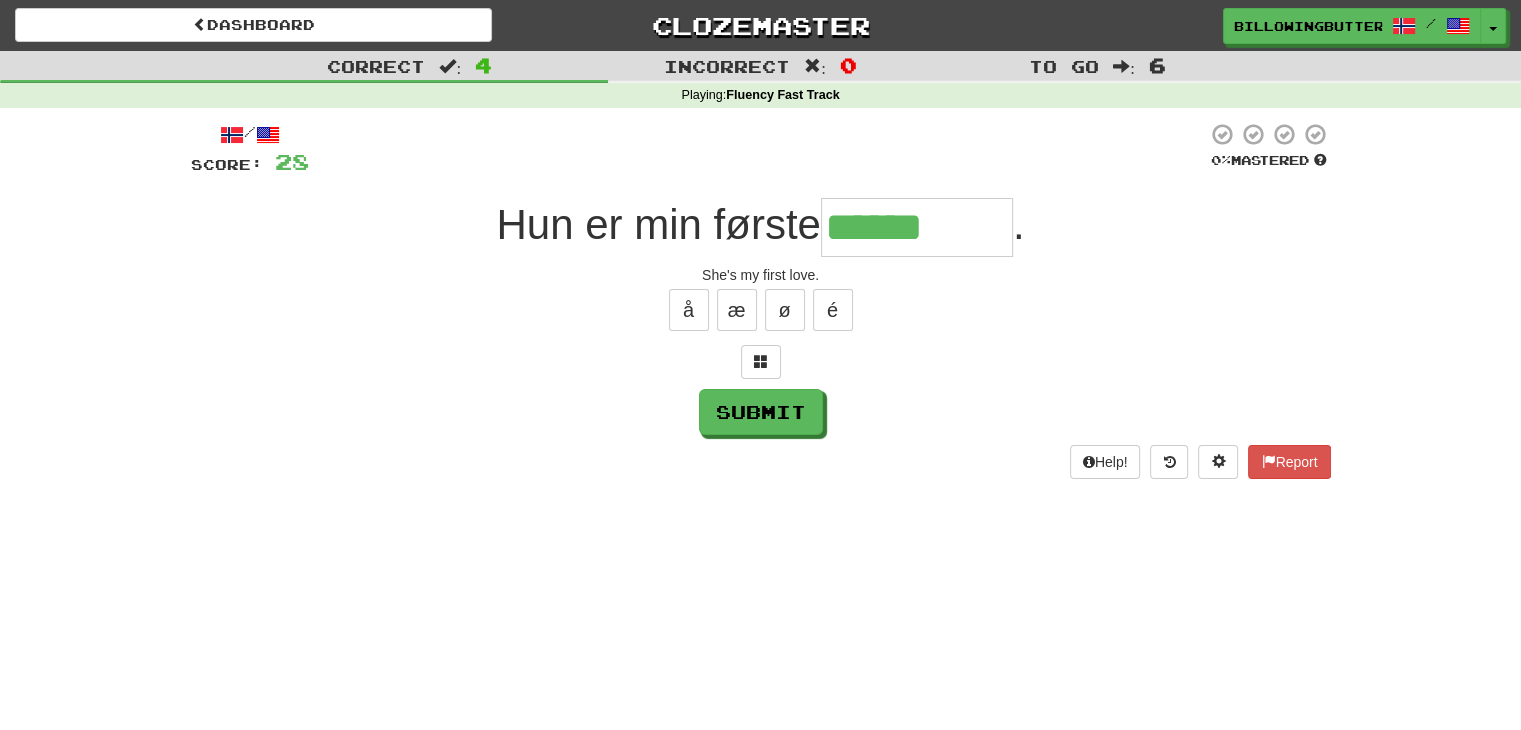 type on "**********" 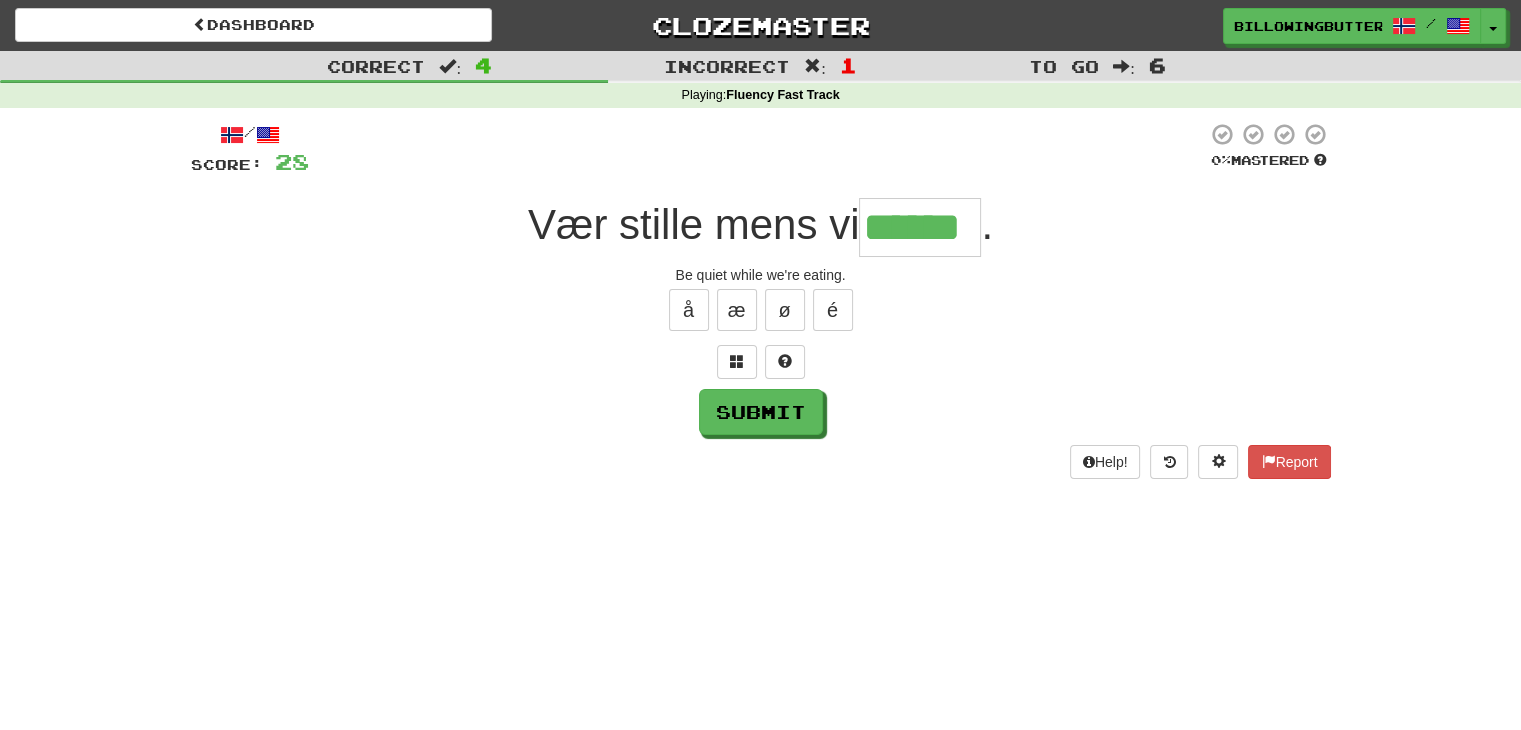 type on "******" 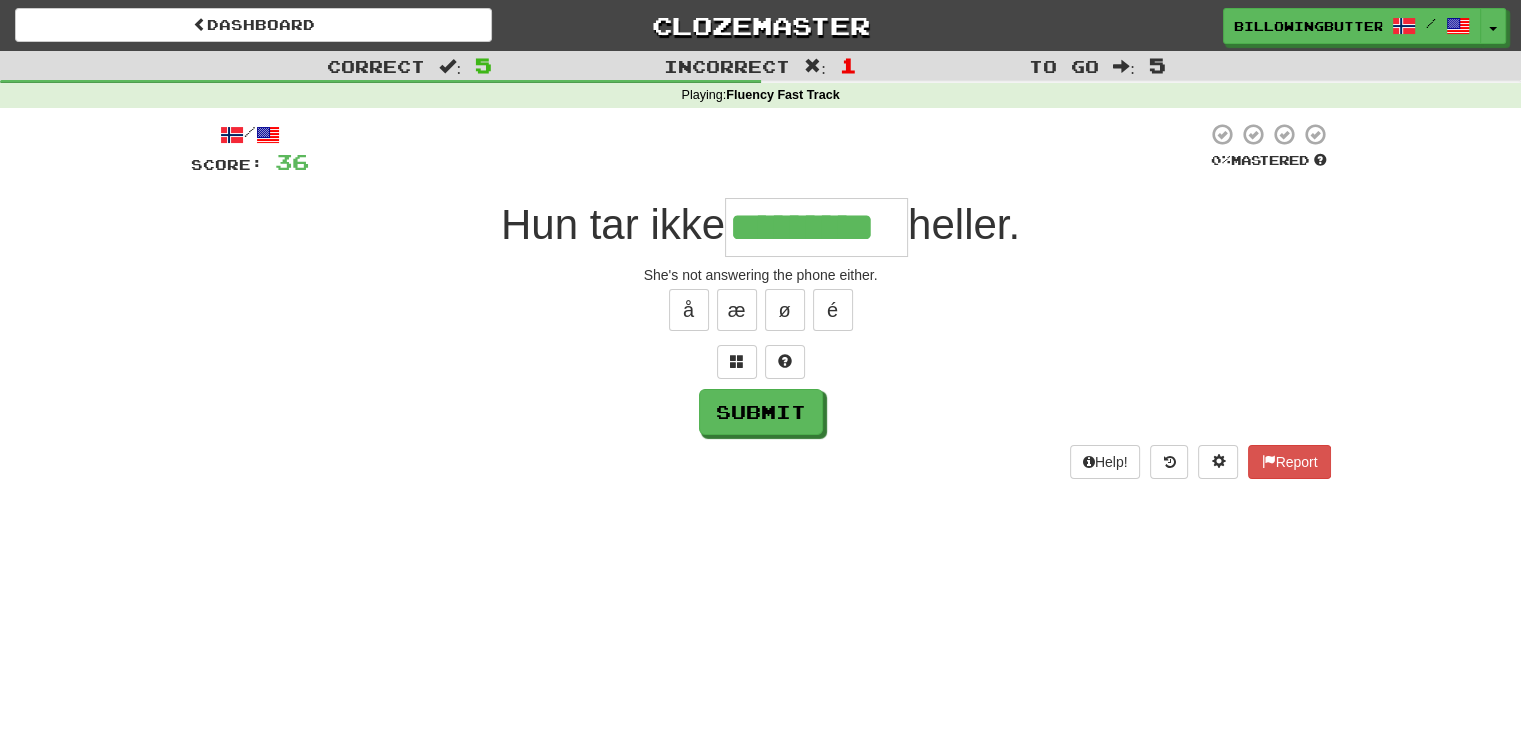 type on "*********" 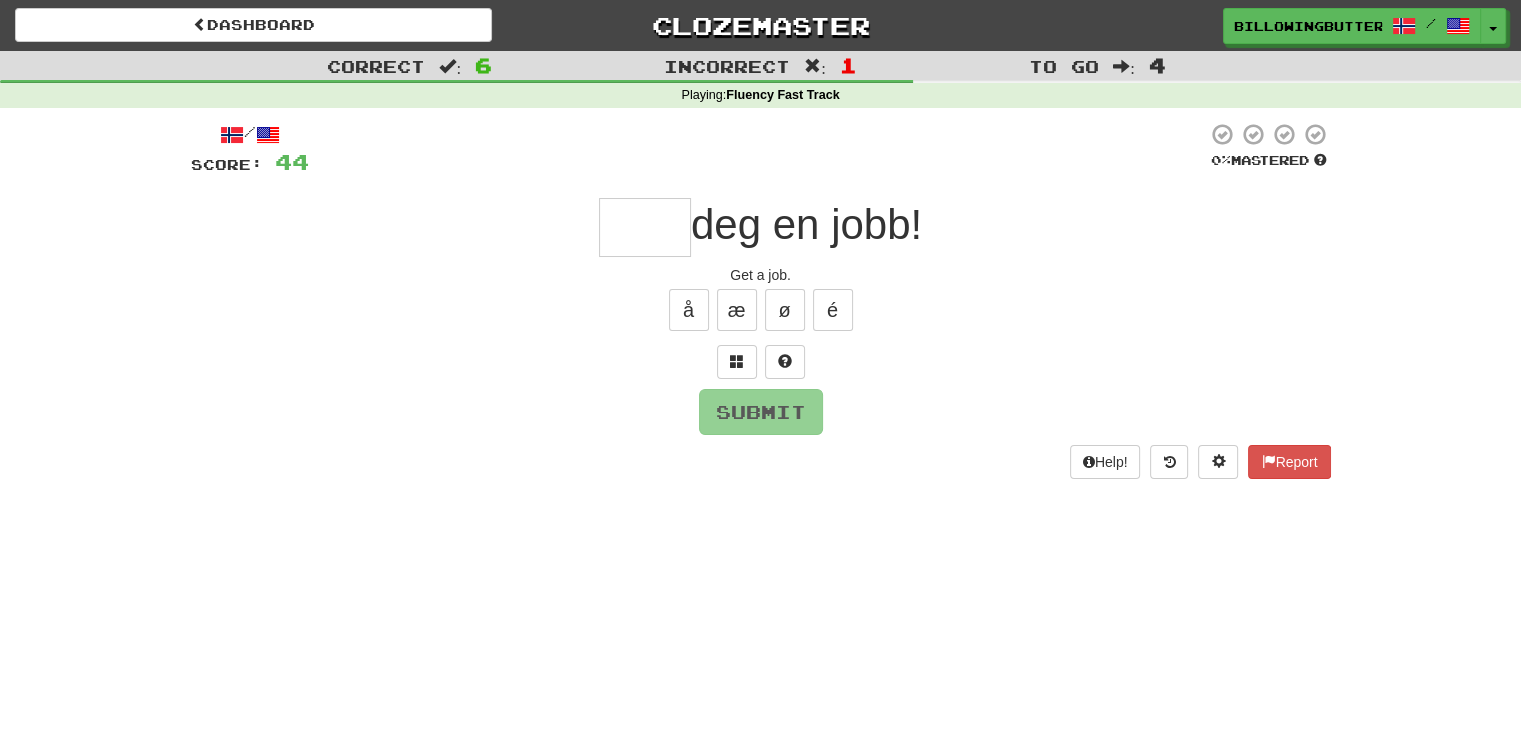 type on "*" 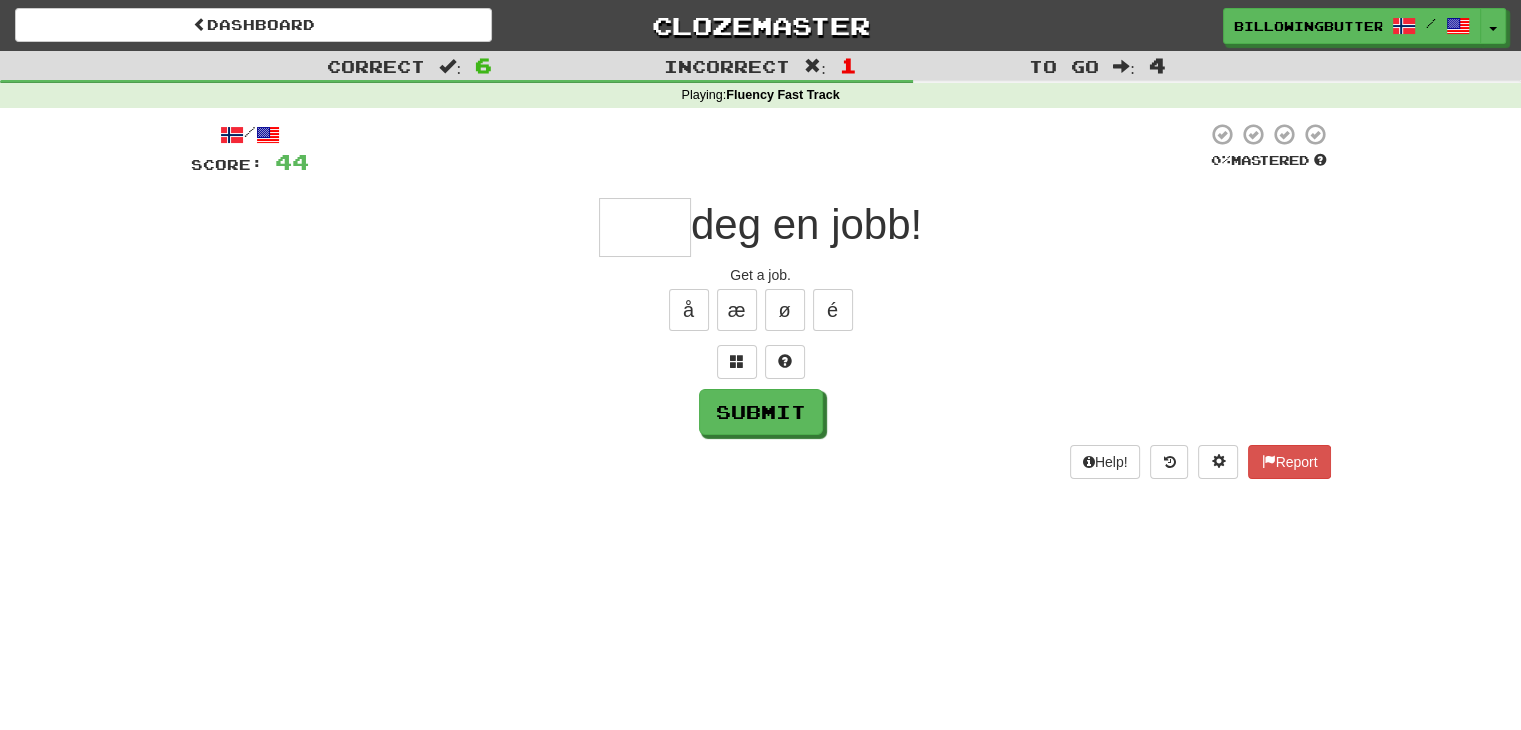 type on "*" 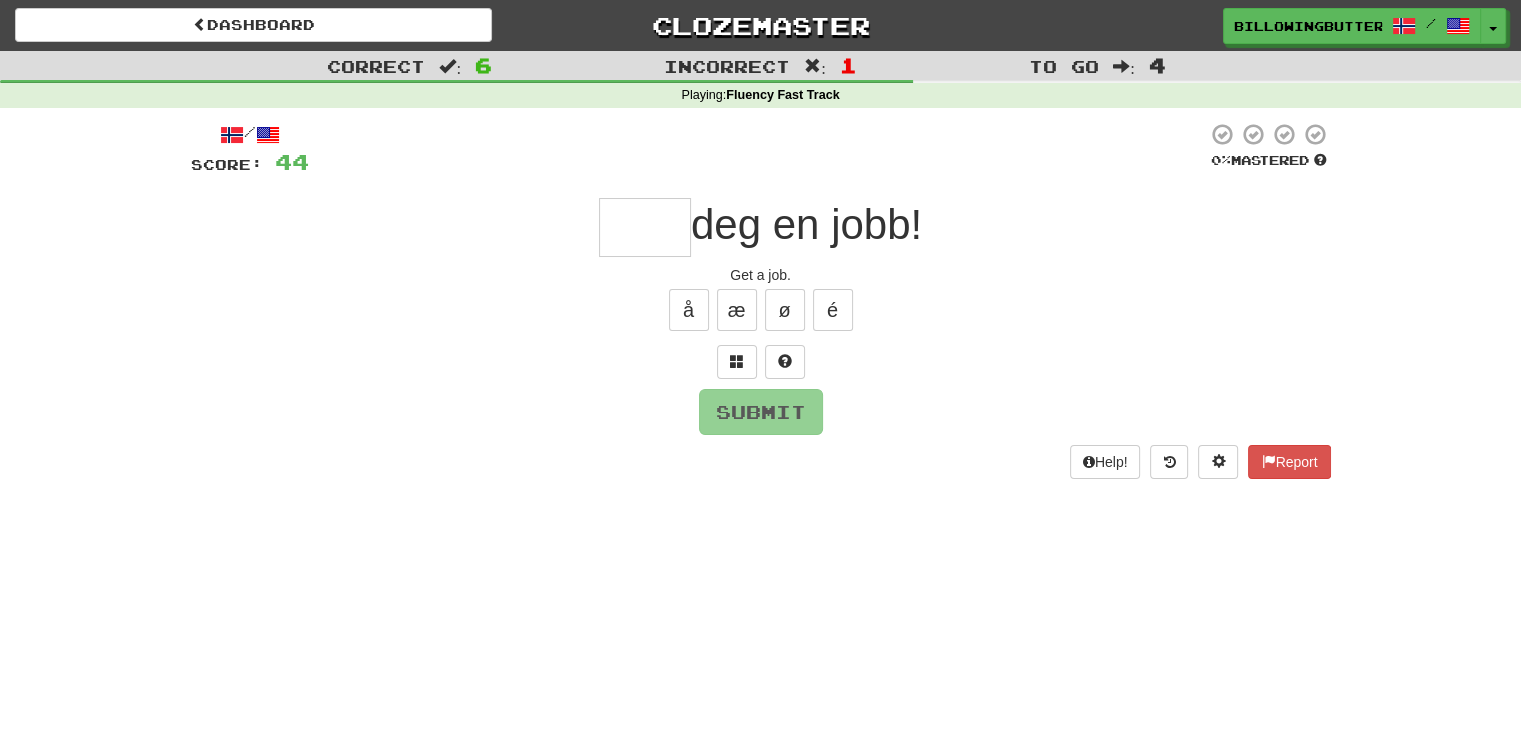 type on "*" 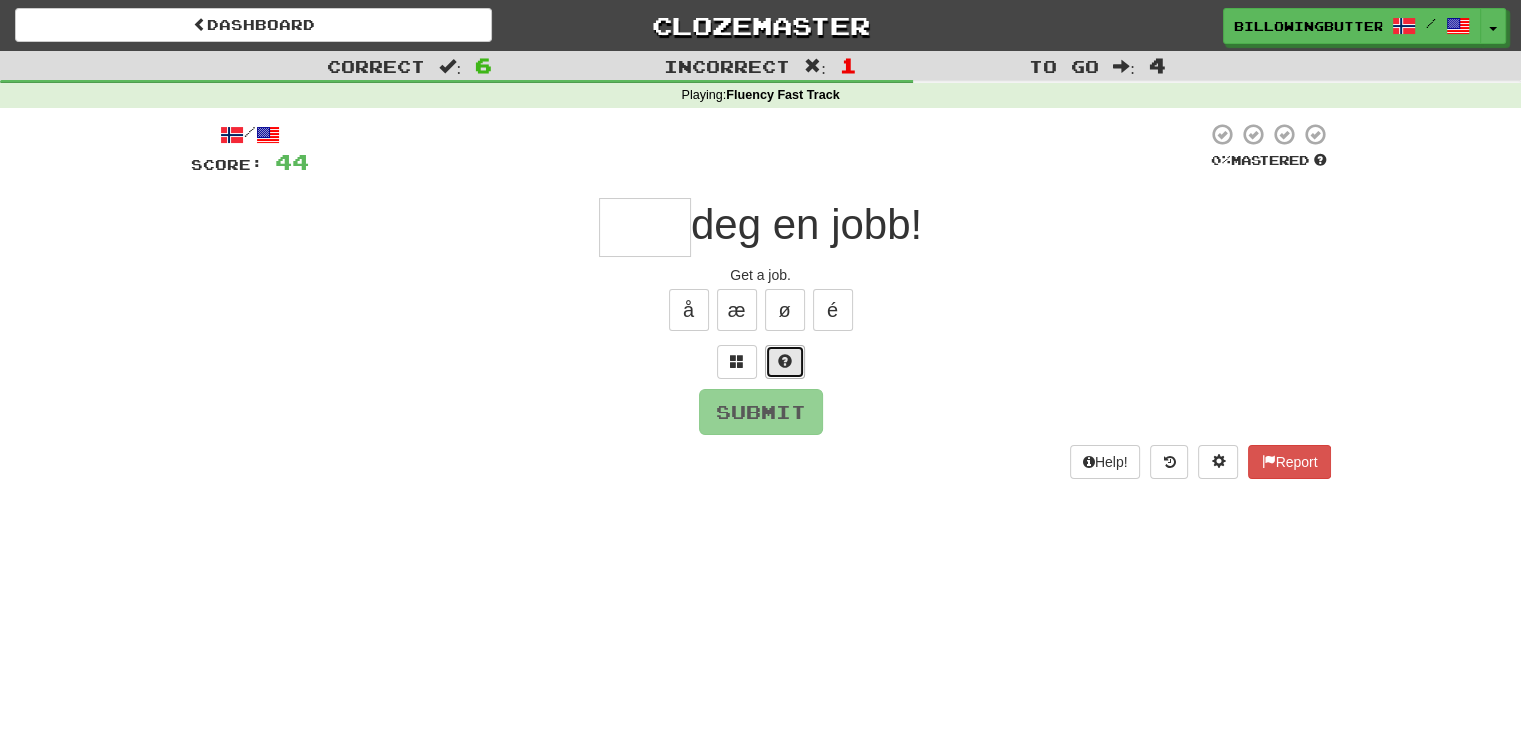 click at bounding box center (785, 361) 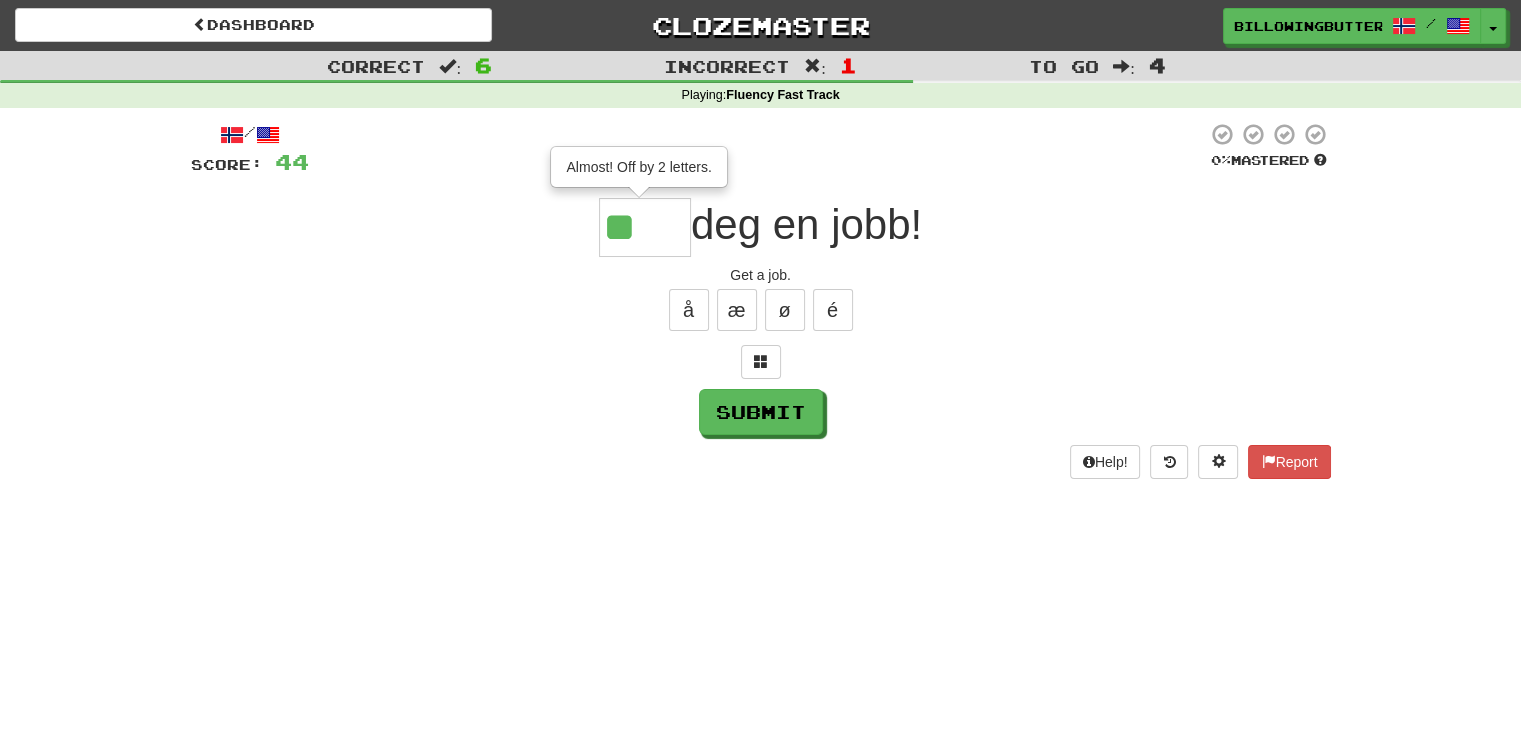 type on "****" 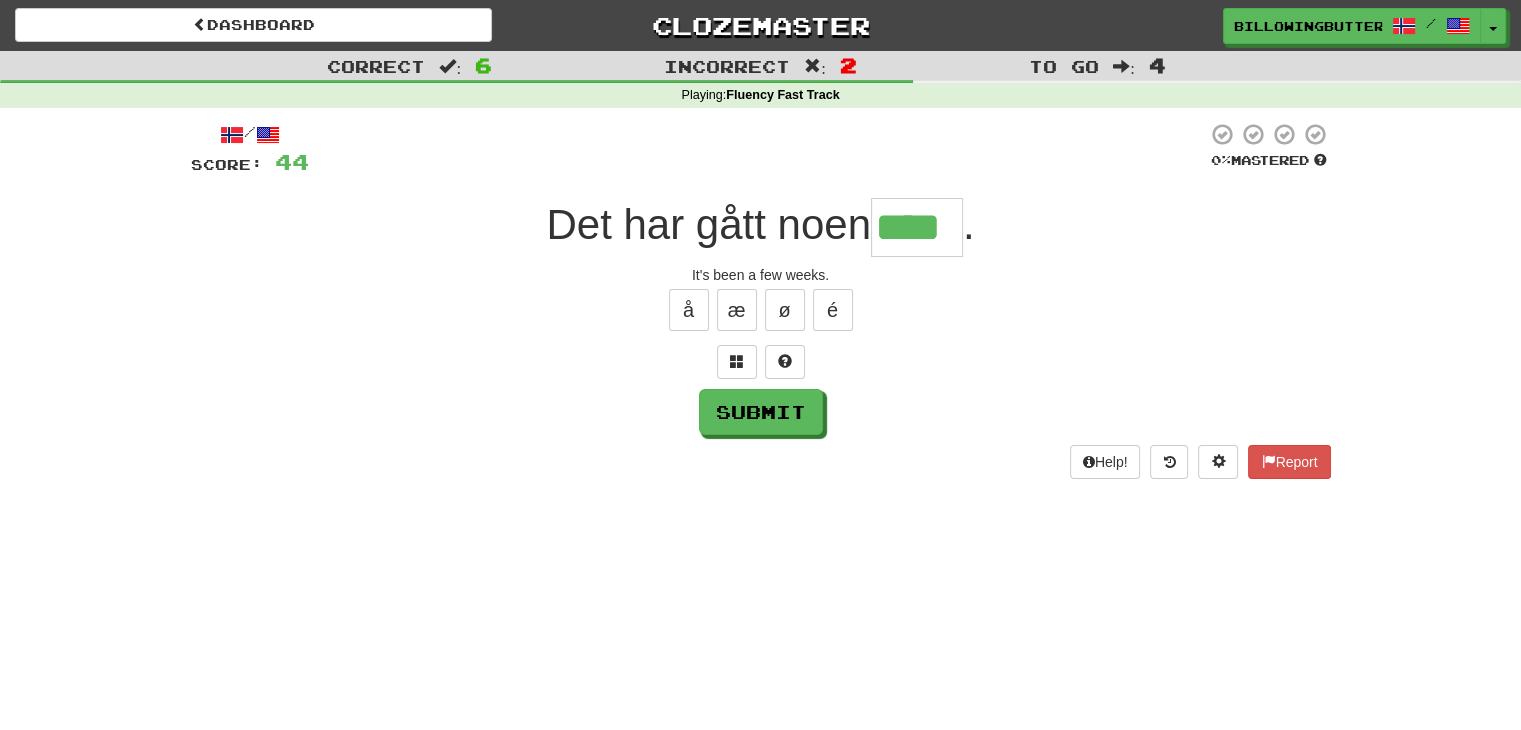 type on "****" 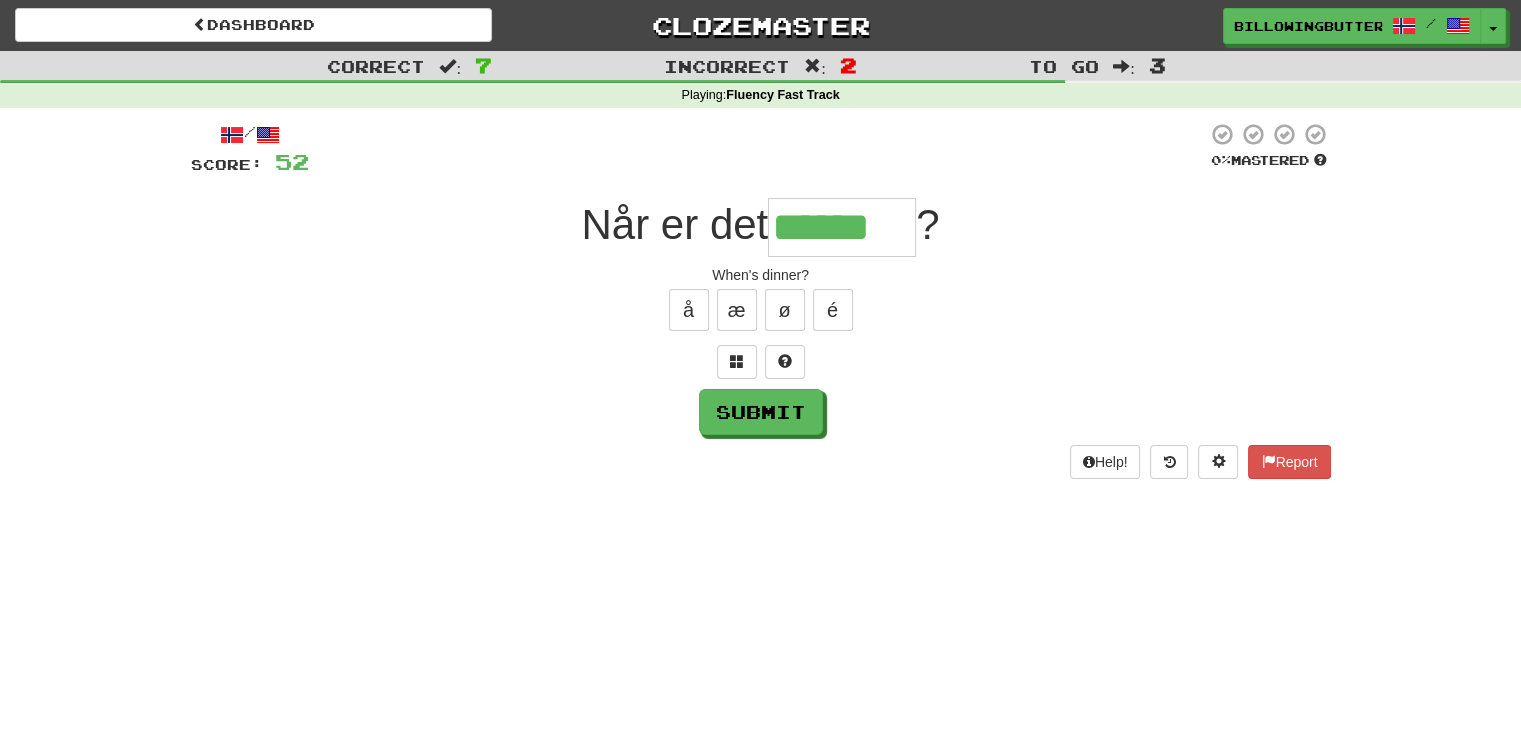 type on "******" 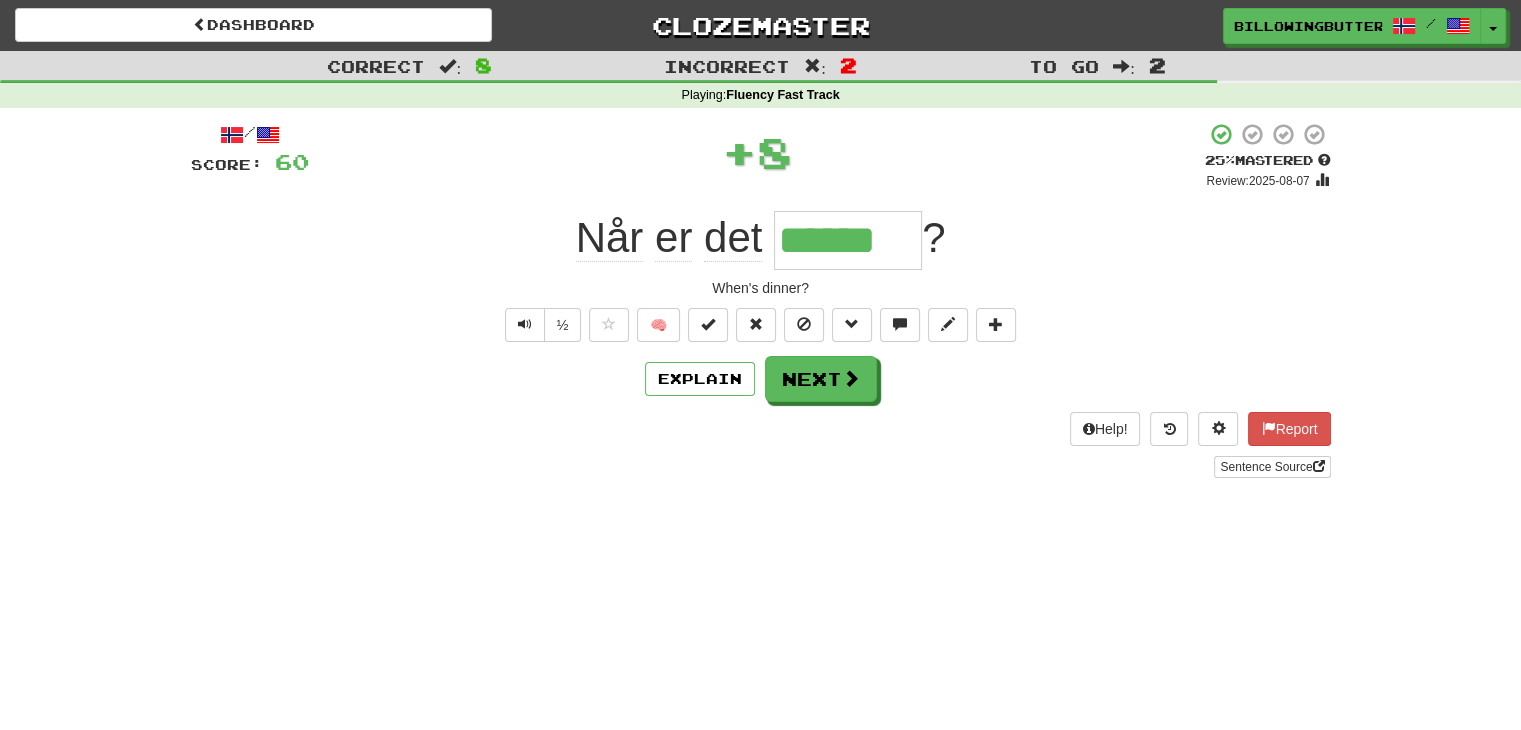 type 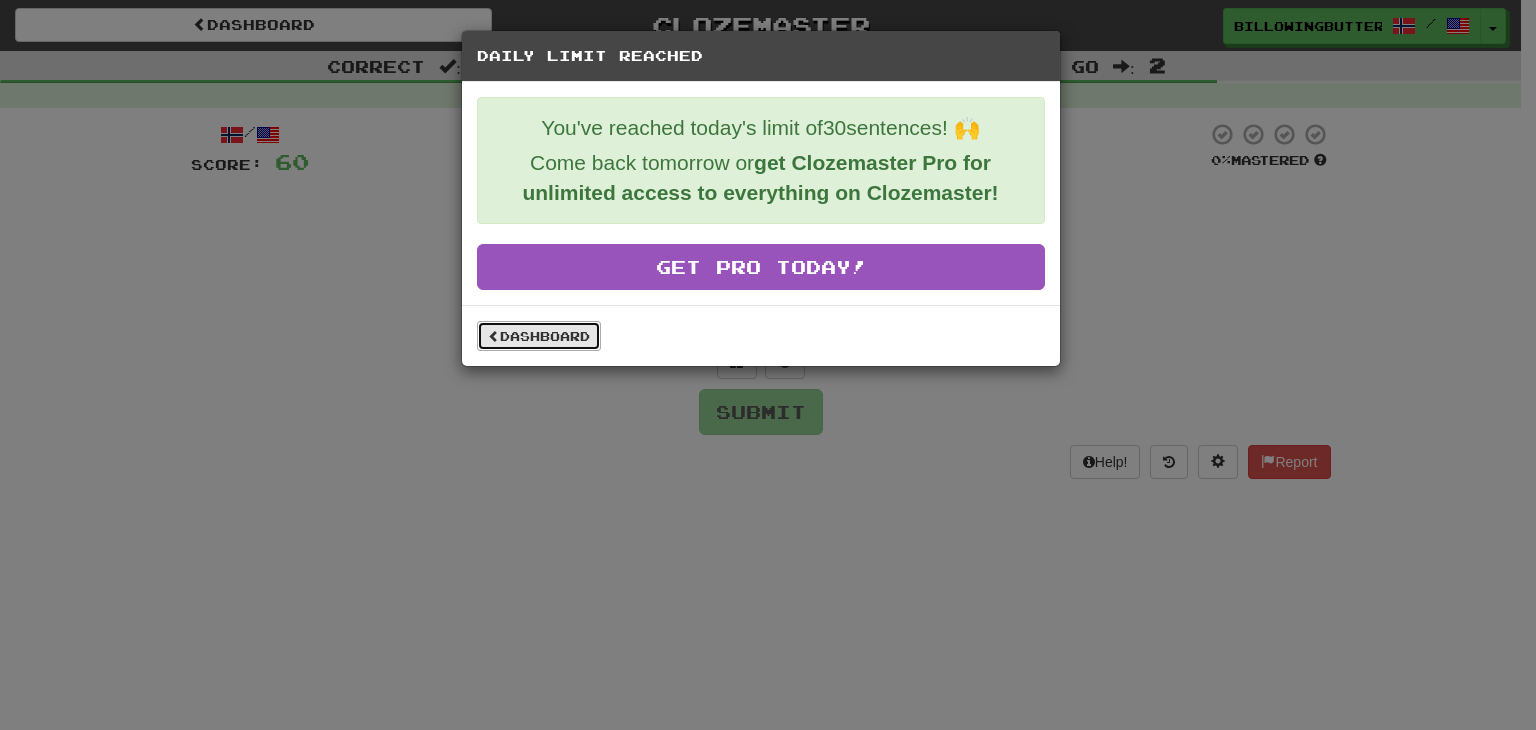 click on "Dashboard" at bounding box center (539, 336) 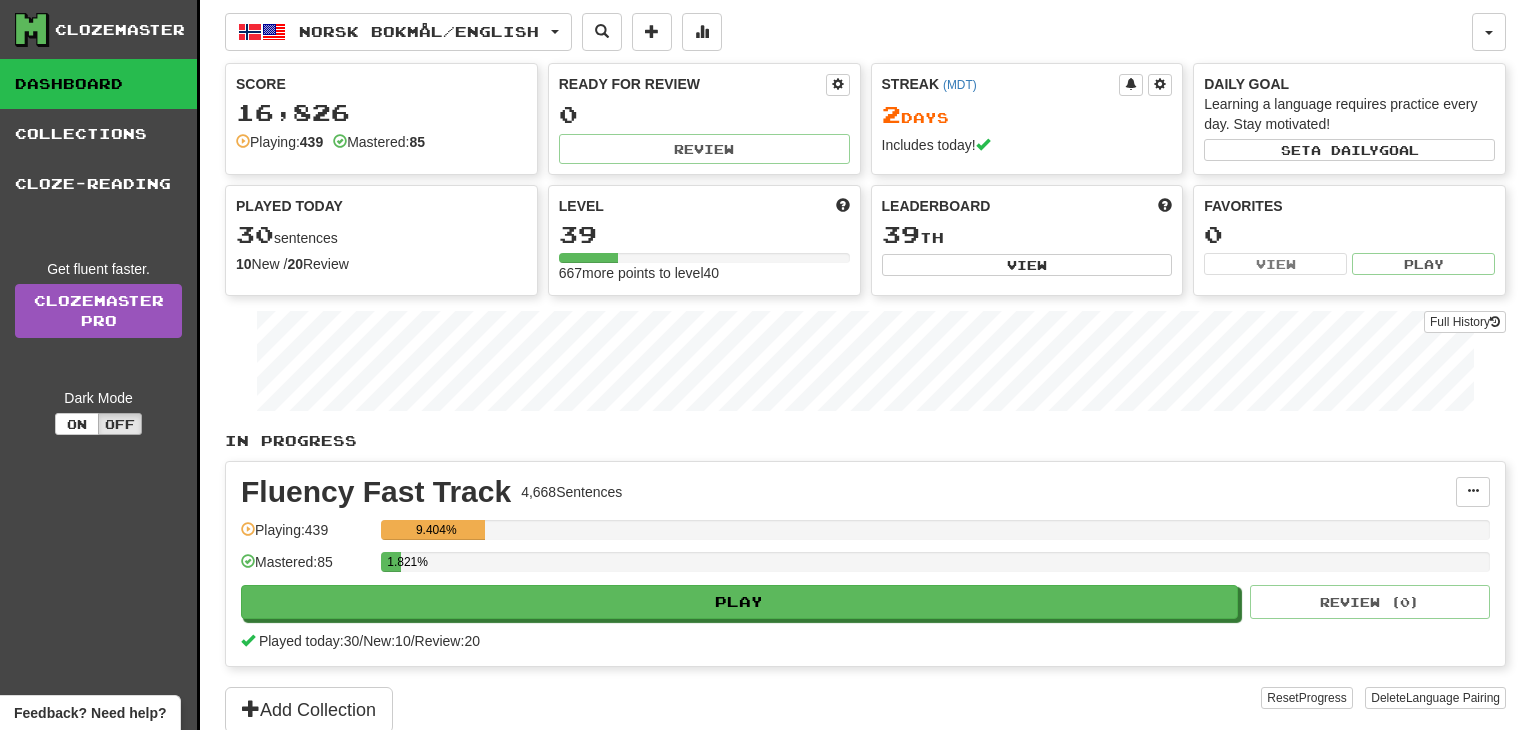 scroll, scrollTop: 0, scrollLeft: 0, axis: both 